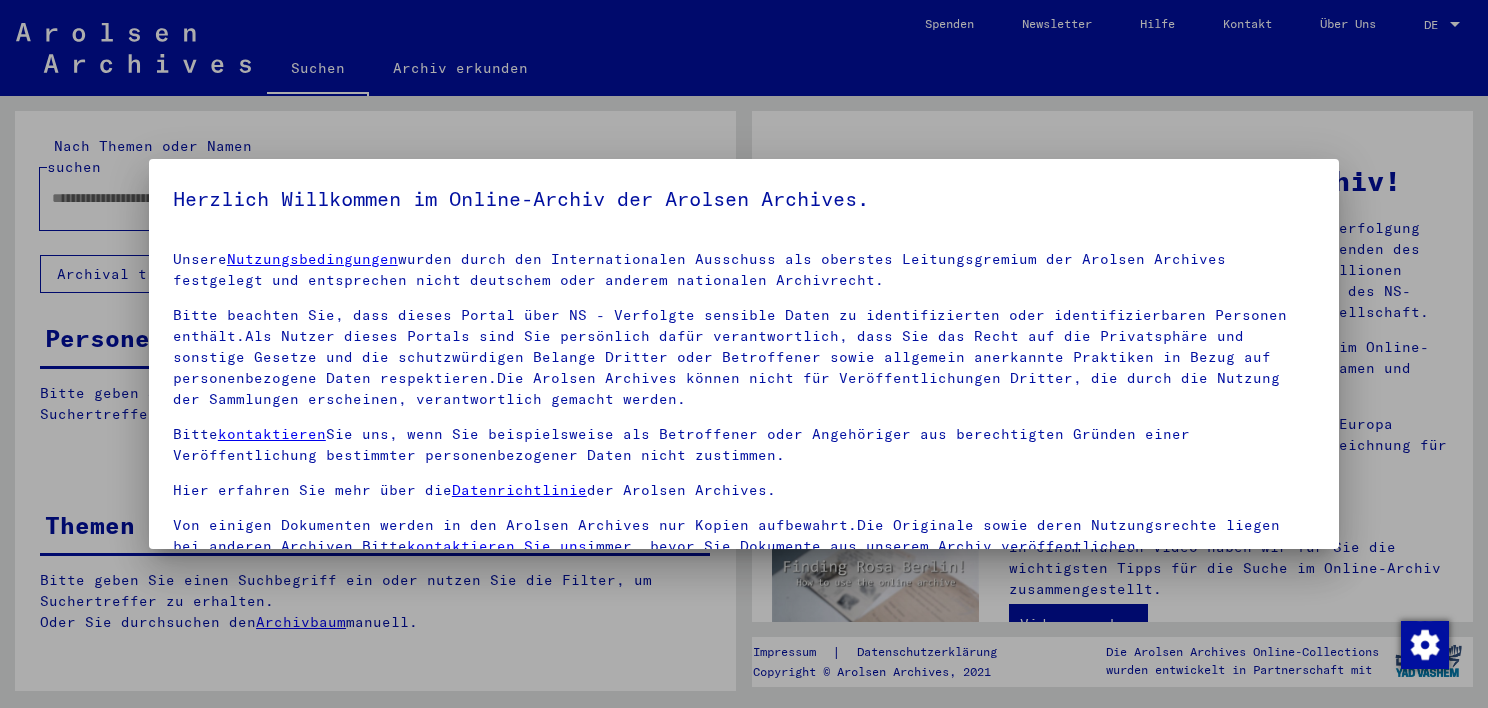 scroll, scrollTop: 0, scrollLeft: 0, axis: both 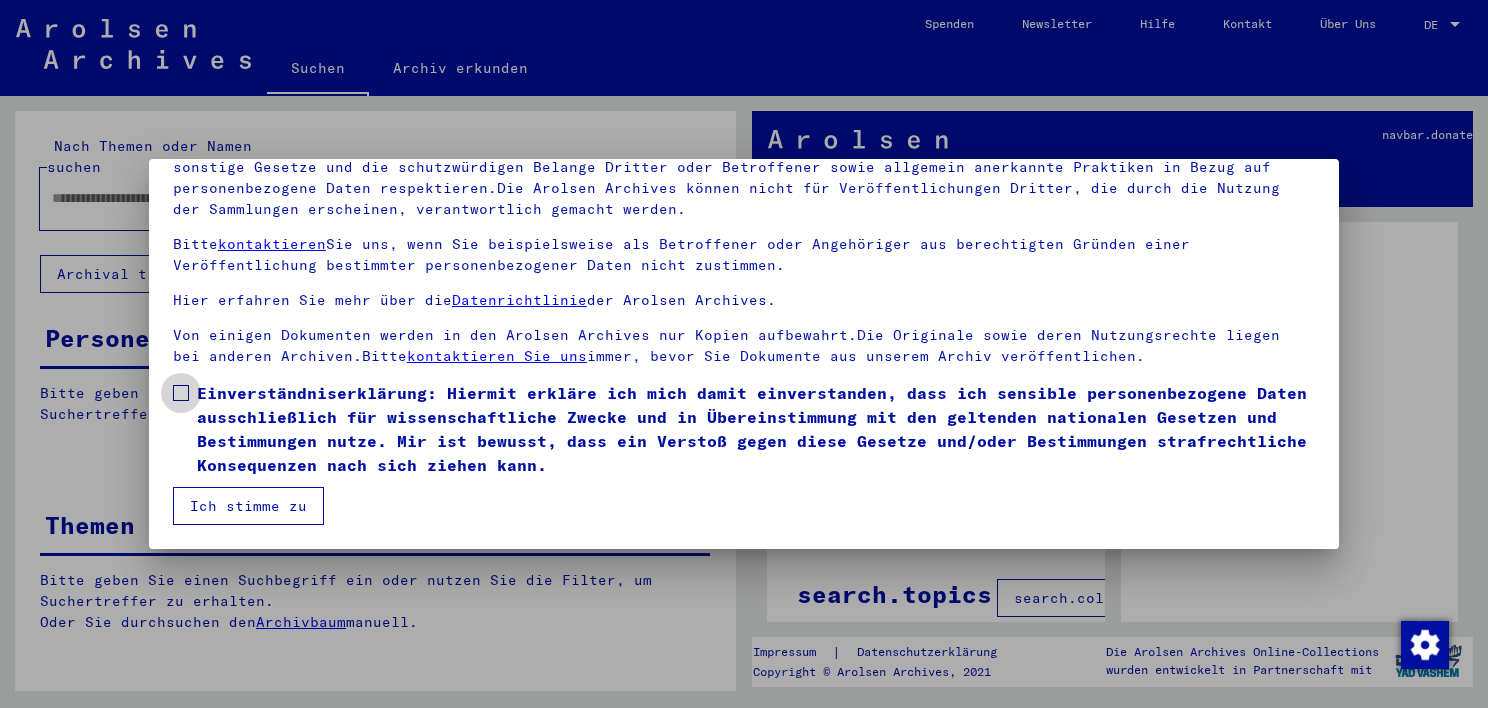 click at bounding box center [181, 393] 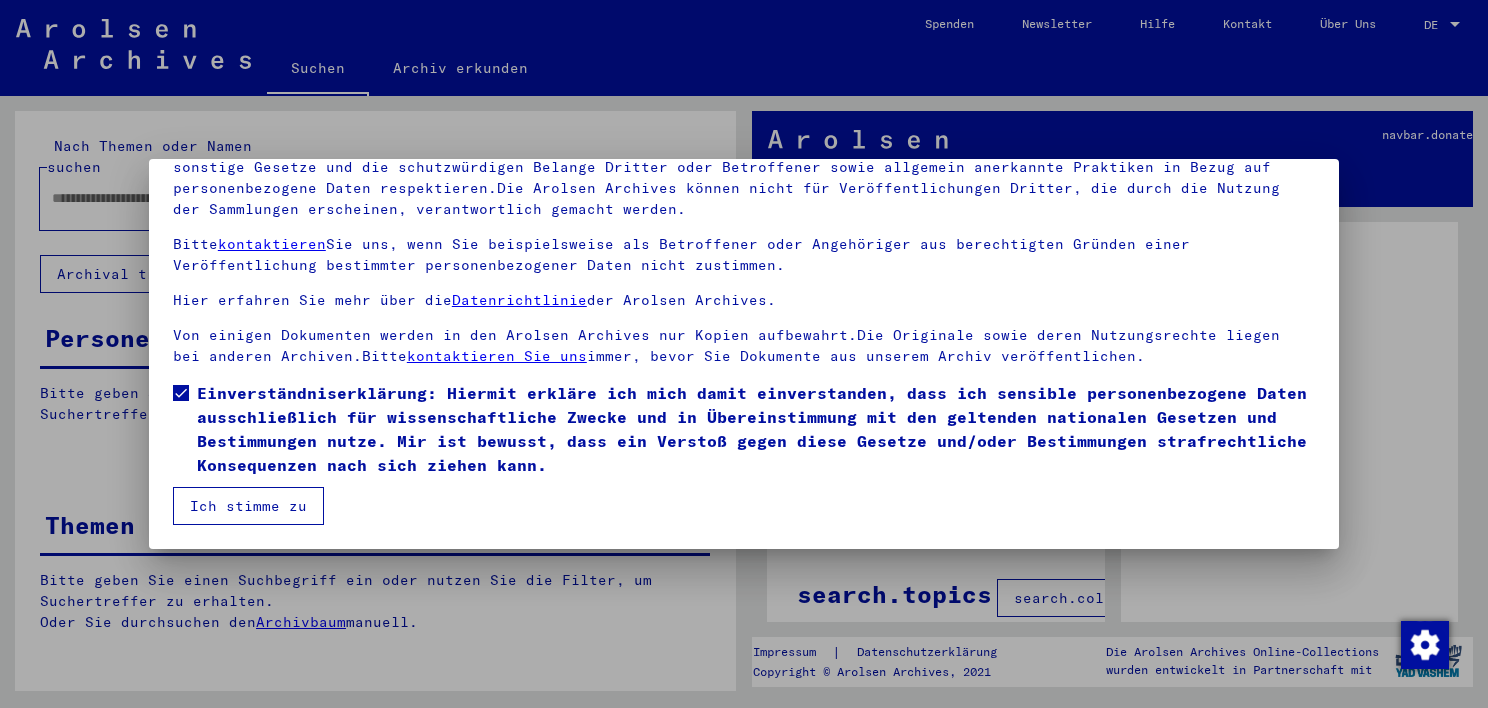 click on "Ich stimme zu" at bounding box center (248, 506) 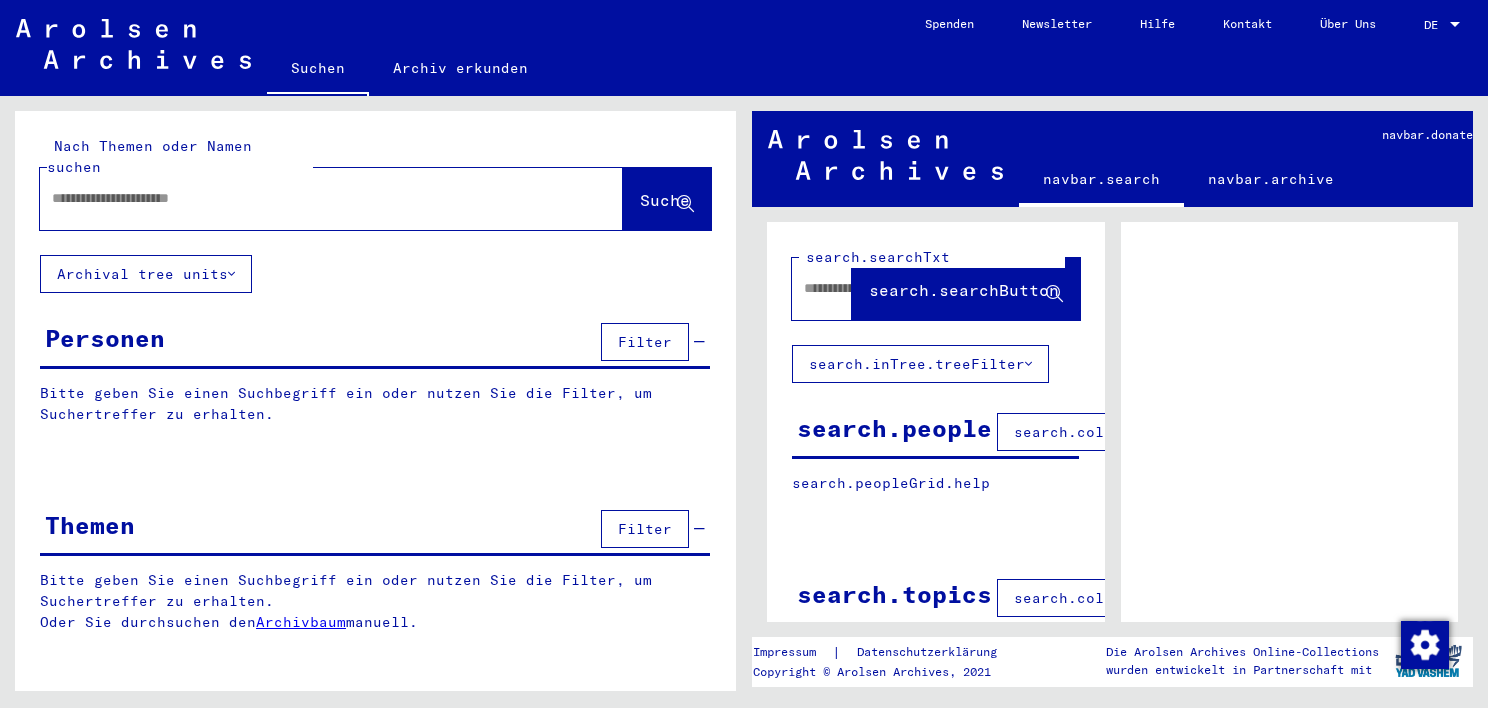 click 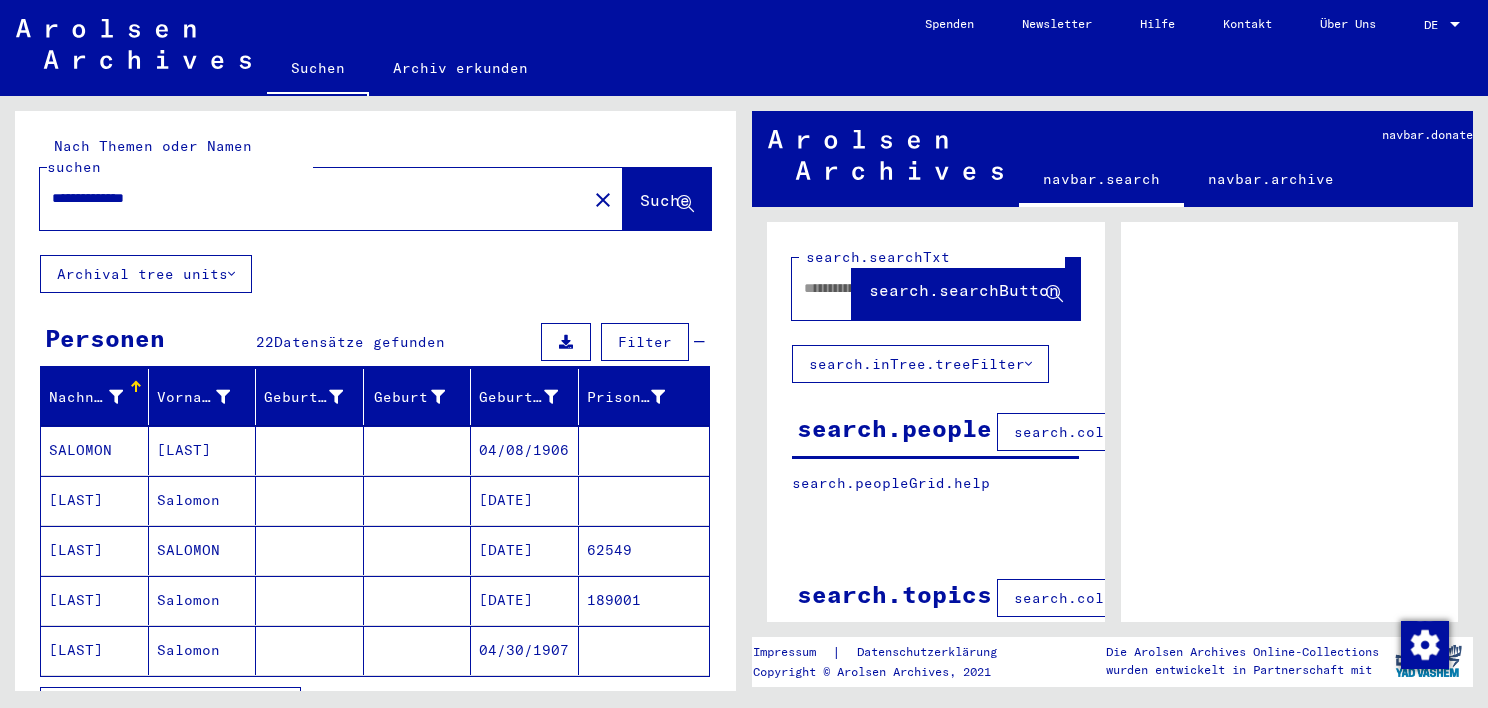 click on "62549" at bounding box center (644, 600) 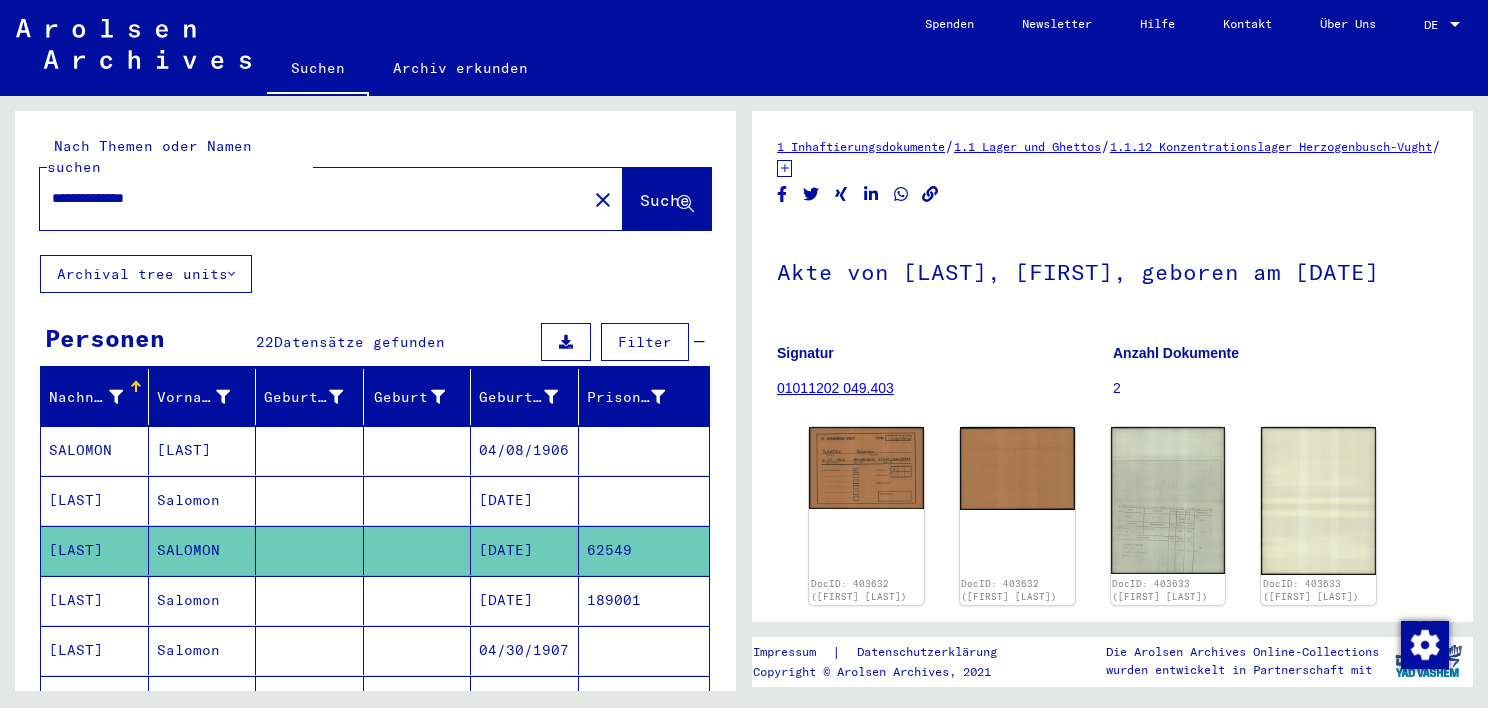 scroll, scrollTop: 0, scrollLeft: 0, axis: both 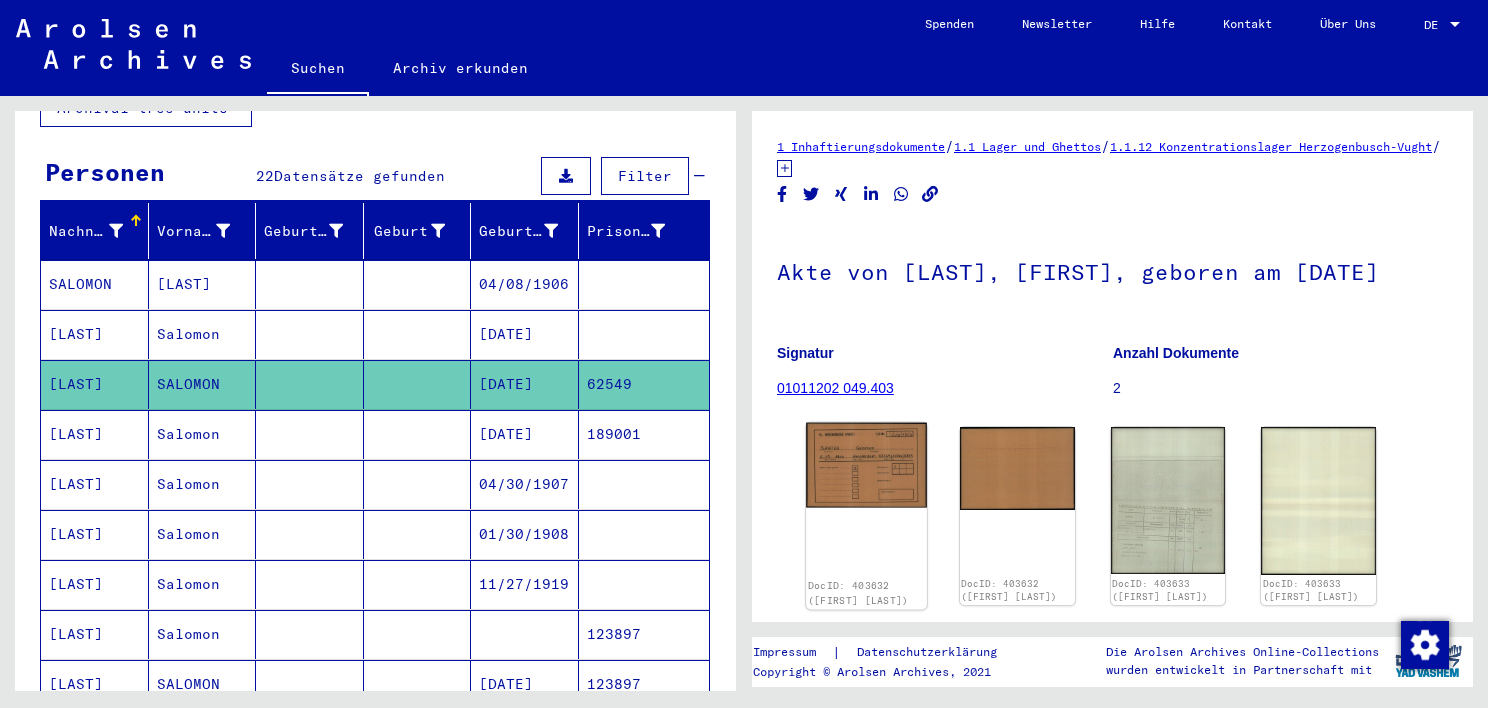 click 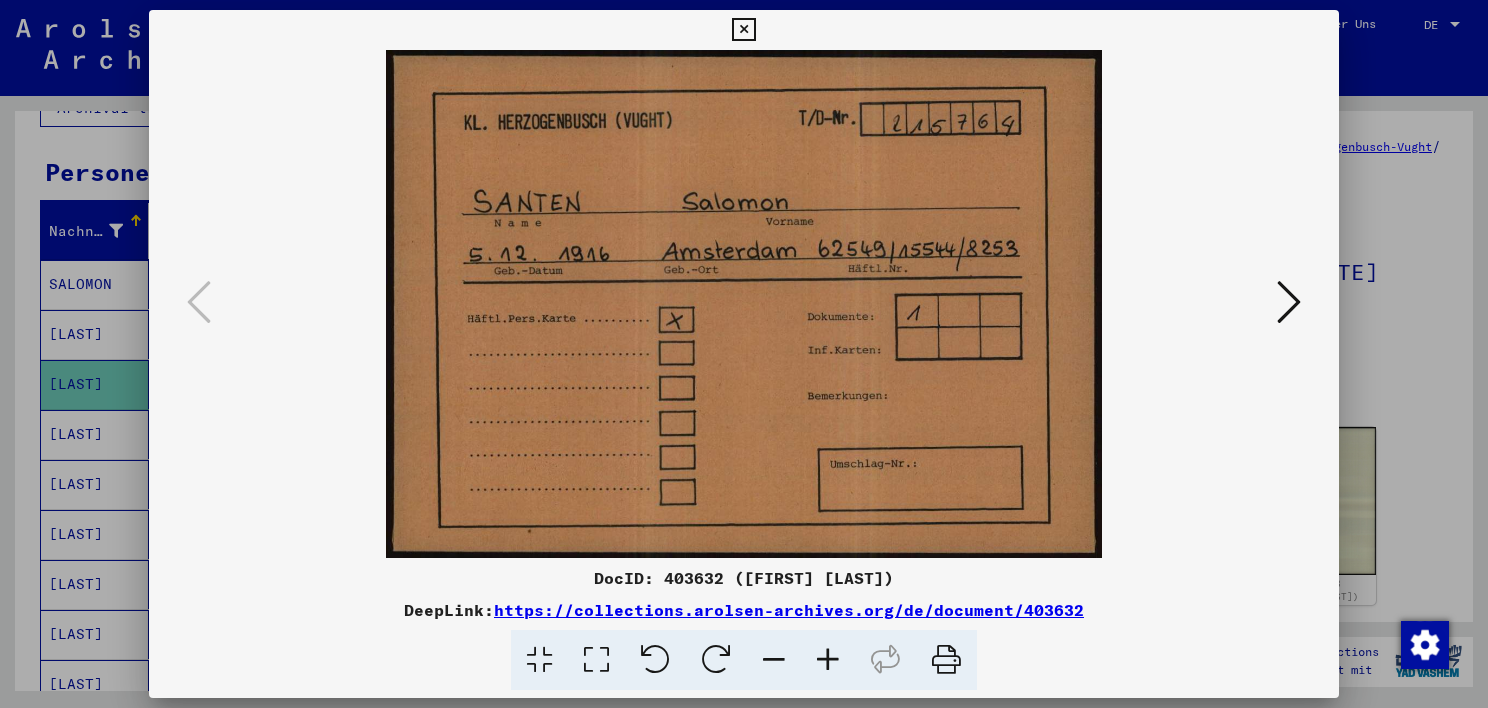 click at bounding box center (1289, 302) 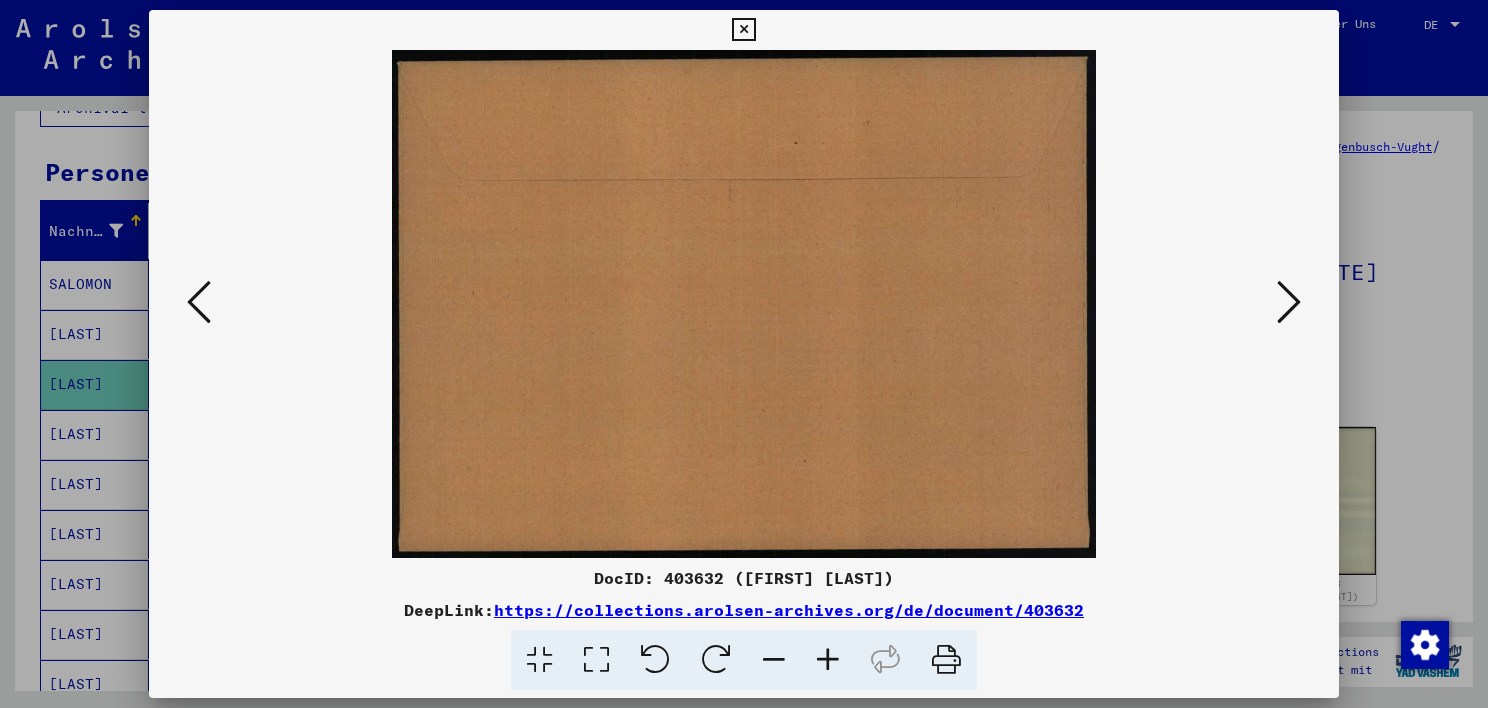 click at bounding box center [1289, 302] 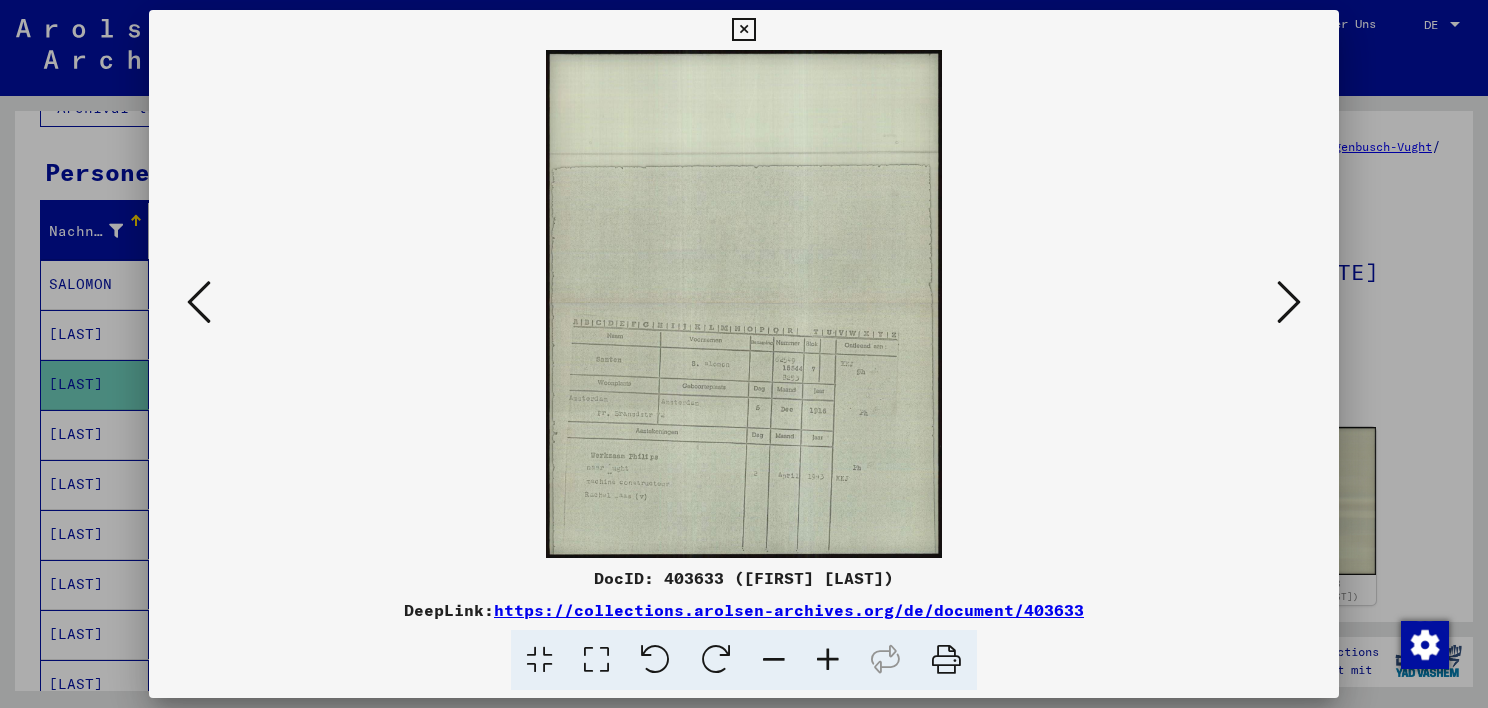 click at bounding box center [744, 354] 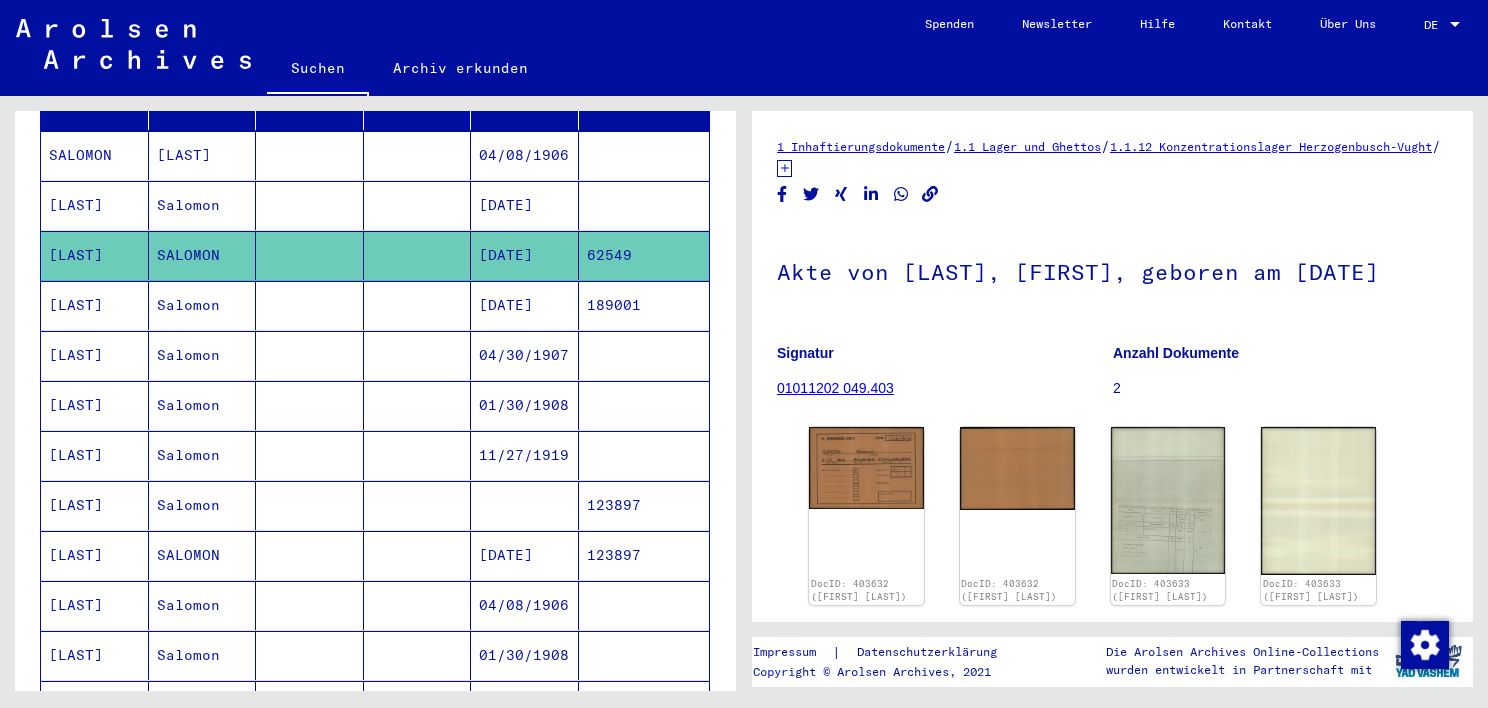 scroll, scrollTop: 333, scrollLeft: 0, axis: vertical 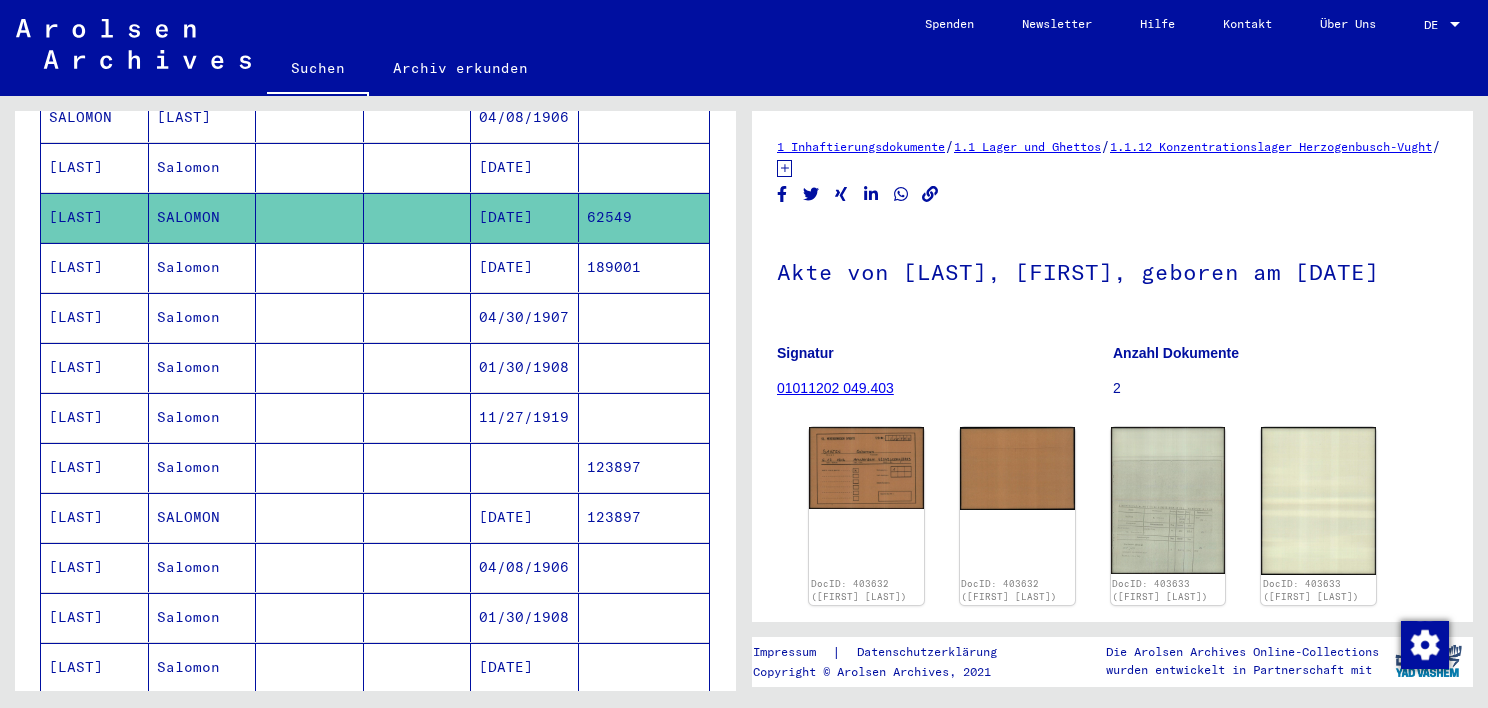 click on "189001" at bounding box center (644, 317) 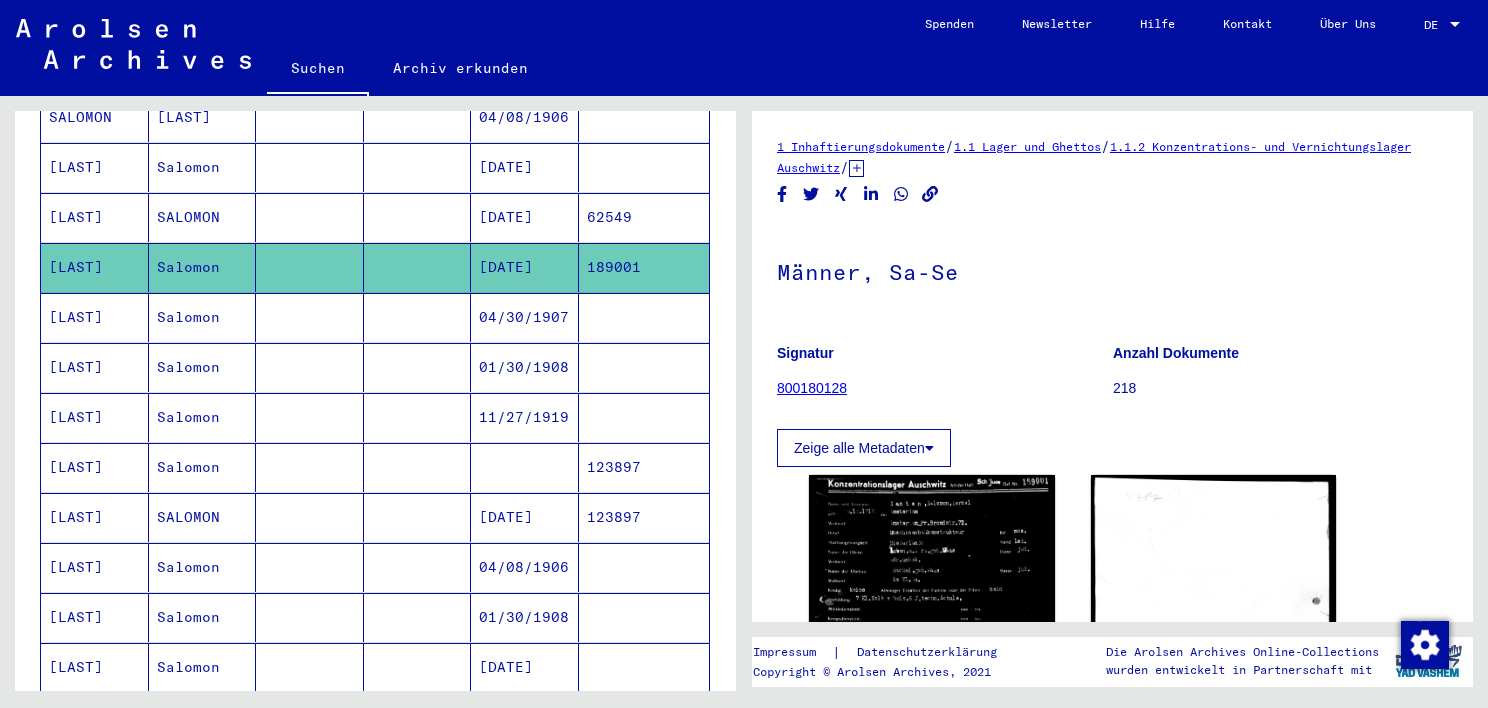 scroll, scrollTop: 0, scrollLeft: 0, axis: both 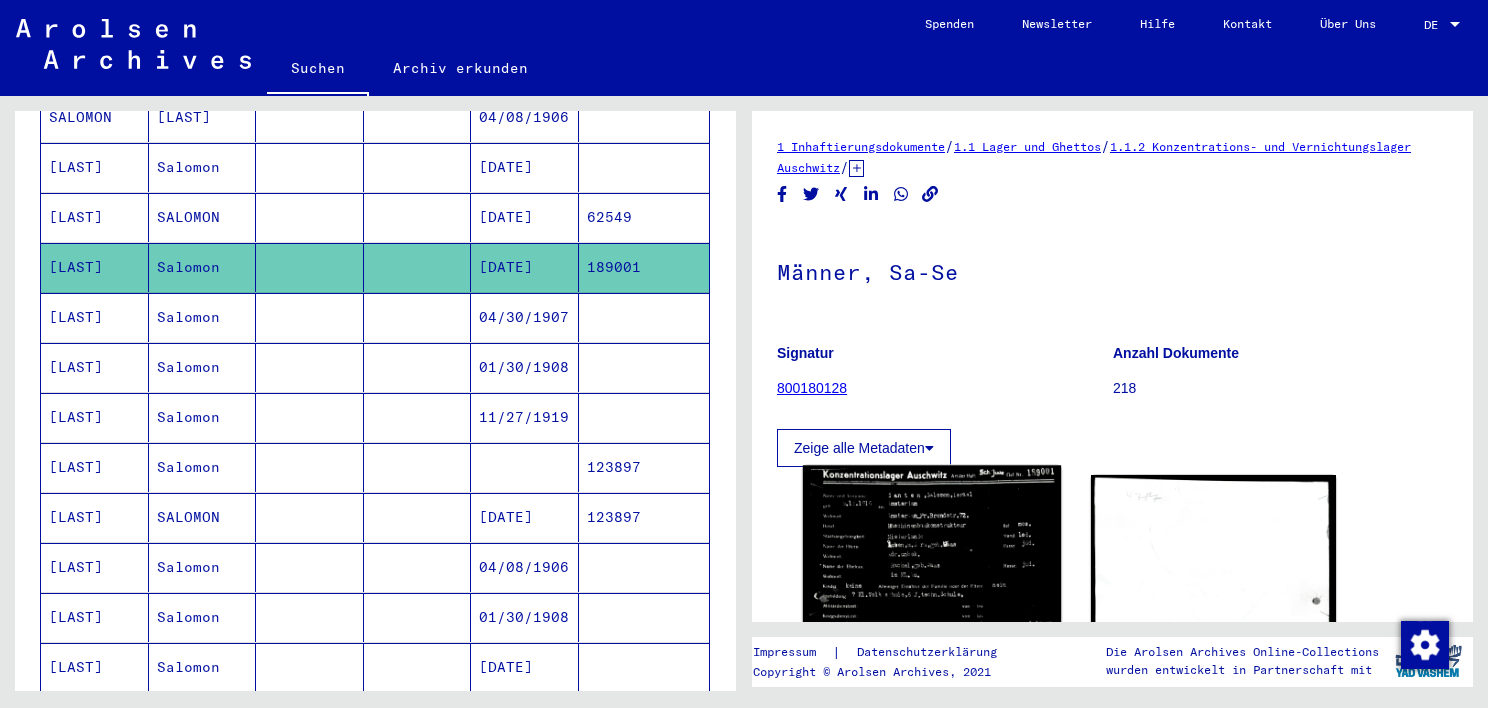 click 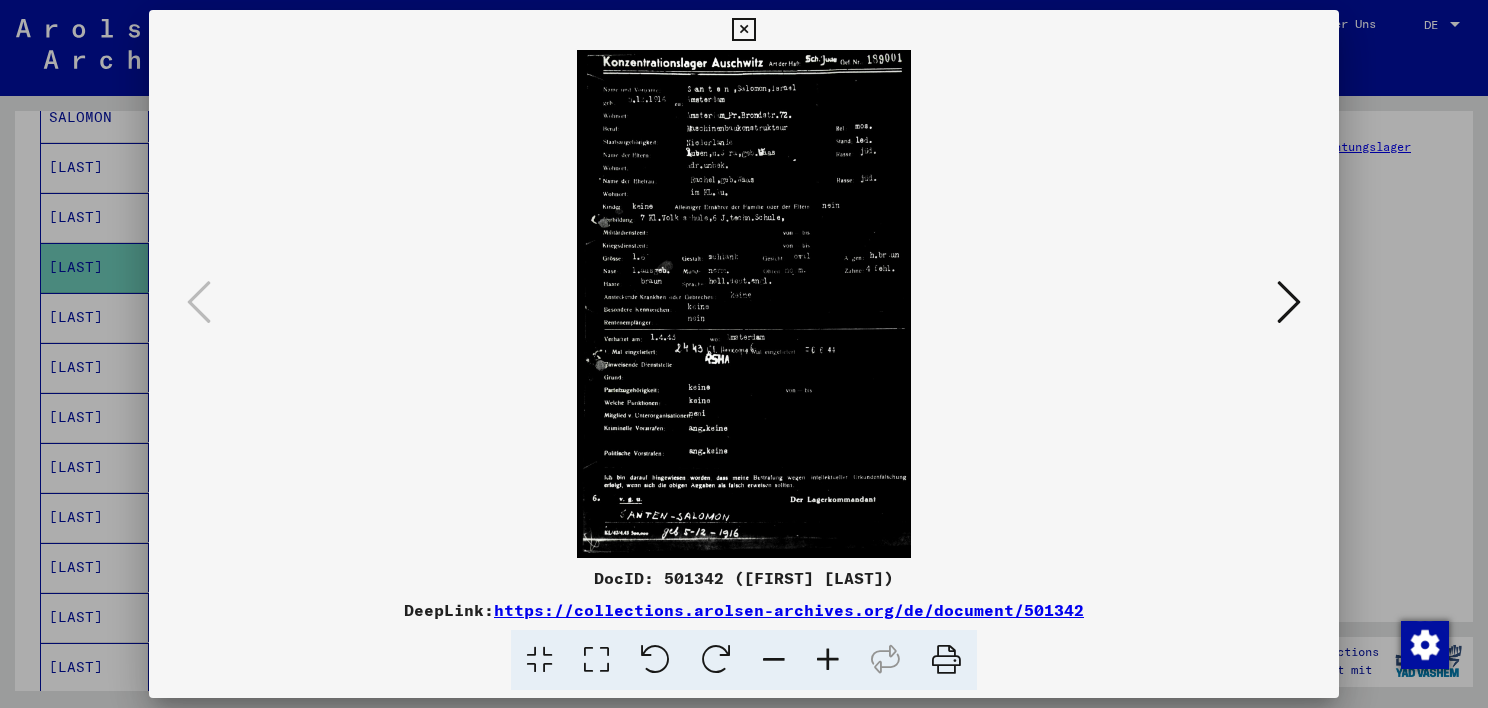 click at bounding box center (1289, 302) 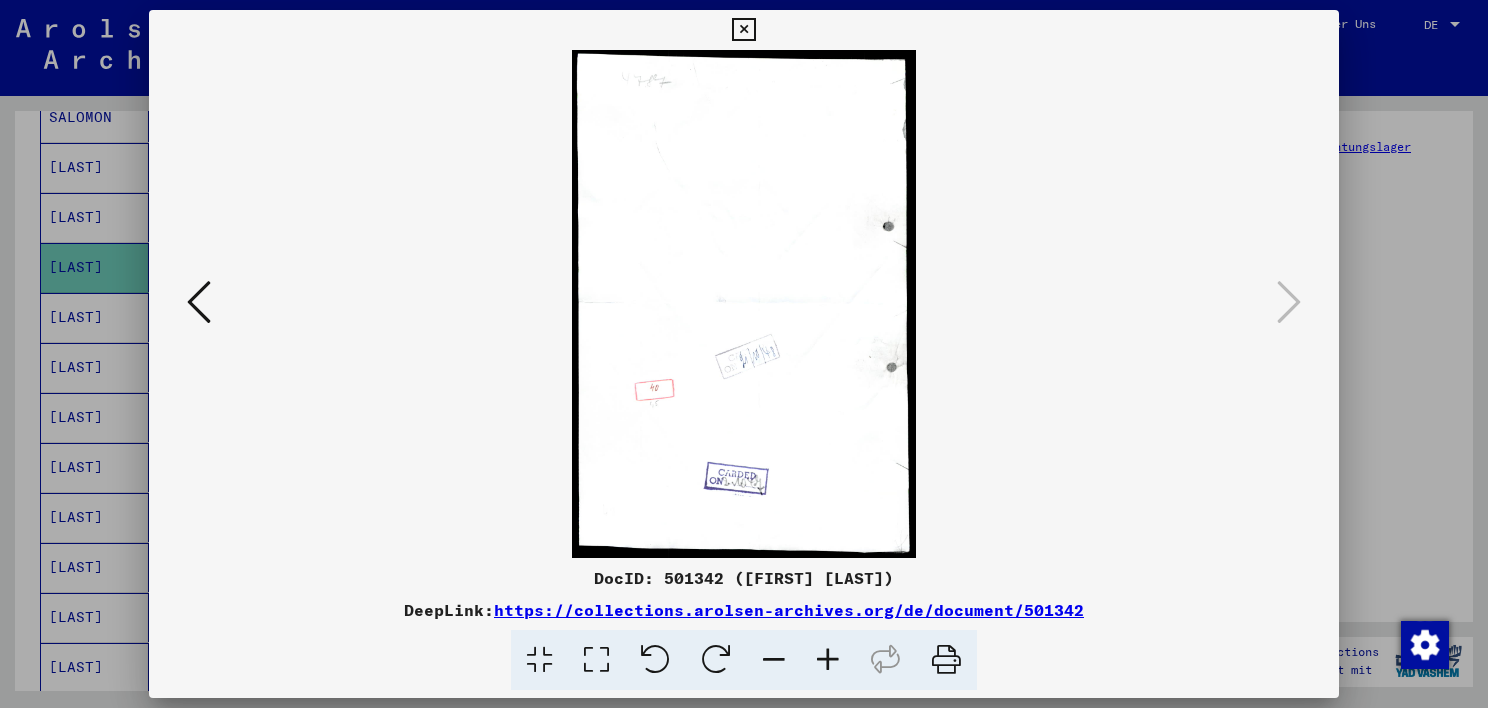 click at bounding box center [199, 302] 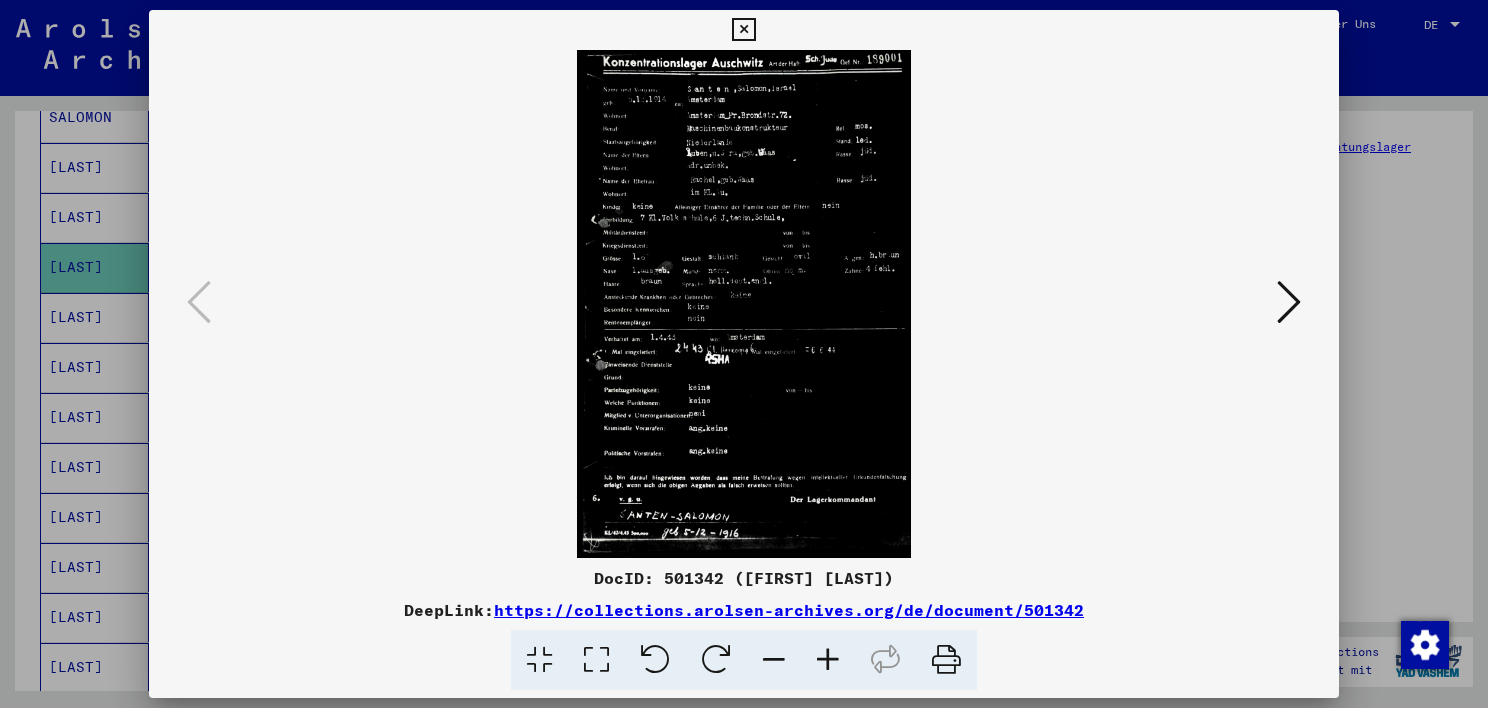 click at bounding box center (828, 660) 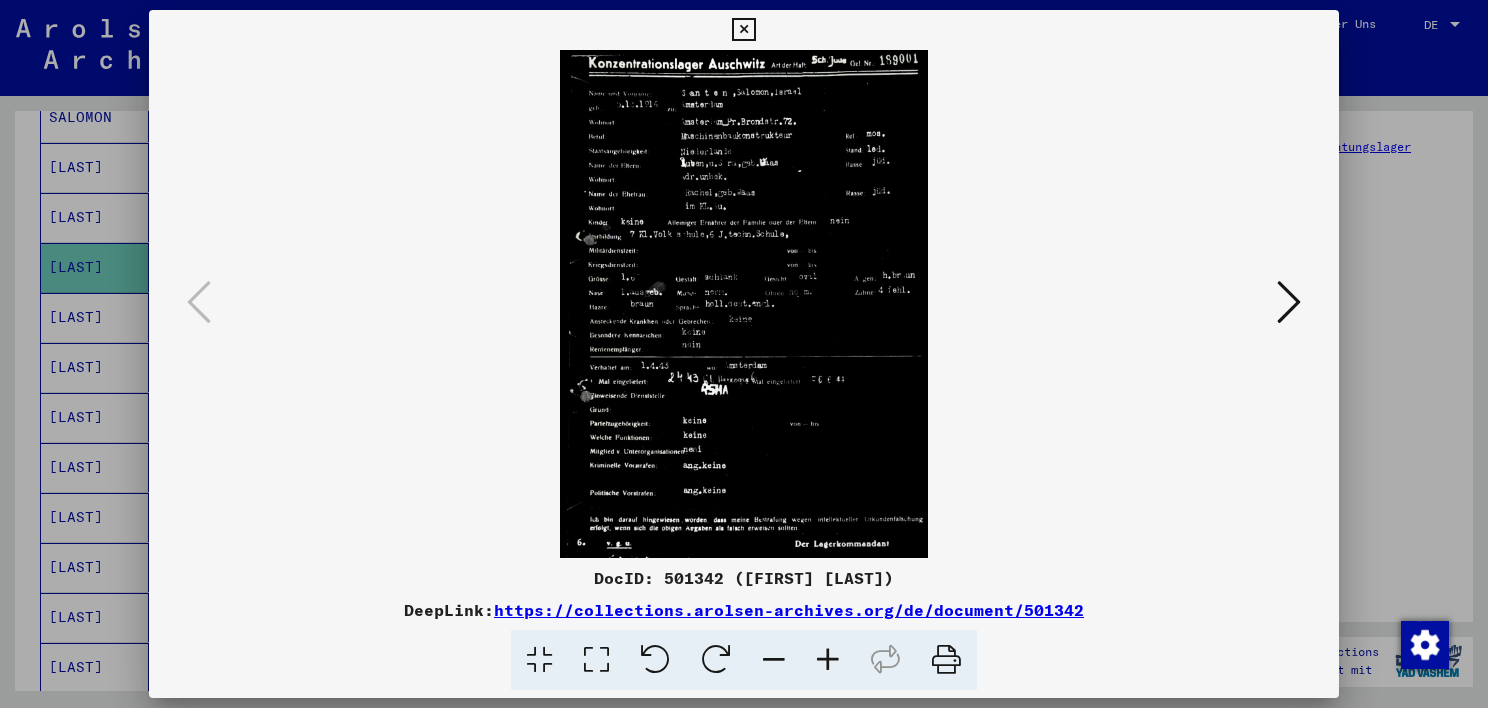 click at bounding box center [828, 660] 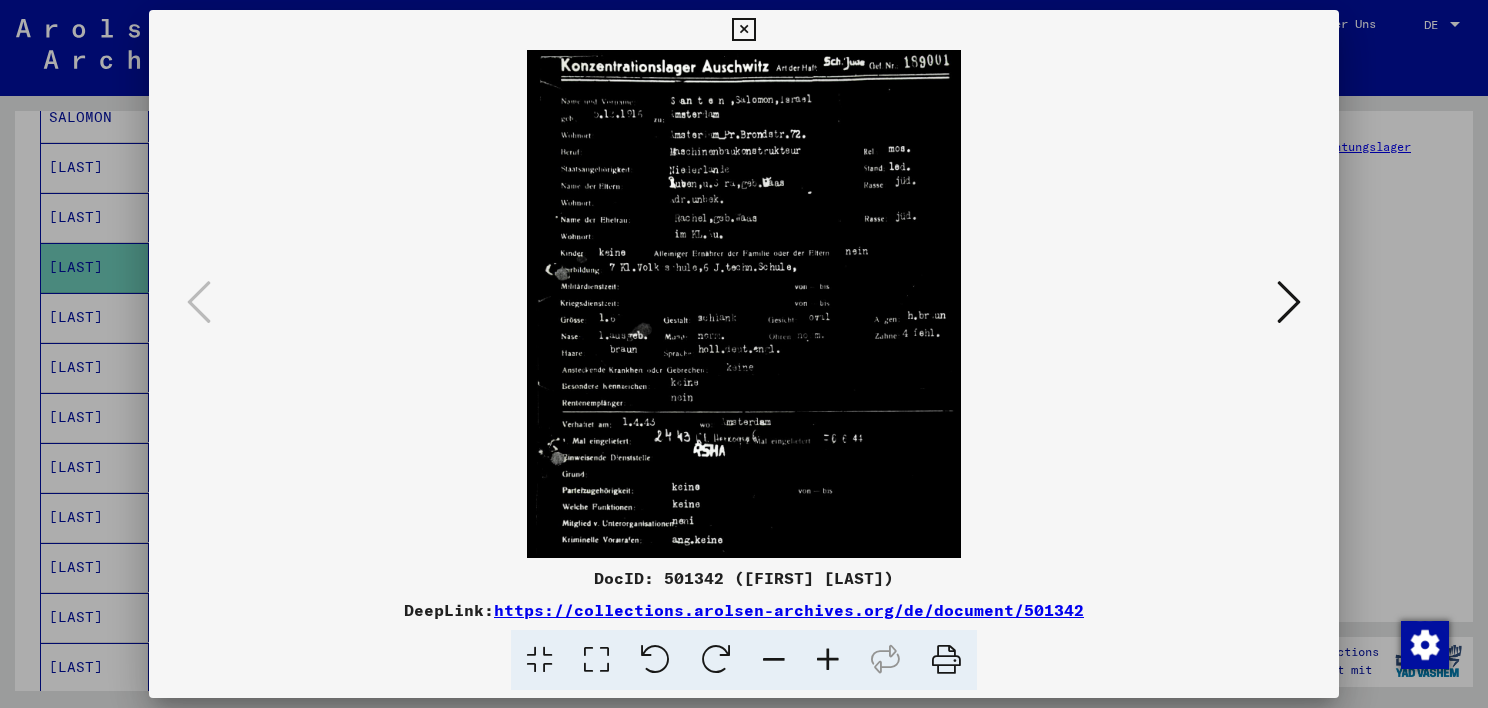 click at bounding box center (828, 660) 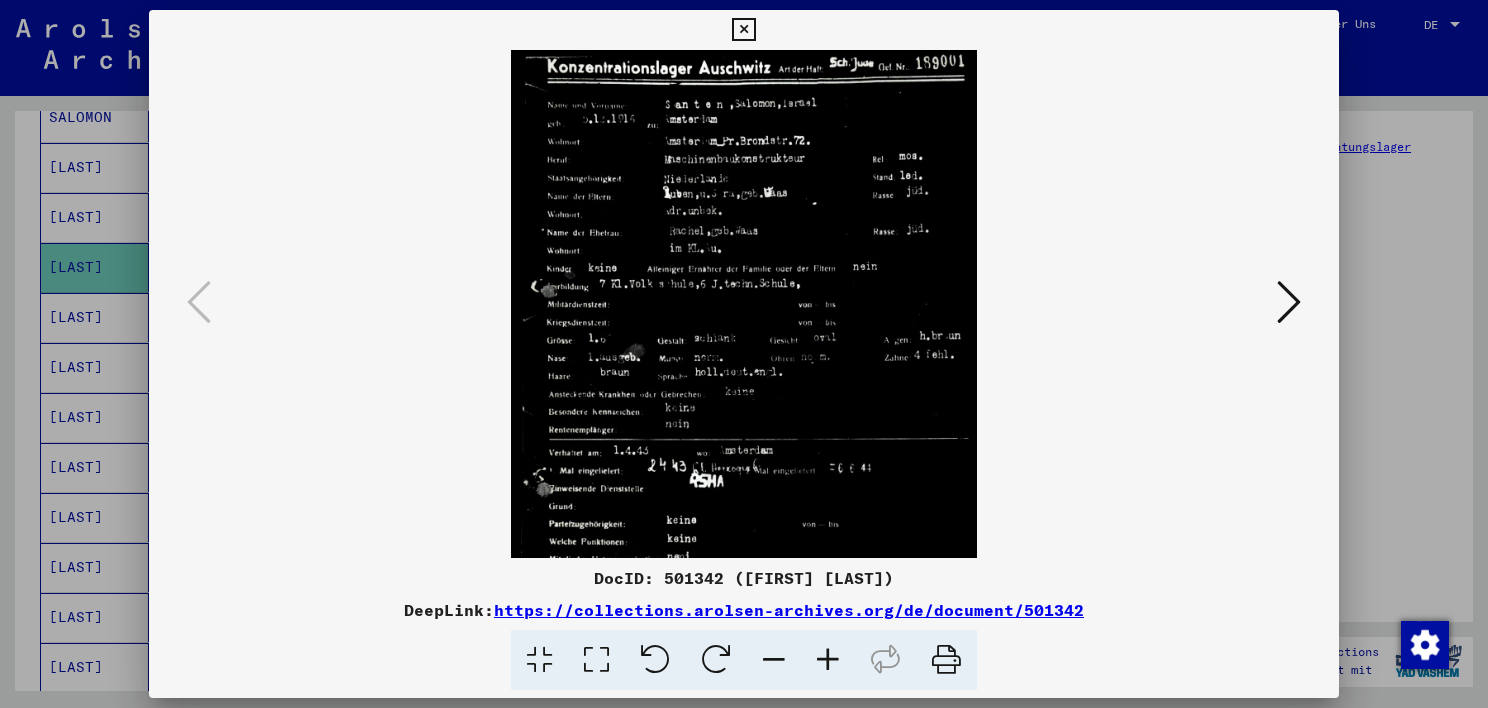 click at bounding box center (828, 660) 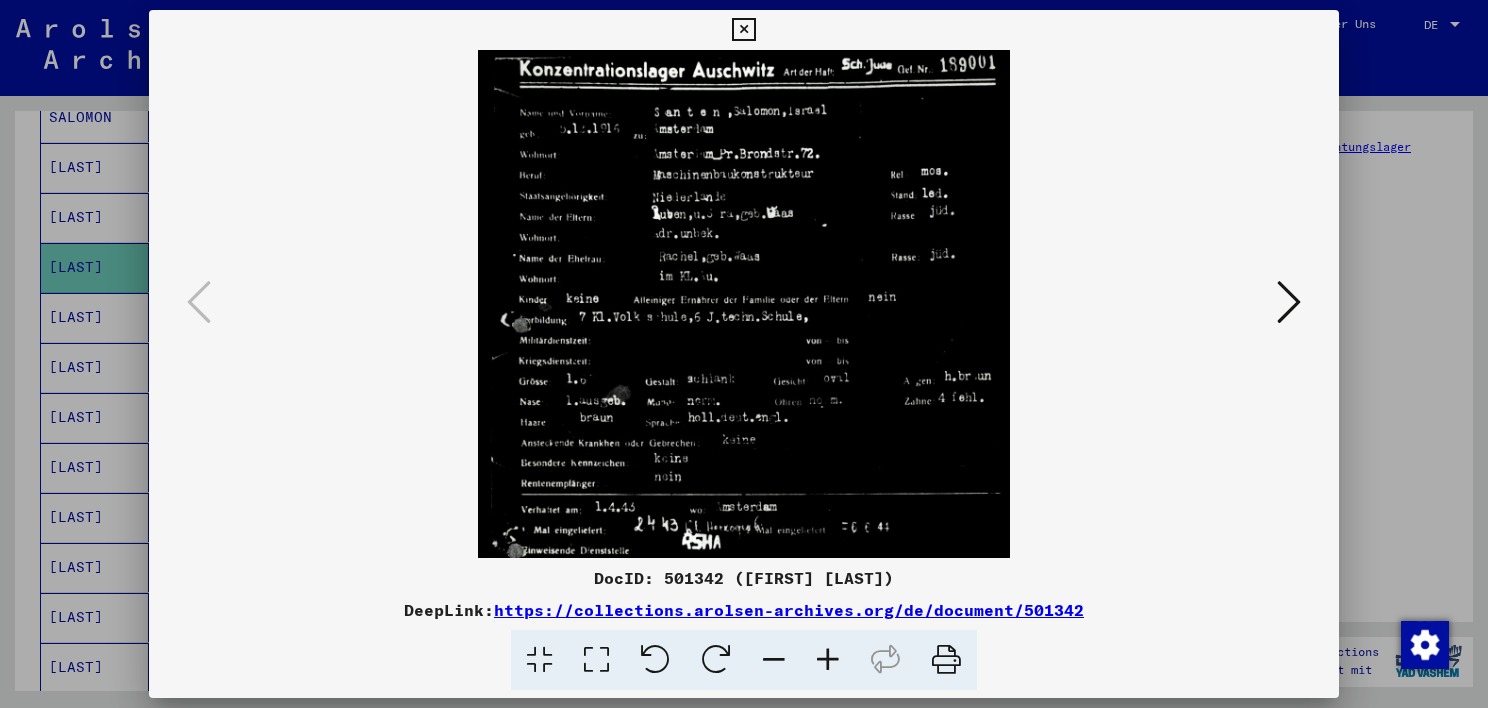 click at bounding box center (828, 660) 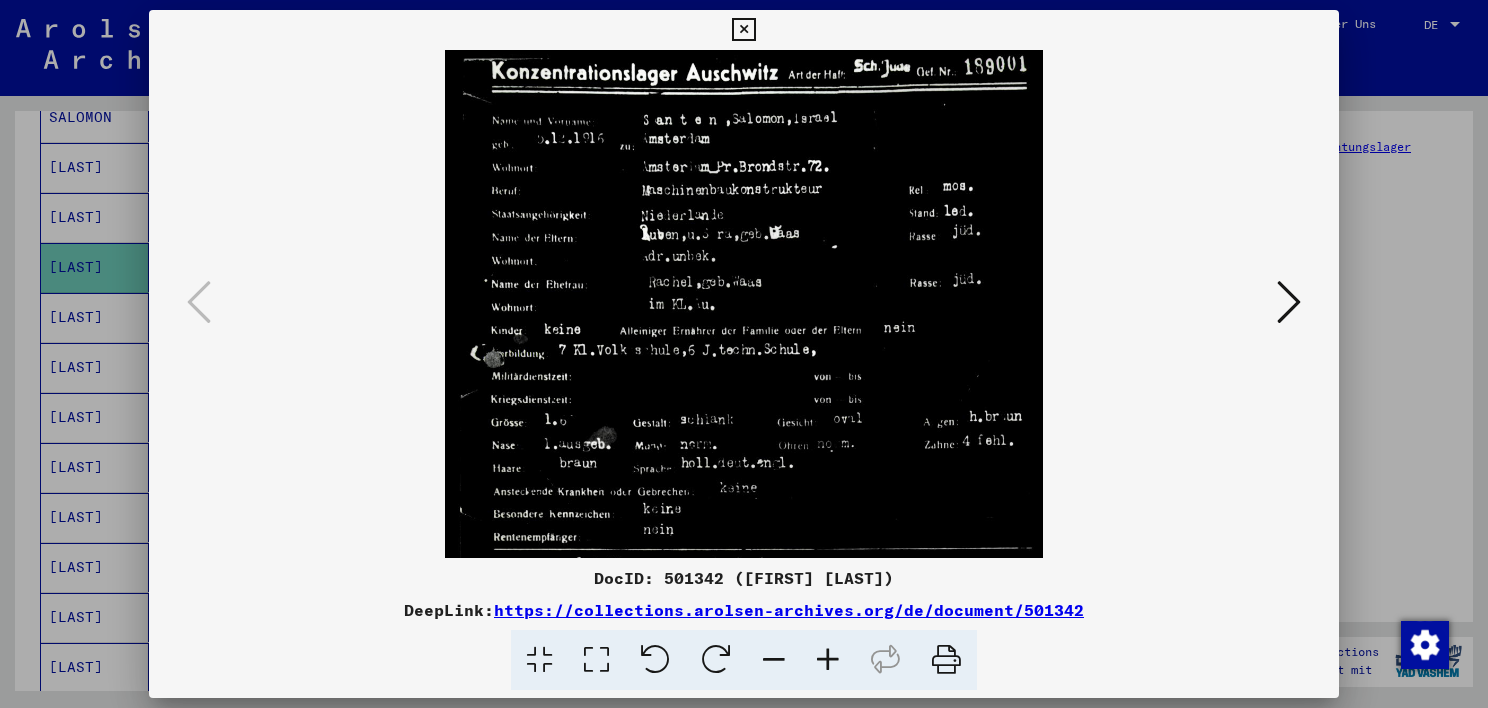 click at bounding box center [828, 660] 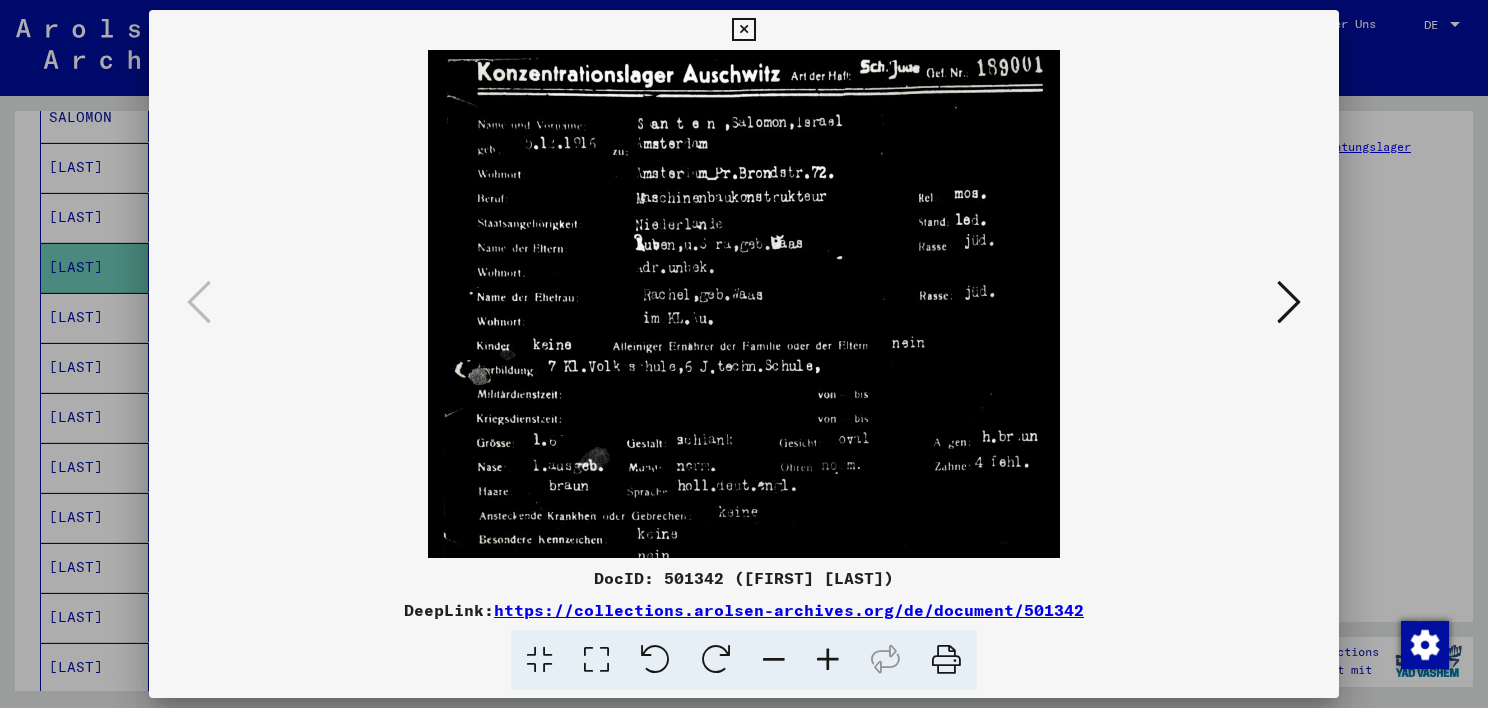 click at bounding box center (828, 660) 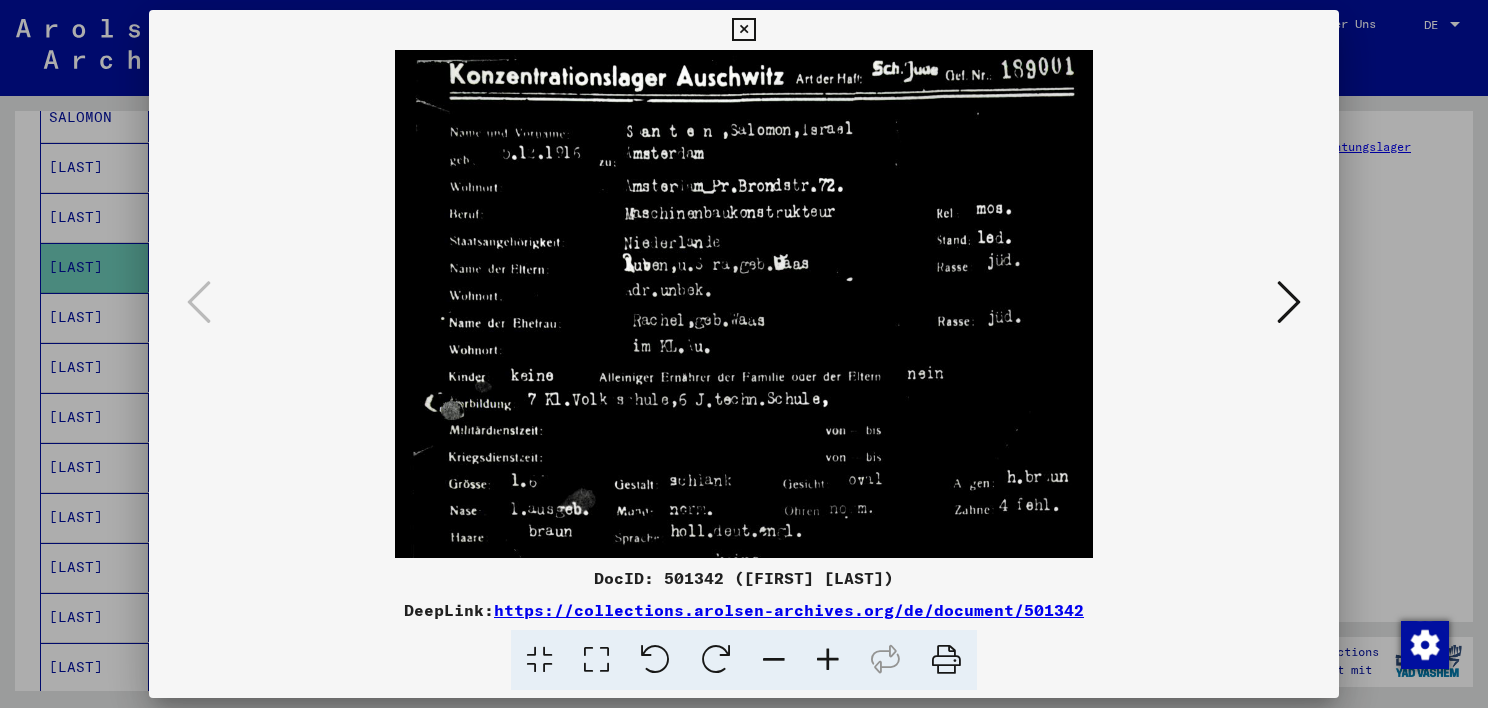 click at bounding box center (828, 660) 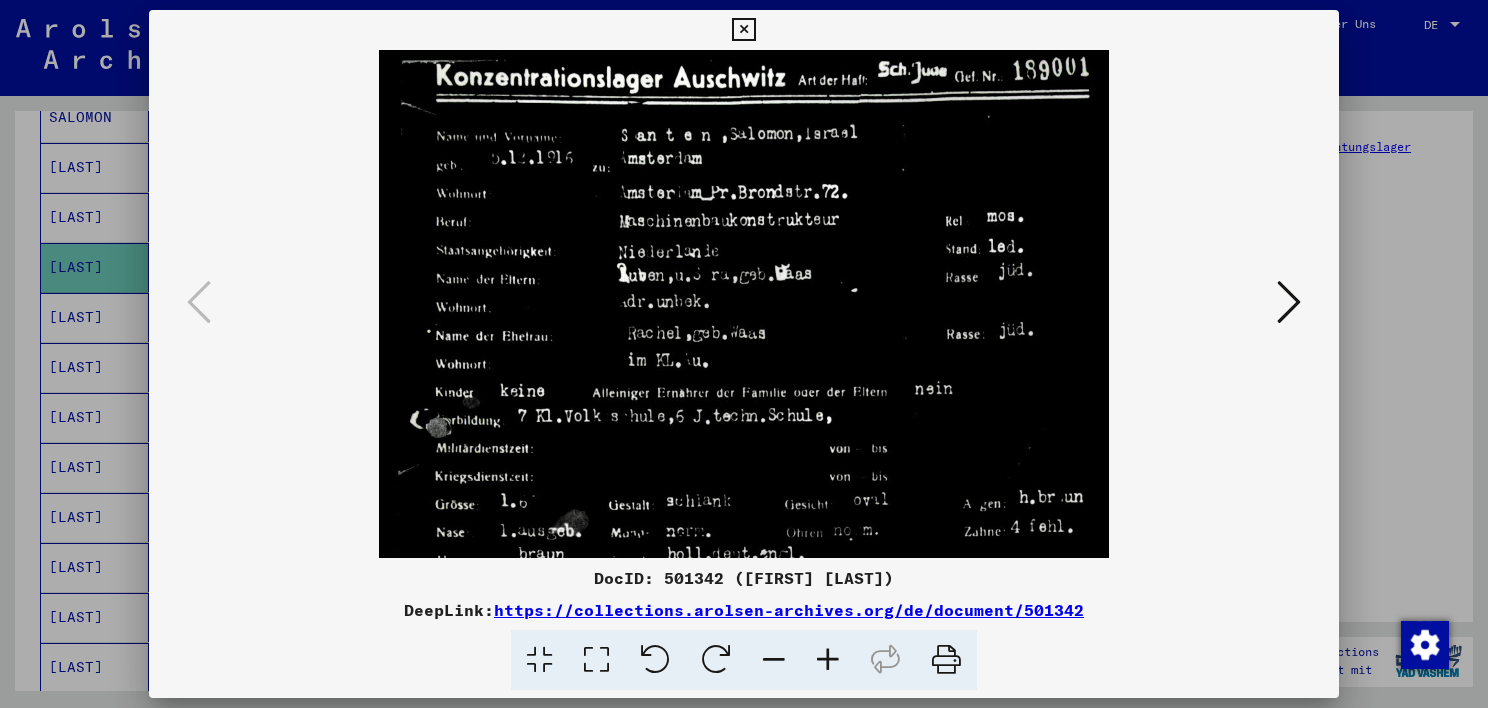 click at bounding box center (828, 660) 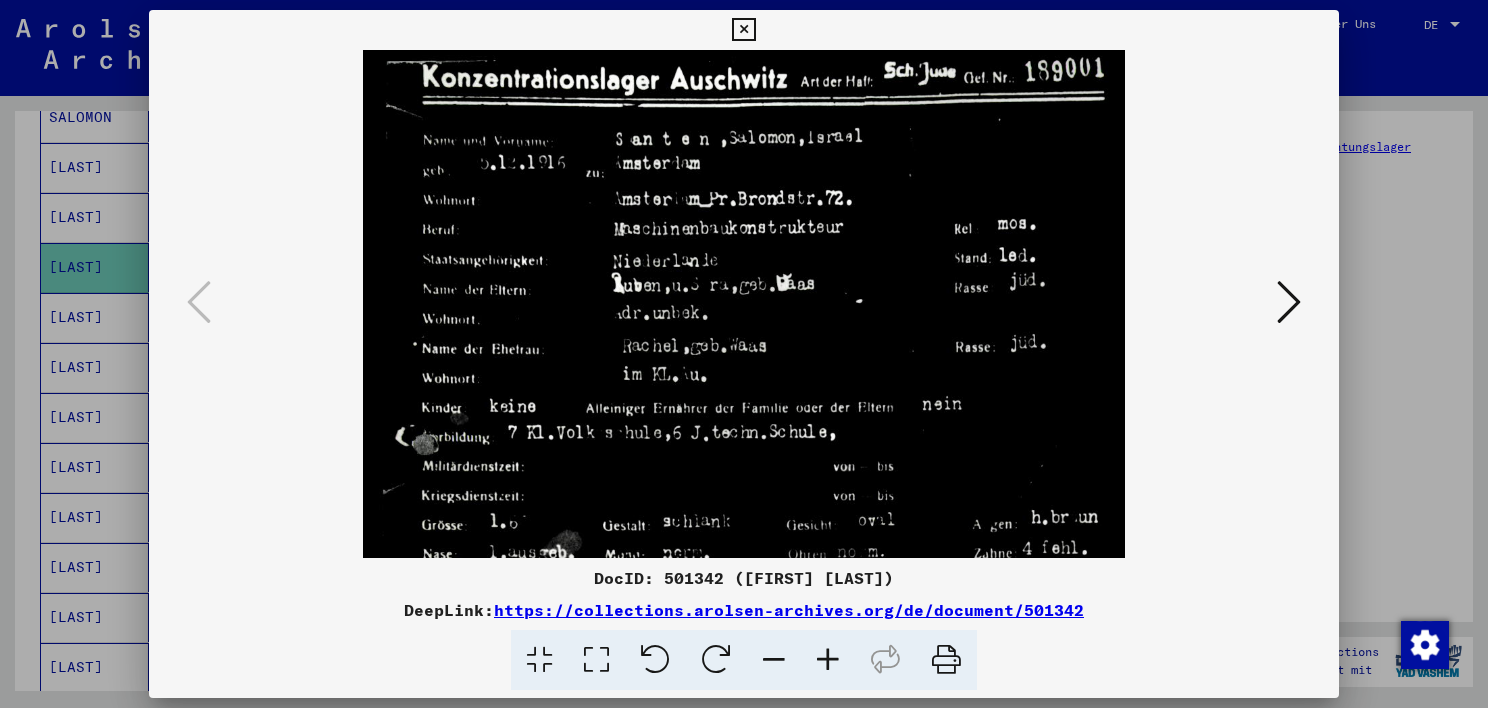click at bounding box center [828, 660] 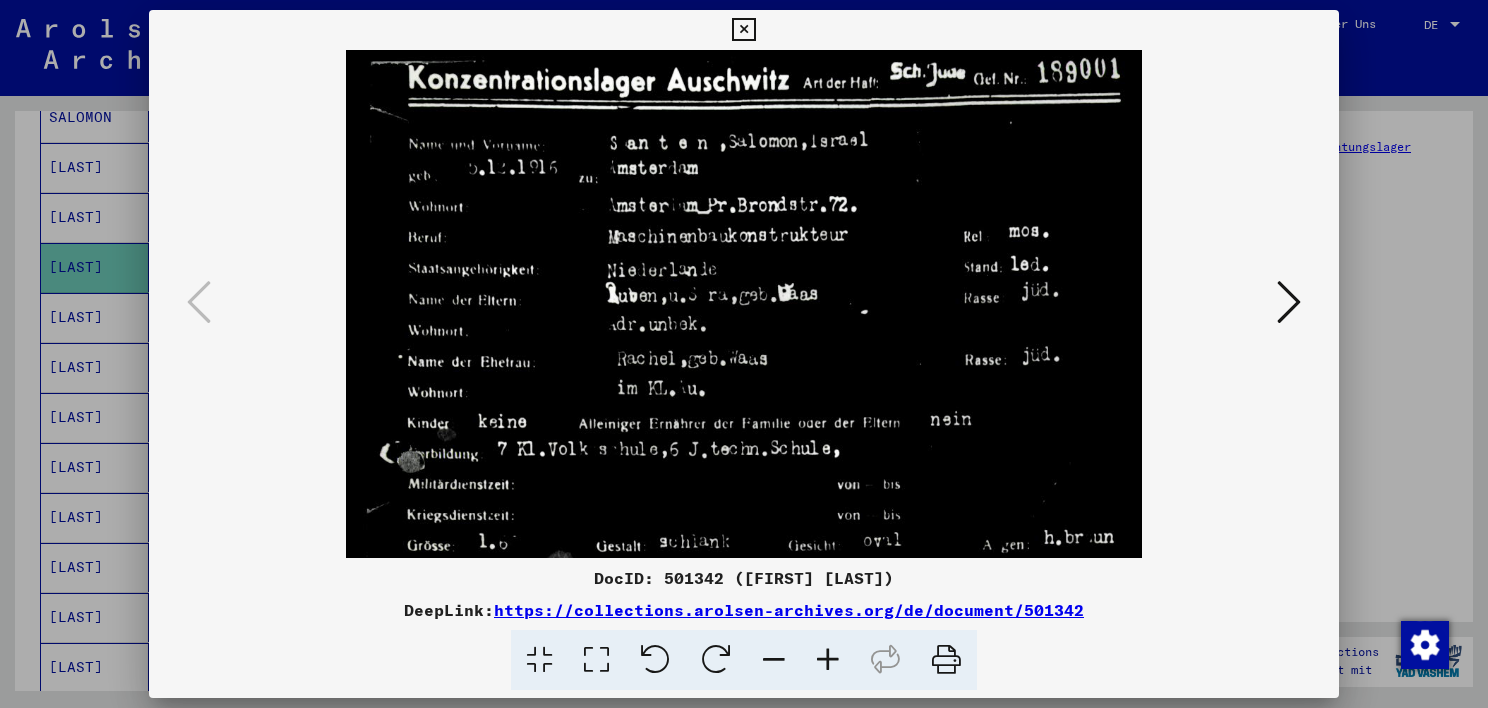 click at bounding box center (828, 660) 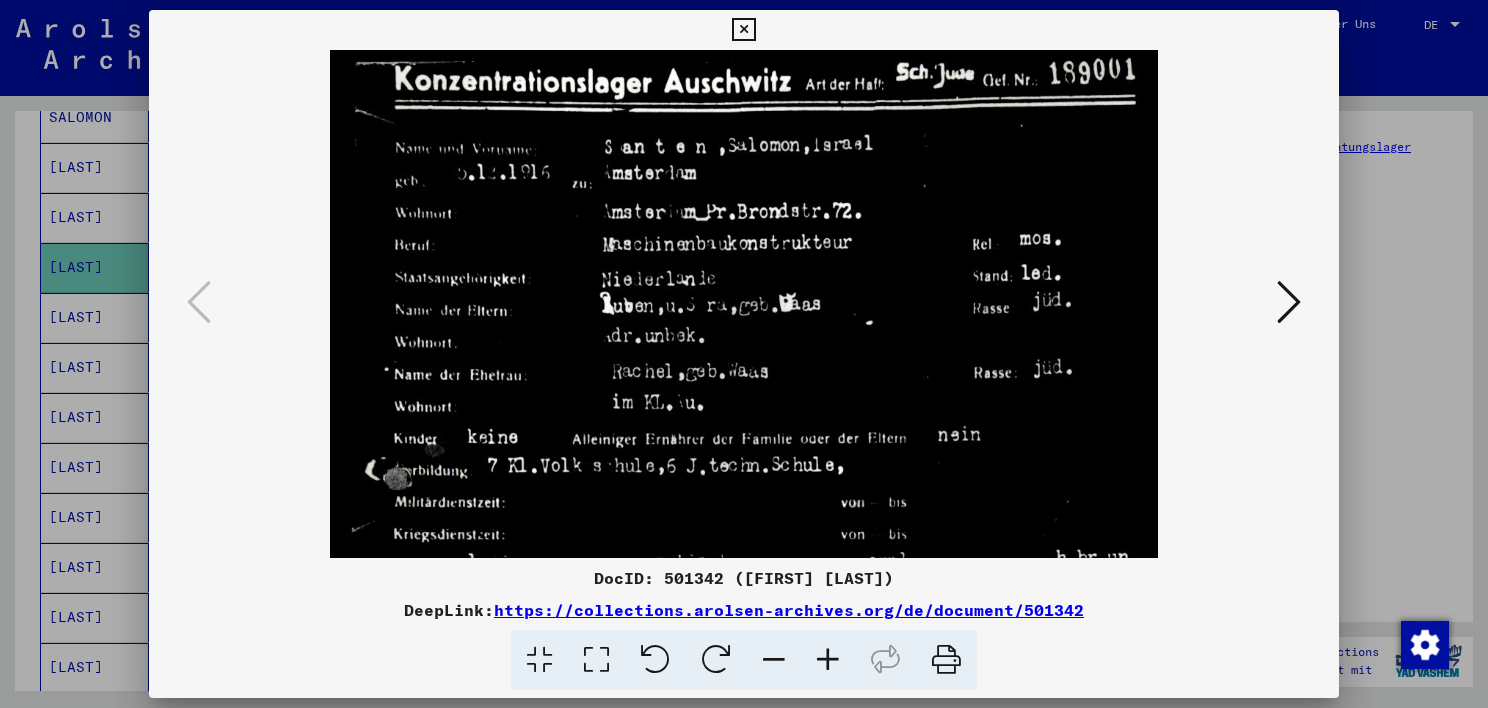 click at bounding box center [828, 660] 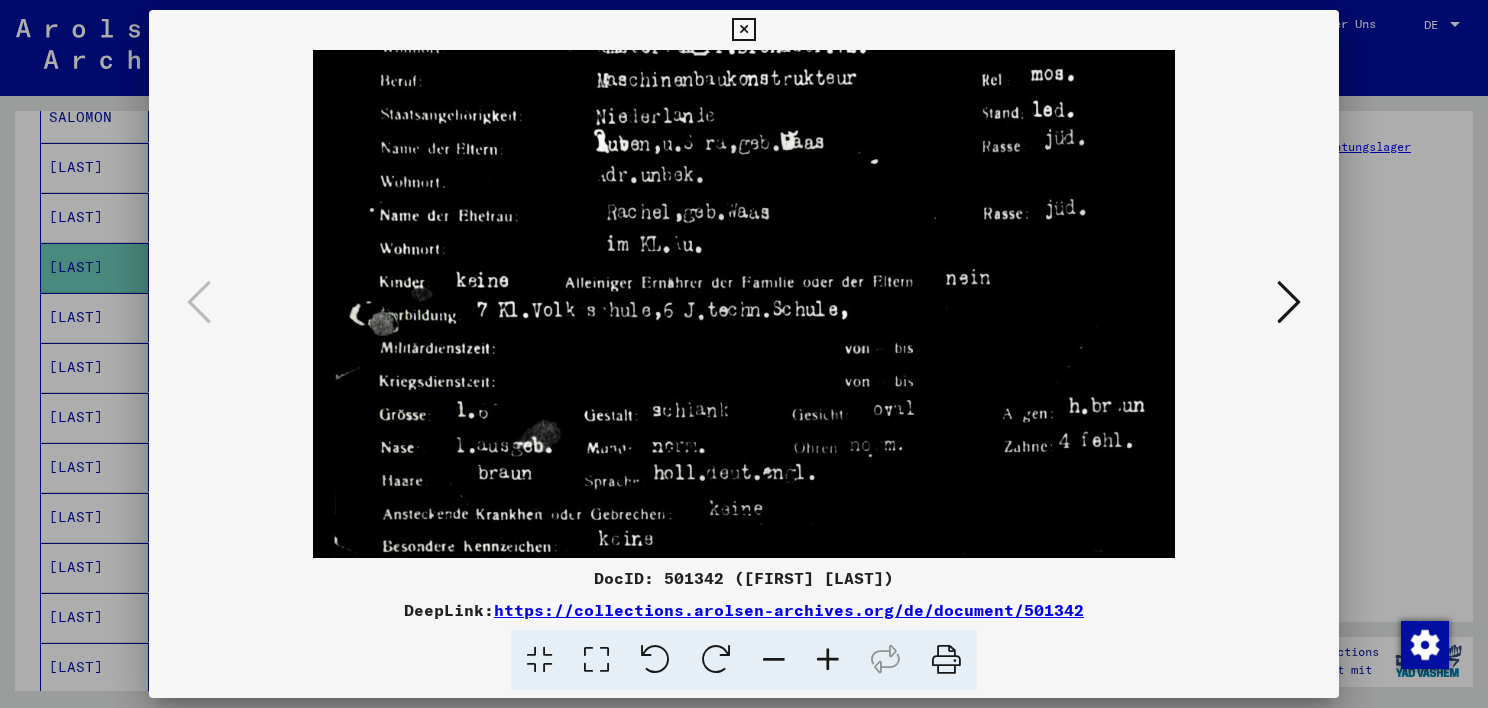 scroll, scrollTop: 173, scrollLeft: 0, axis: vertical 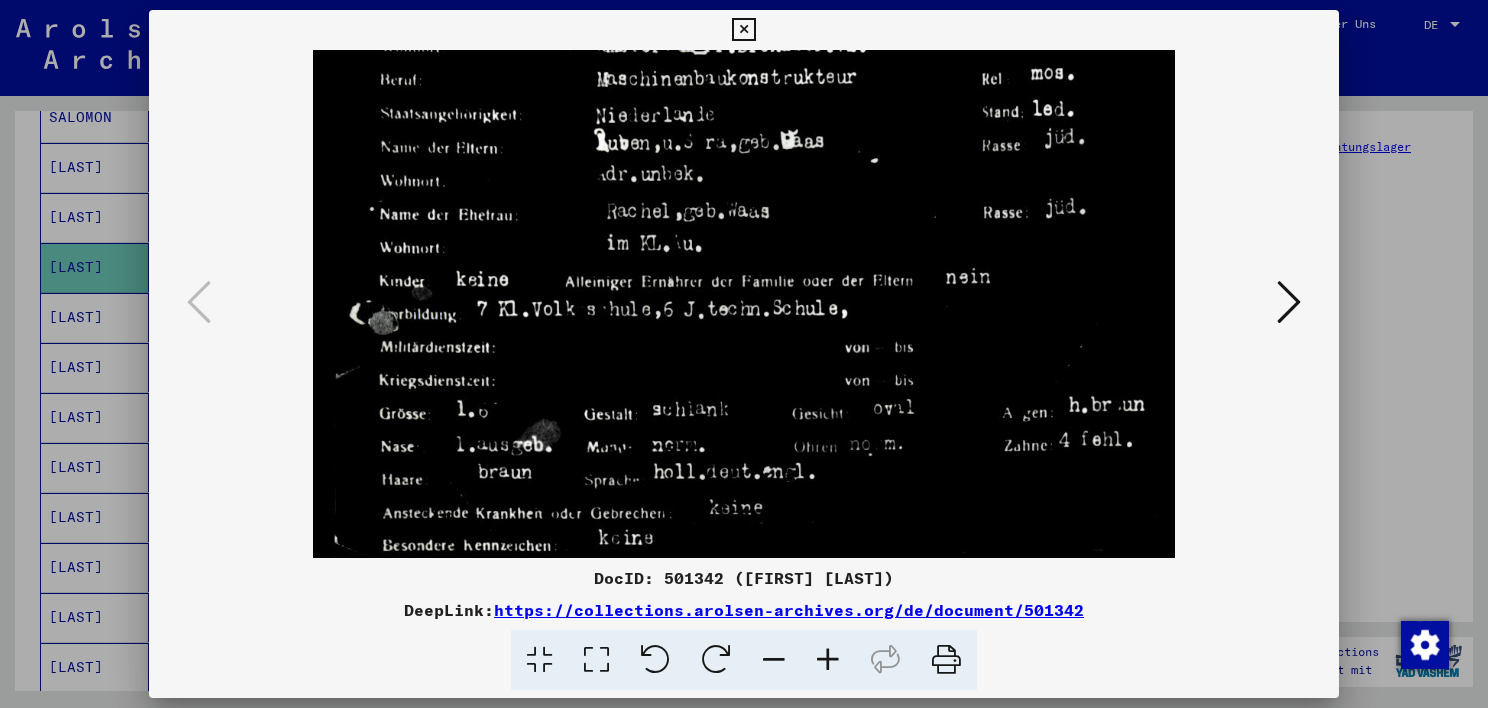 drag, startPoint x: 884, startPoint y: 404, endPoint x: 849, endPoint y: 234, distance: 173.56555 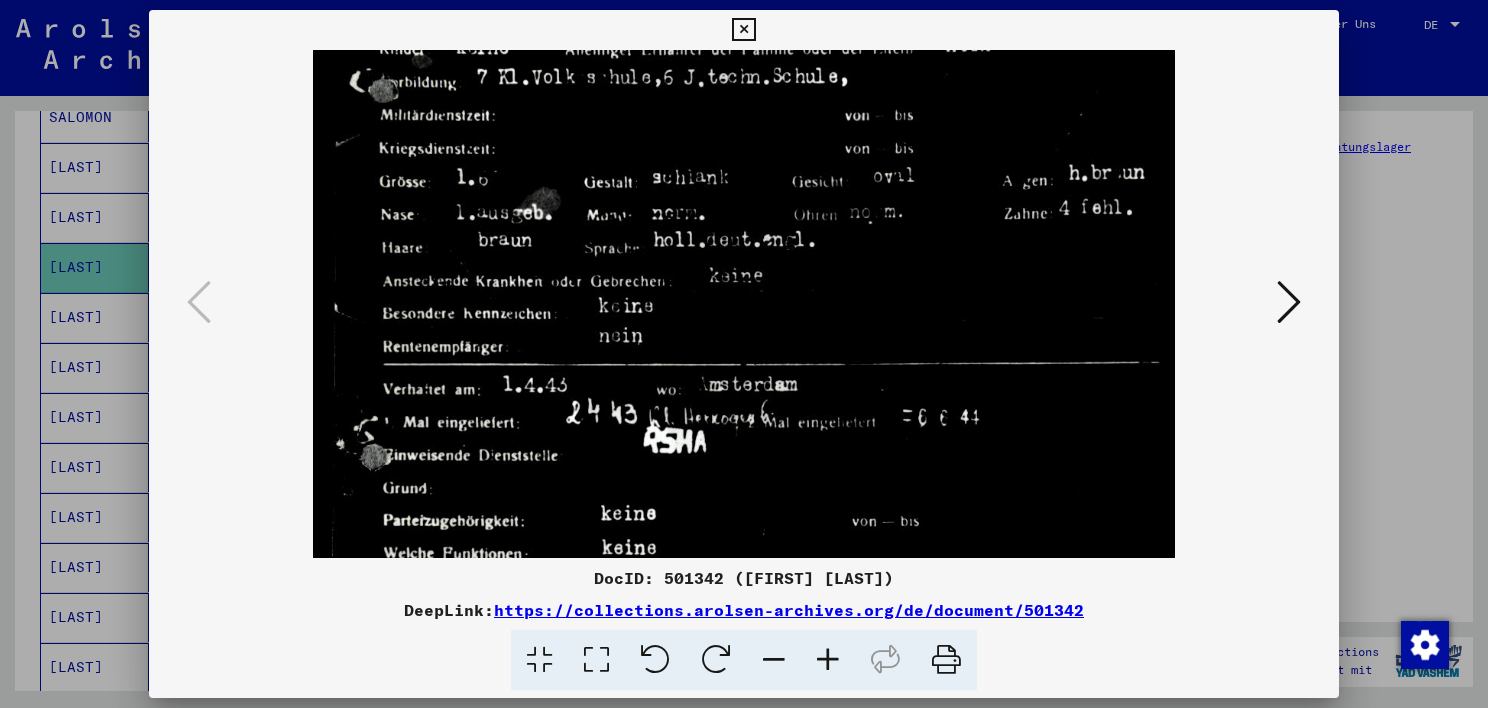 scroll, scrollTop: 502, scrollLeft: 0, axis: vertical 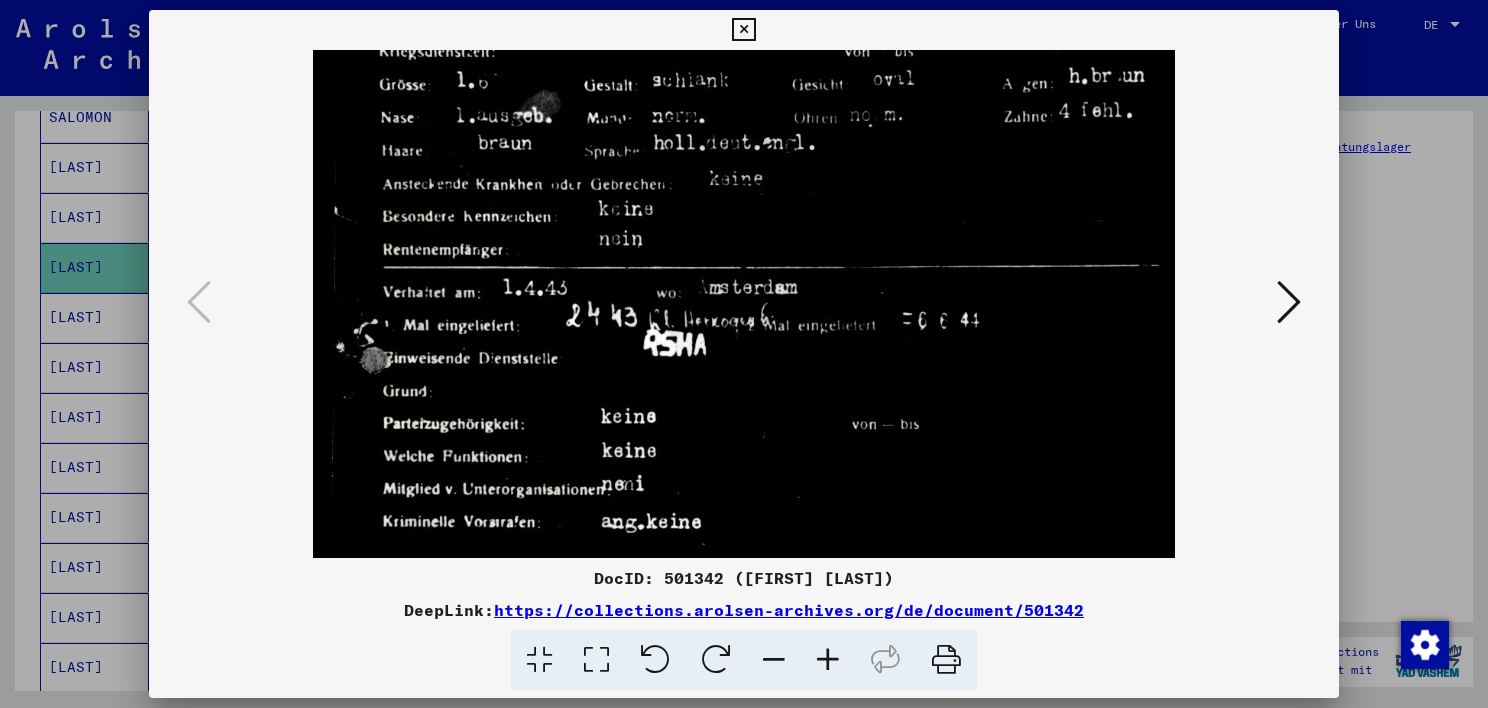 drag, startPoint x: 875, startPoint y: 440, endPoint x: 837, endPoint y: 116, distance: 326.2208 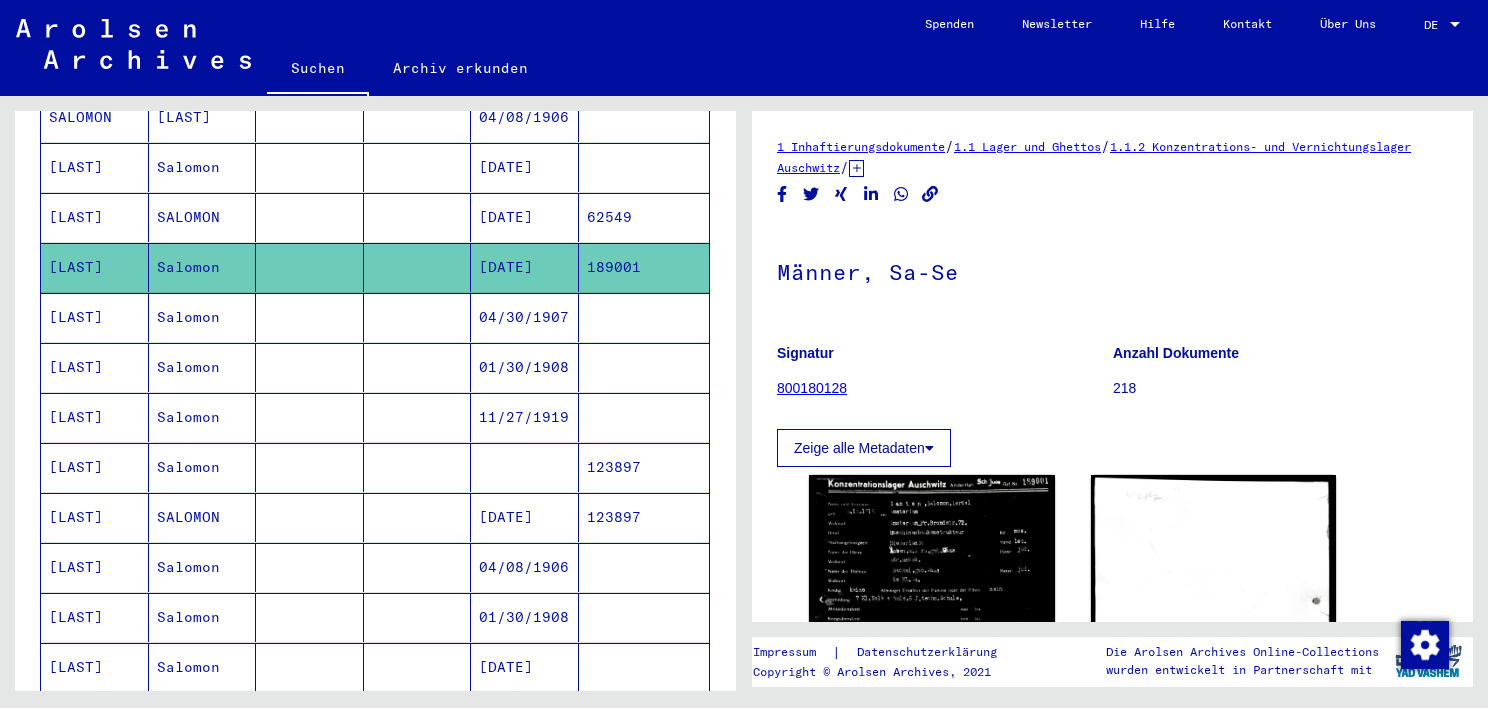 click on "62549" at bounding box center [644, 267] 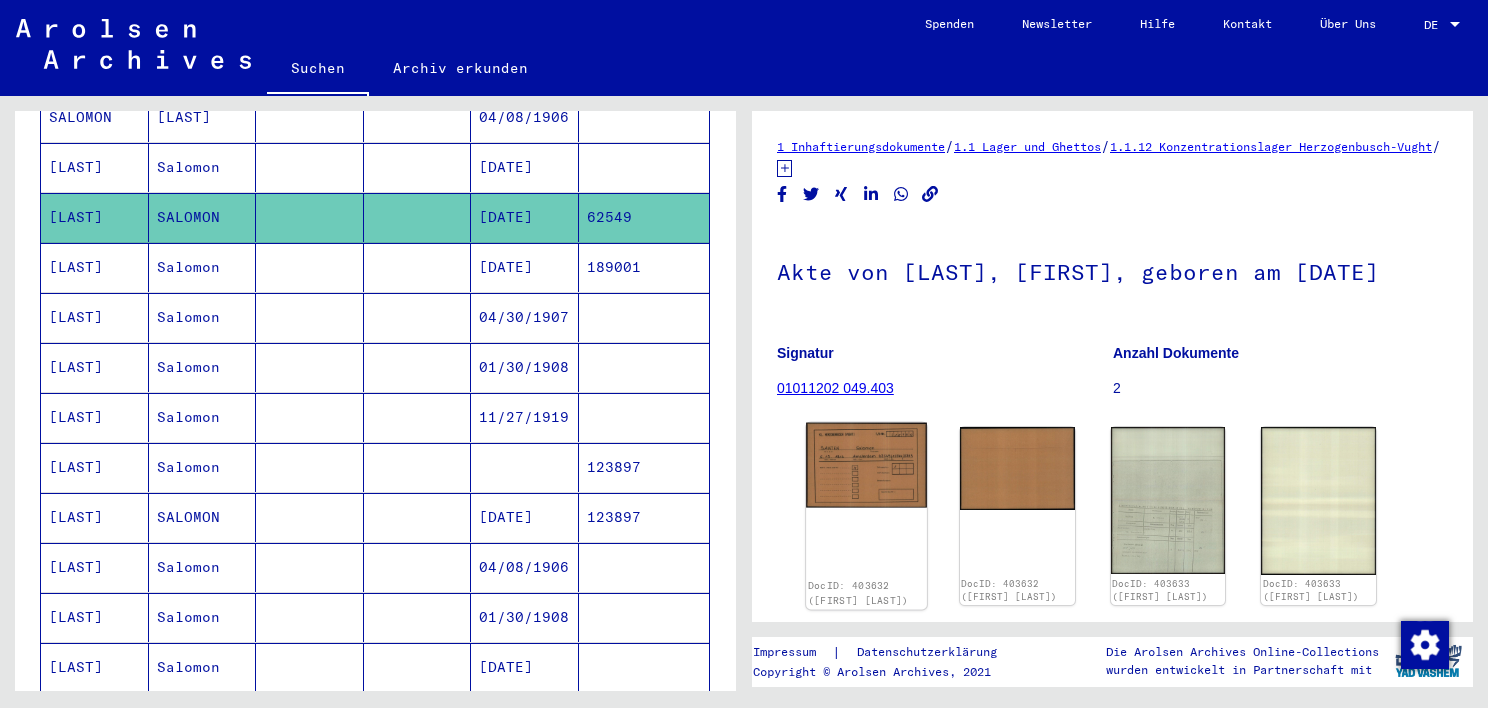 scroll, scrollTop: 0, scrollLeft: 0, axis: both 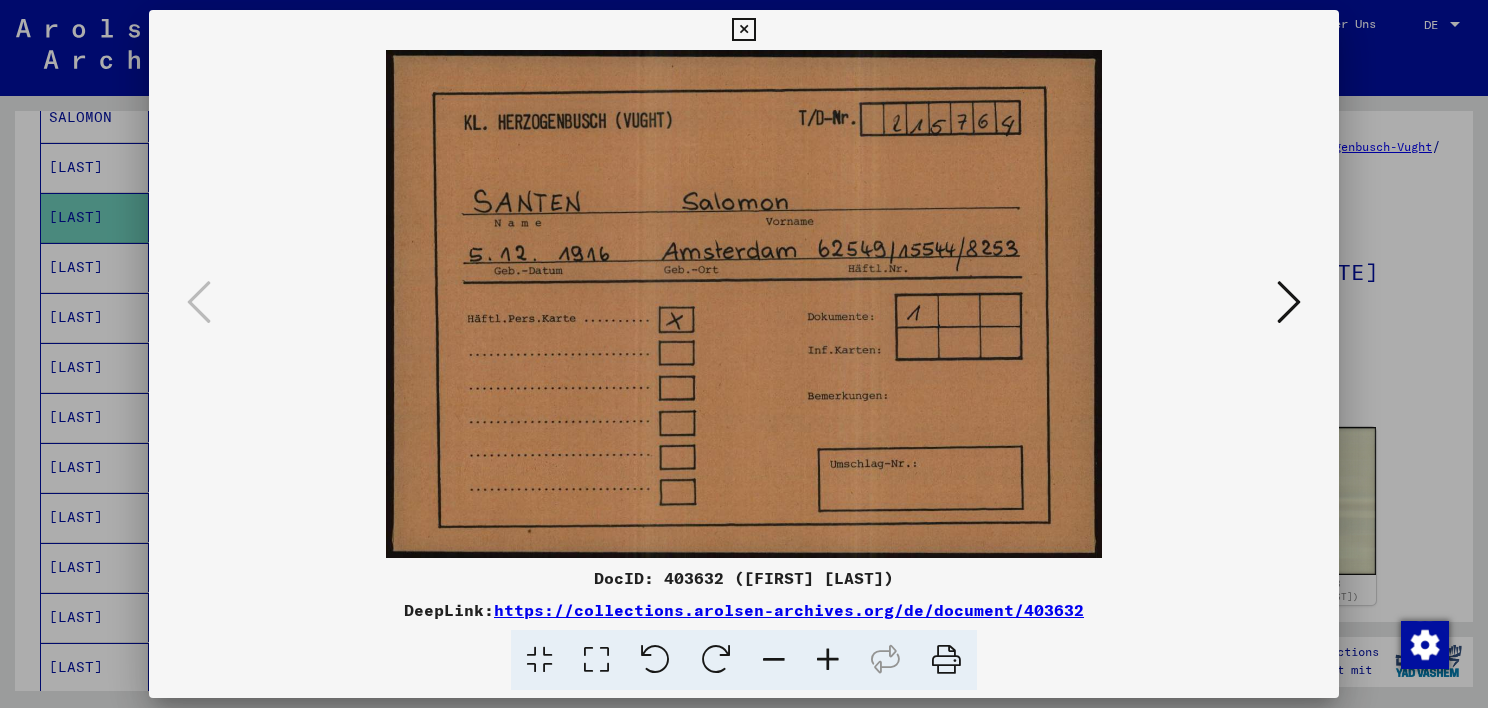 click at bounding box center (744, 354) 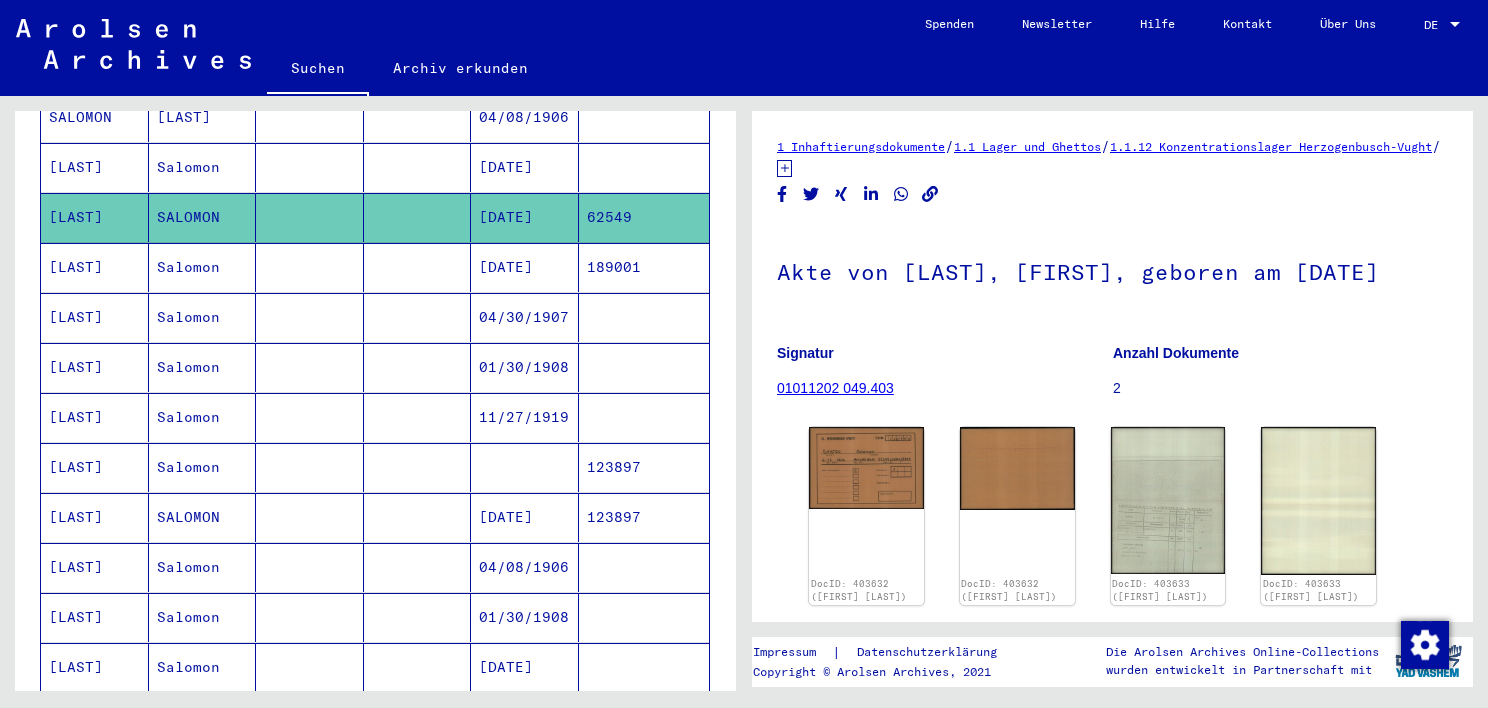 click on "[DATE]" at bounding box center [525, 717] 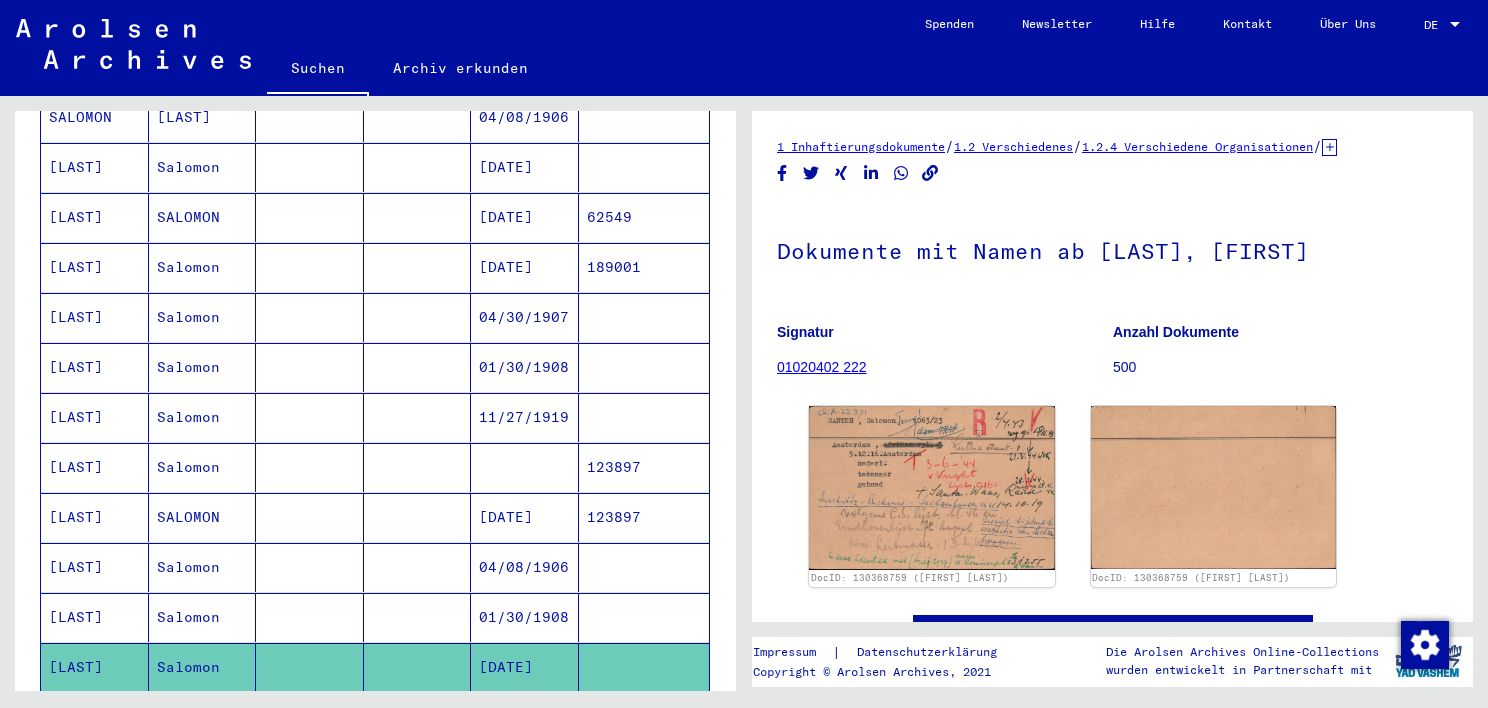 scroll, scrollTop: 0, scrollLeft: 0, axis: both 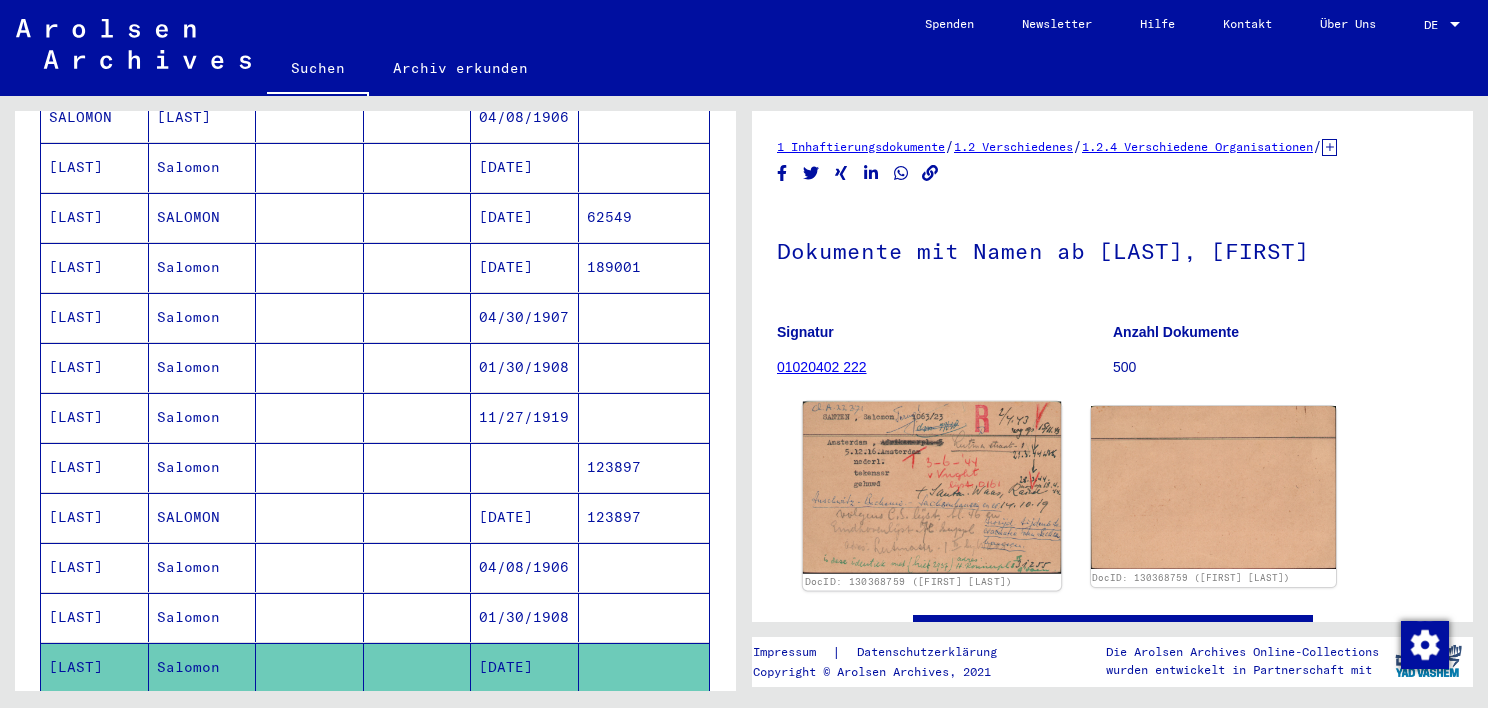 click 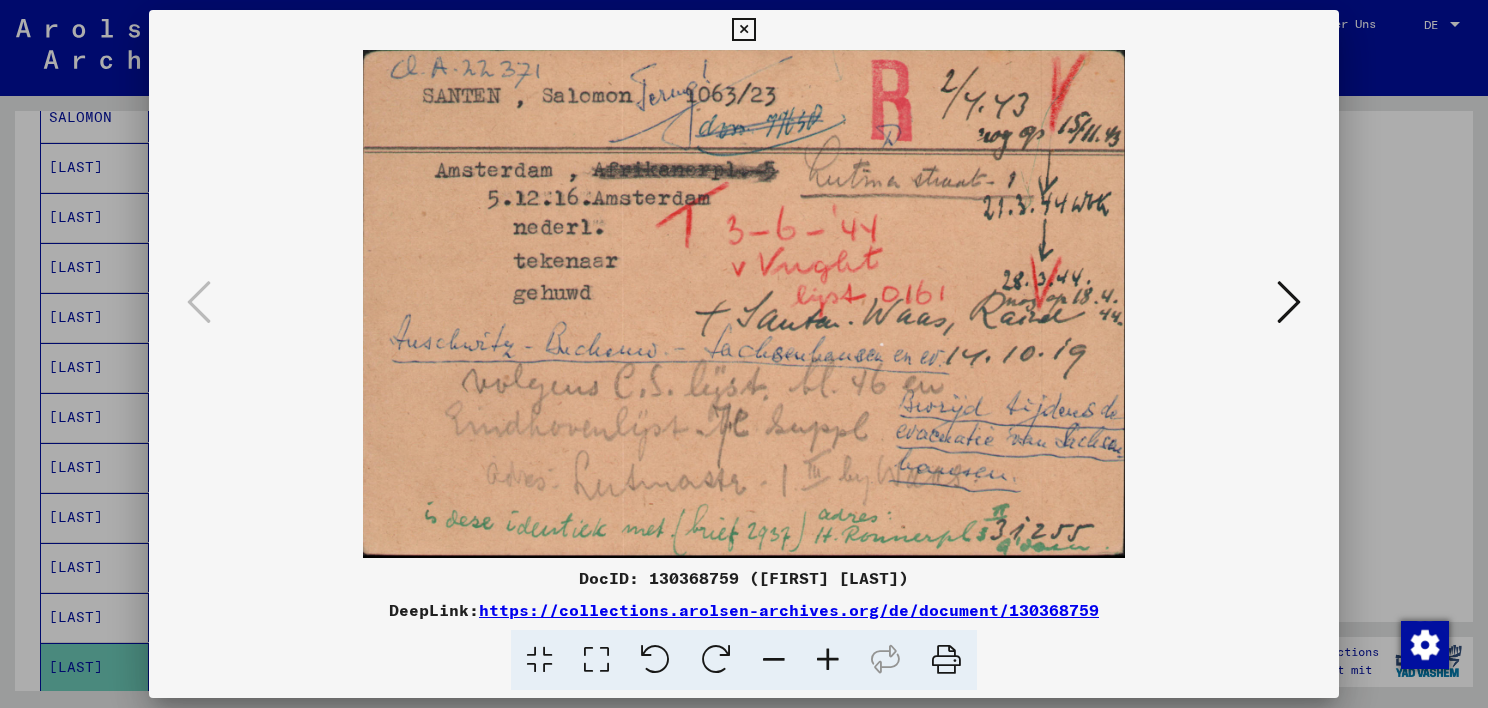 click at bounding box center (1289, 303) 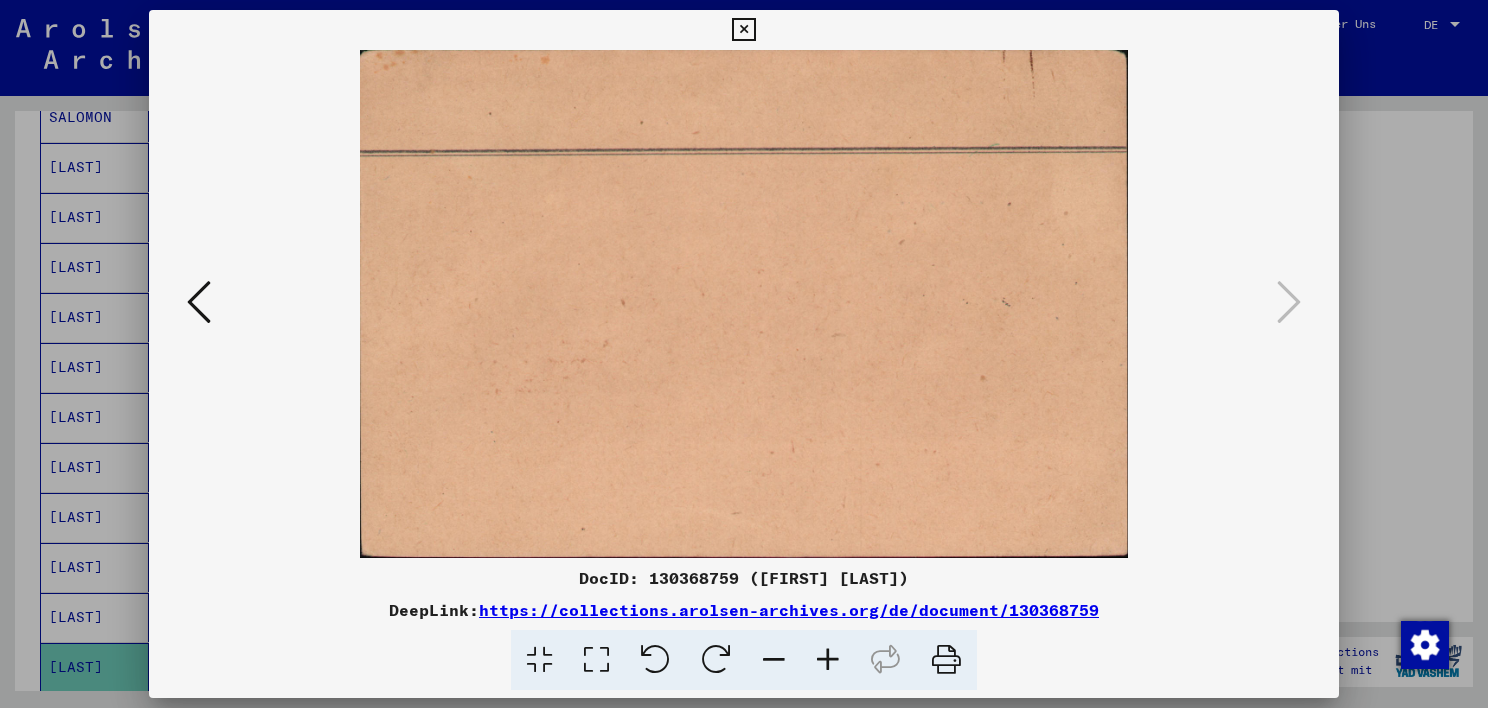 click at bounding box center (744, 354) 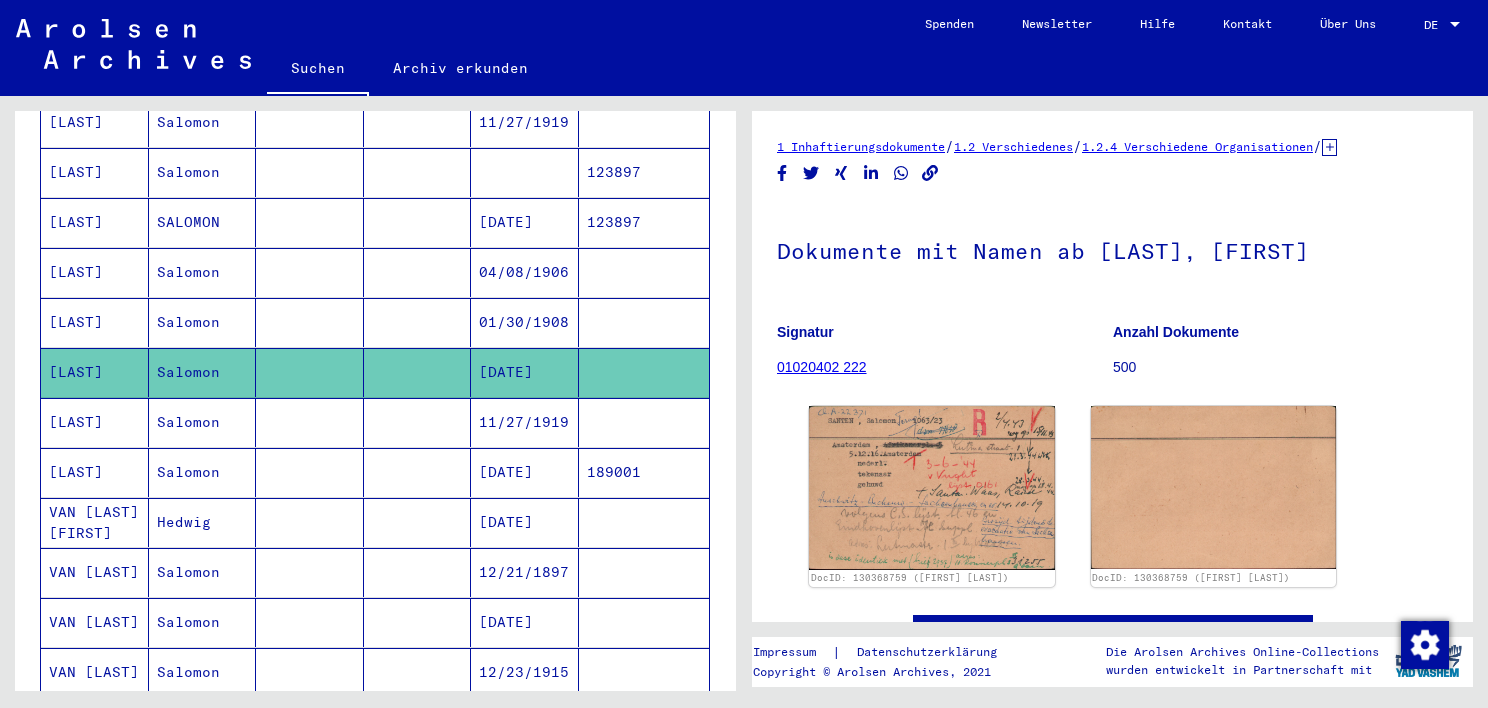 scroll, scrollTop: 666, scrollLeft: 0, axis: vertical 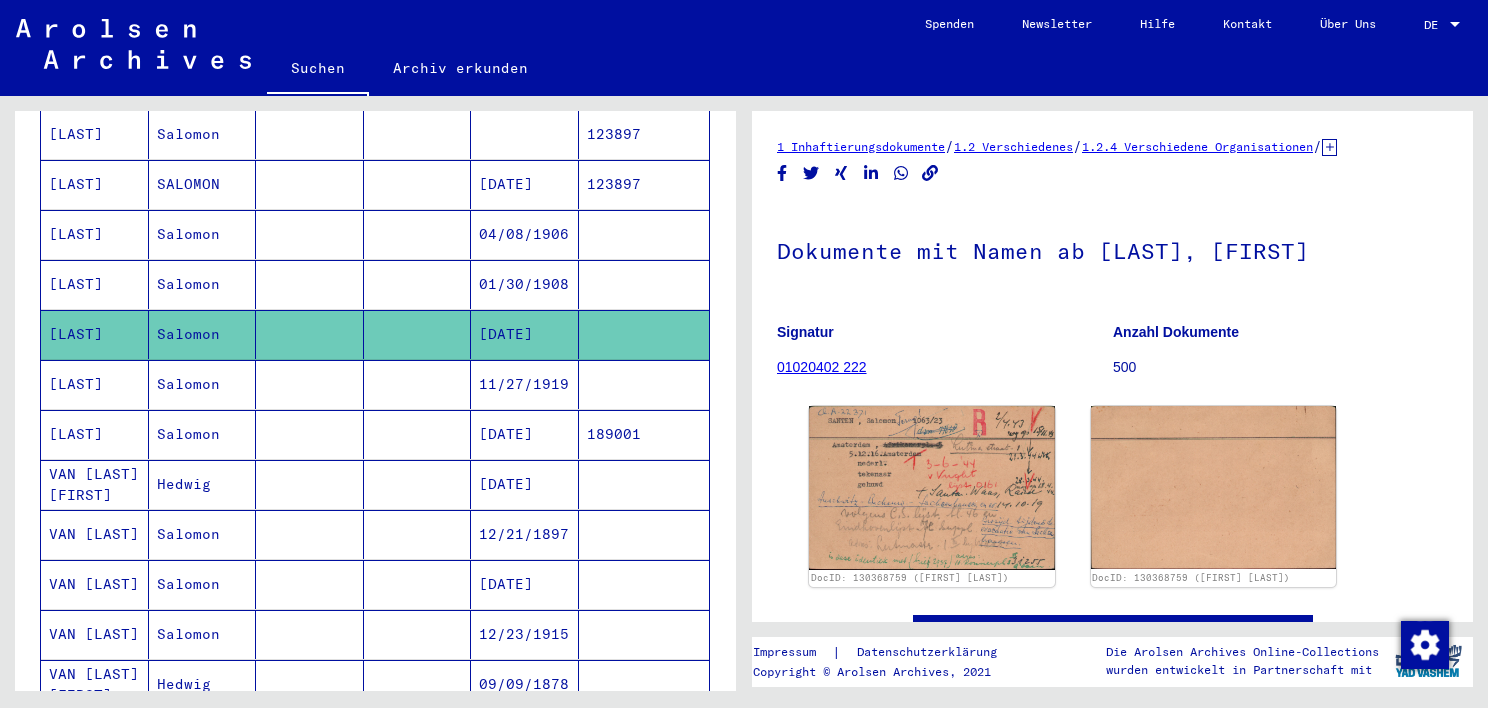 click on "189001" at bounding box center (644, 484) 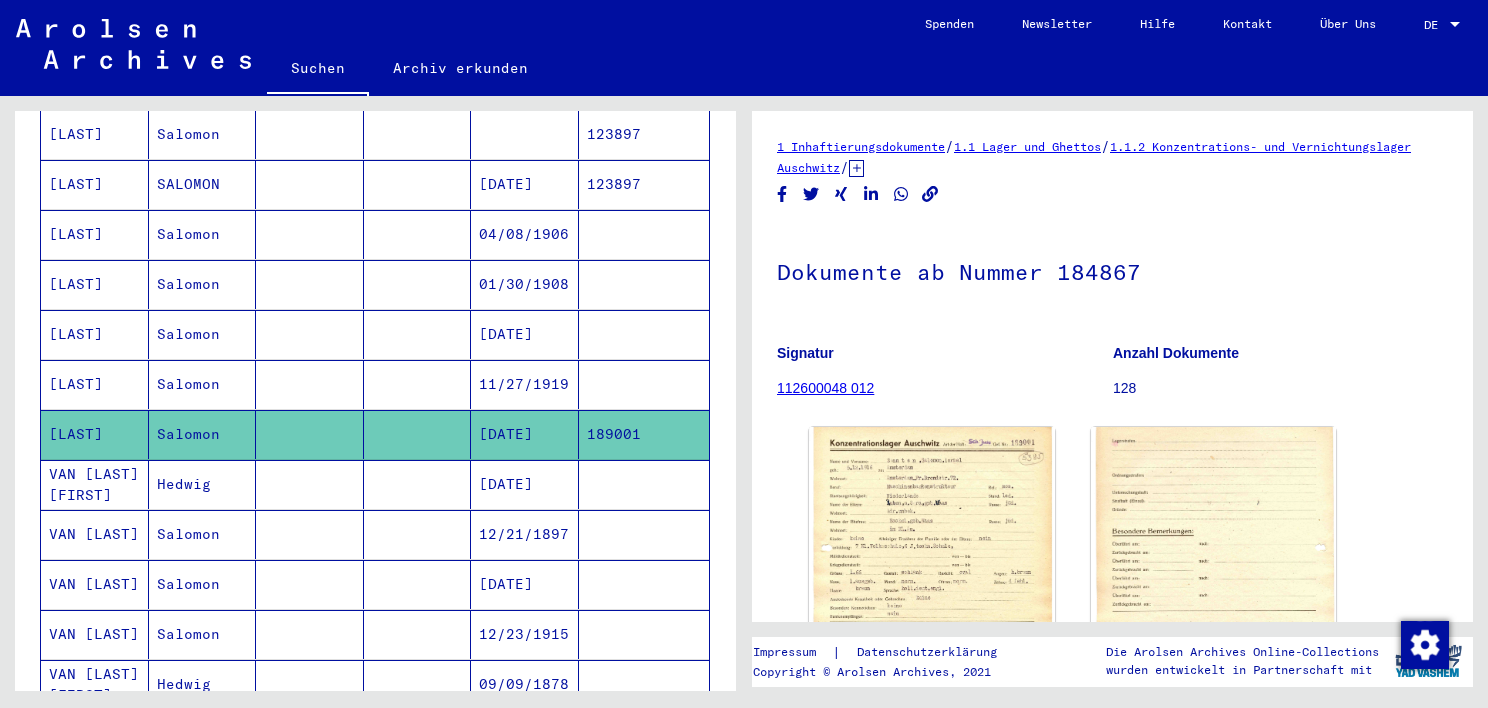 scroll, scrollTop: 0, scrollLeft: 0, axis: both 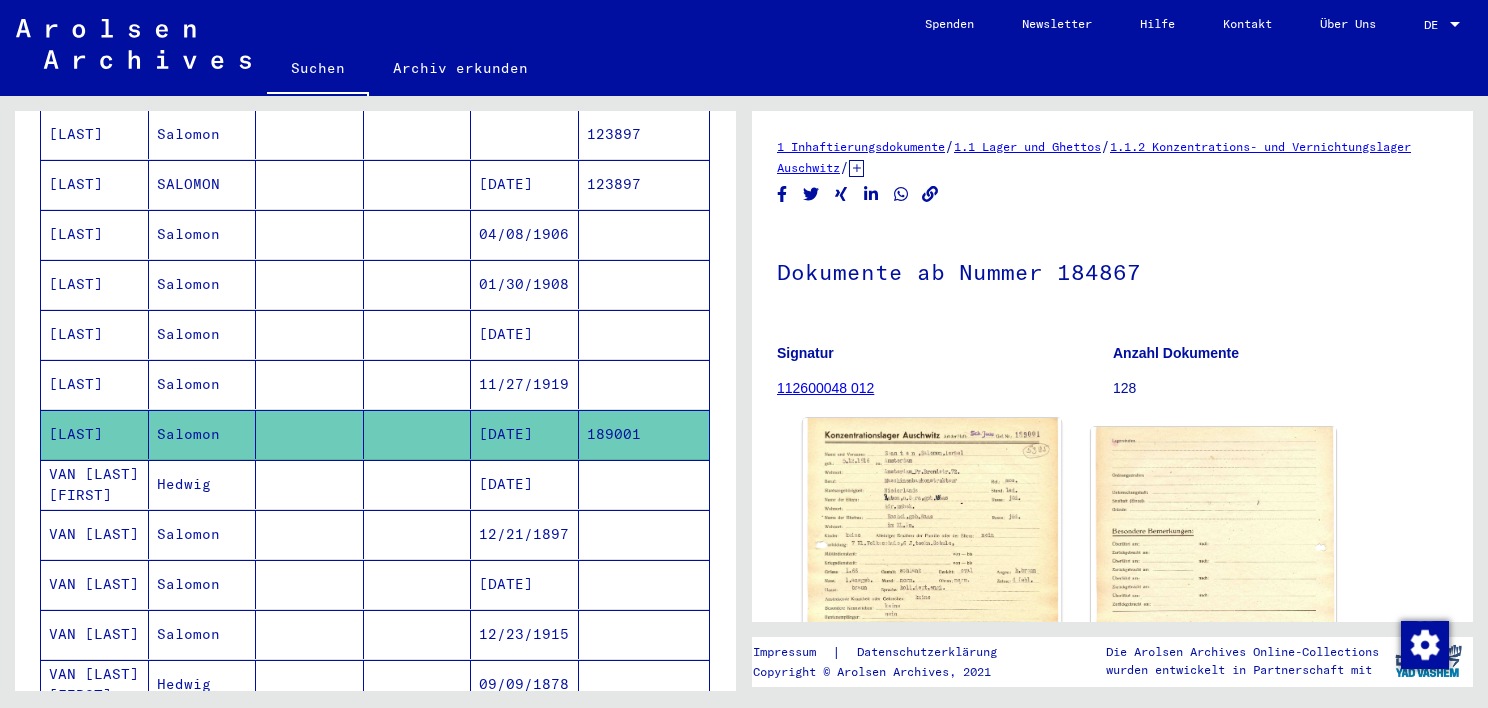 click 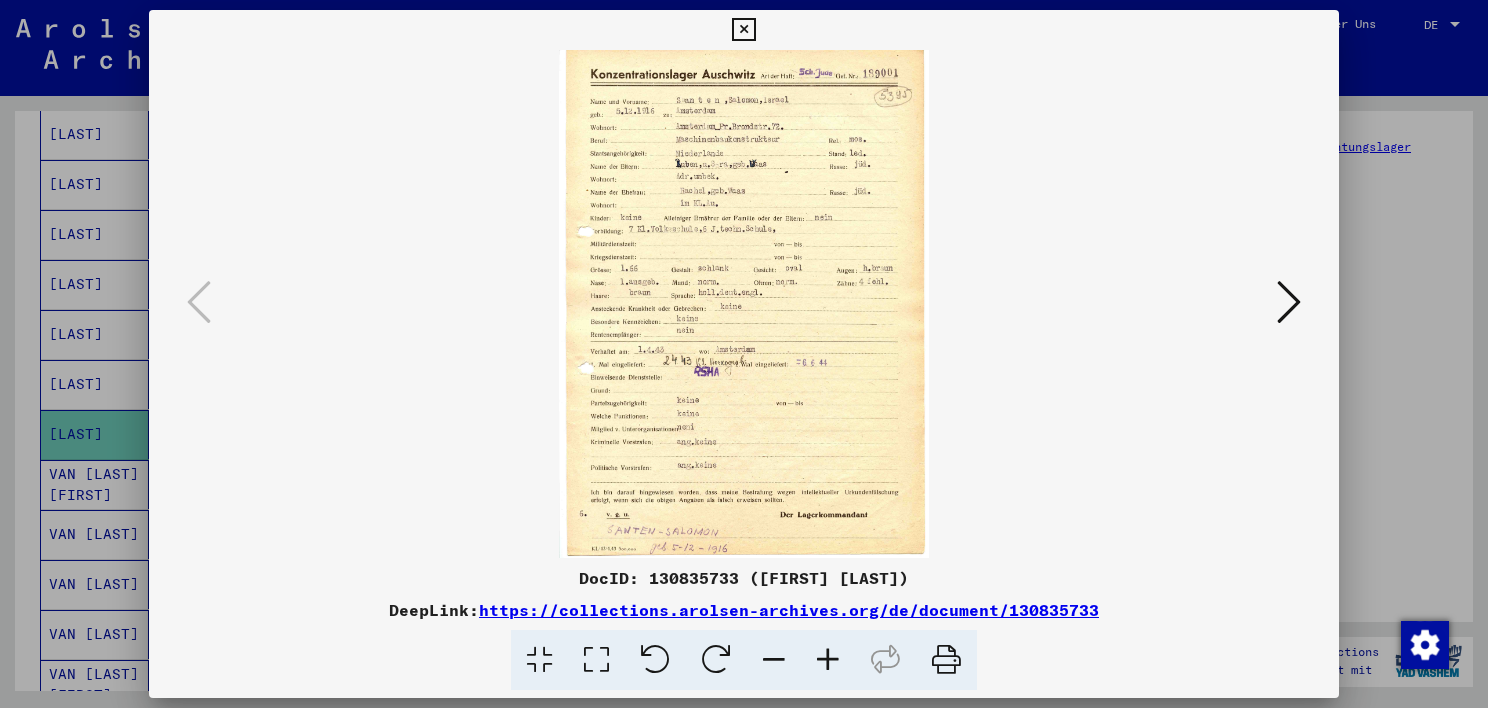 click at bounding box center (744, 354) 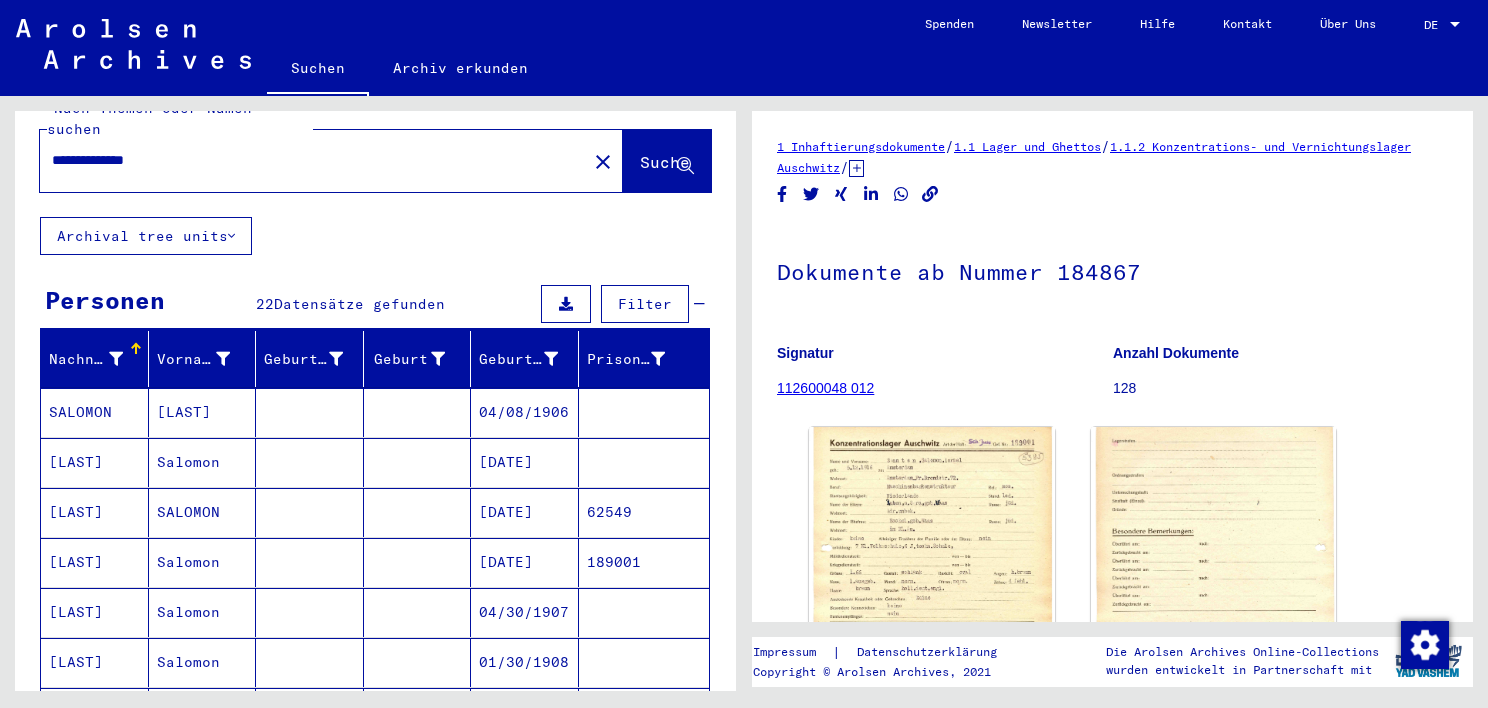 scroll, scrollTop: 0, scrollLeft: 0, axis: both 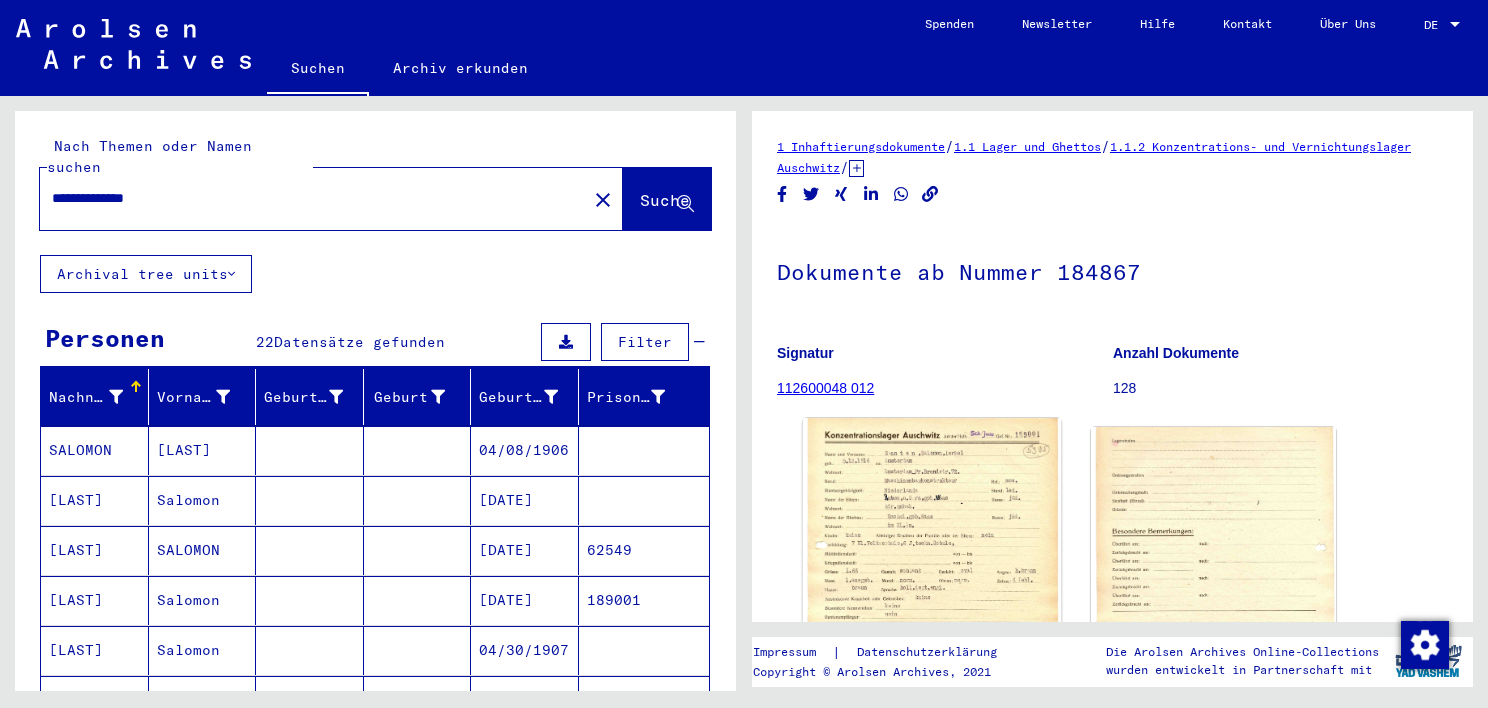 click 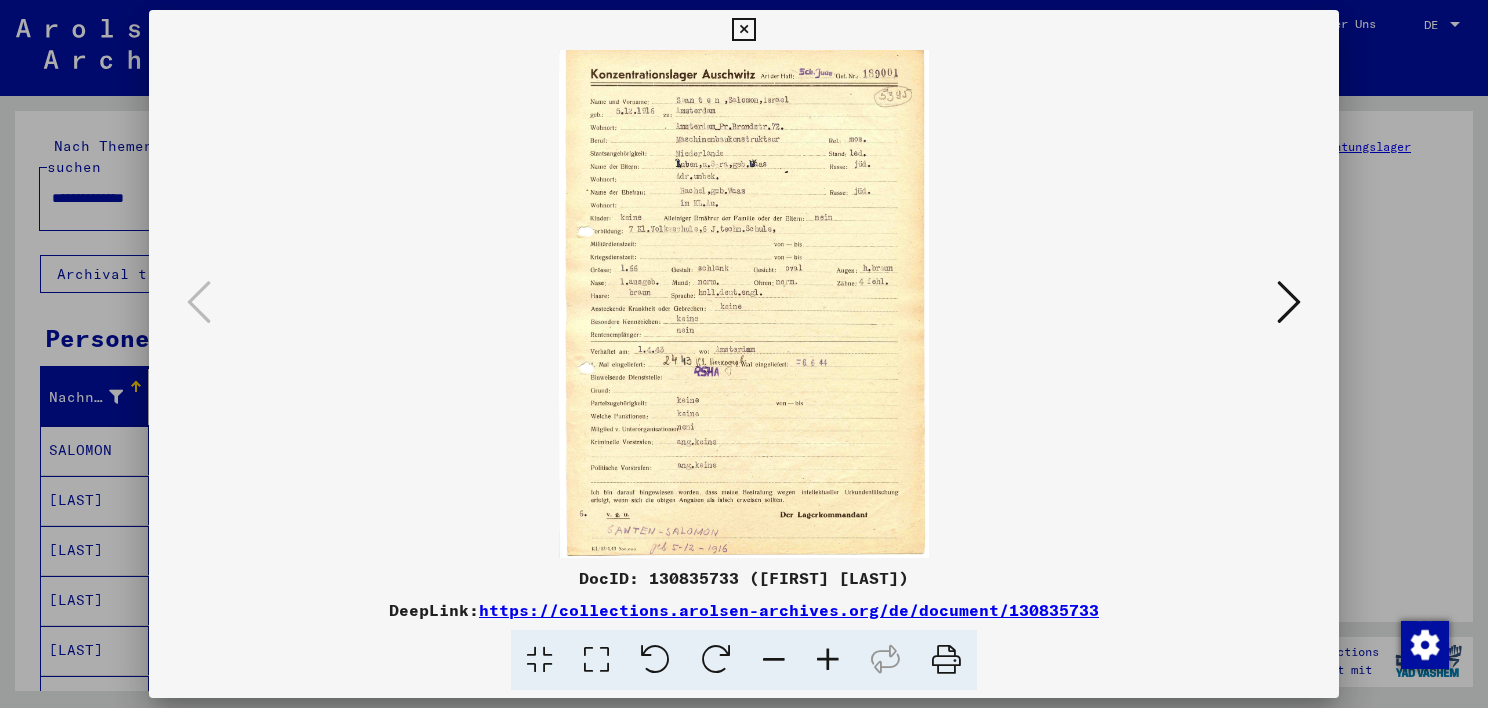 click at bounding box center (828, 660) 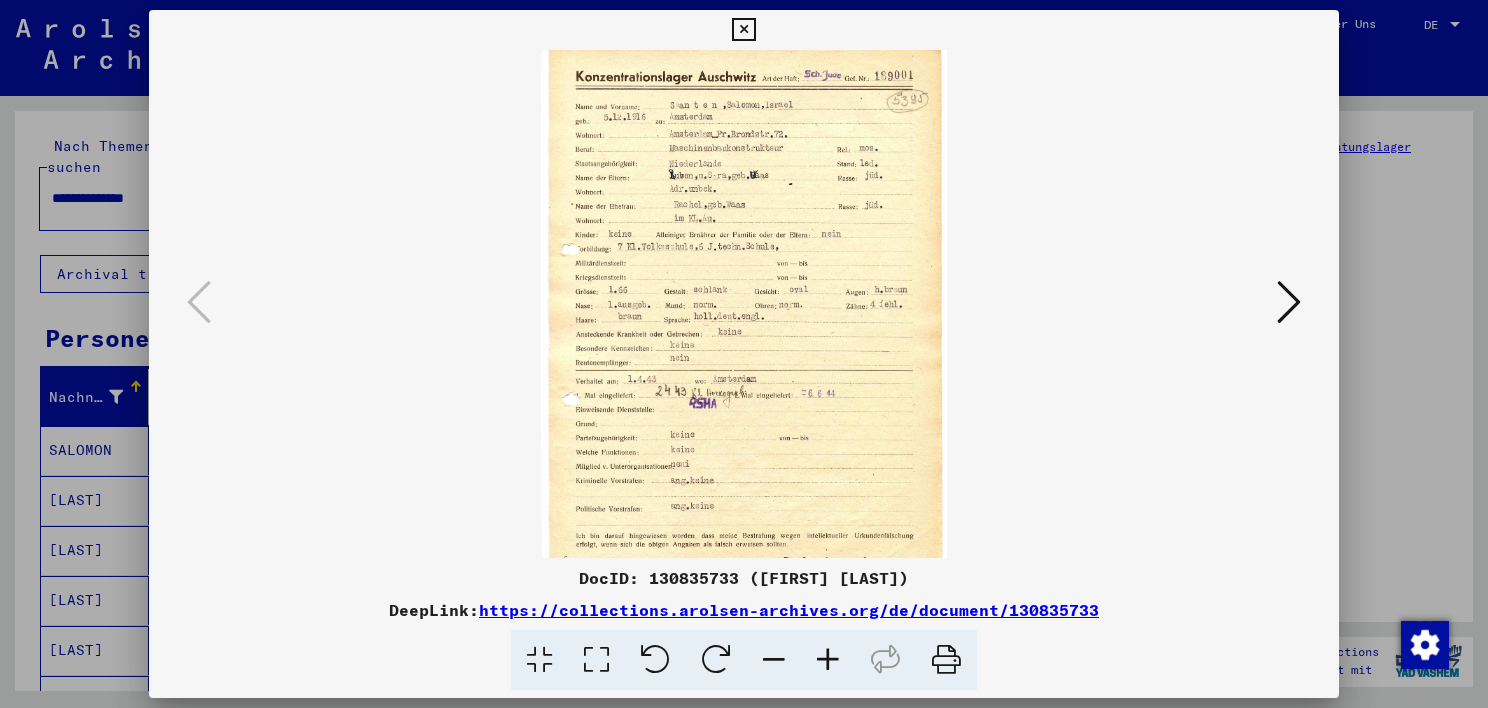 click at bounding box center (828, 660) 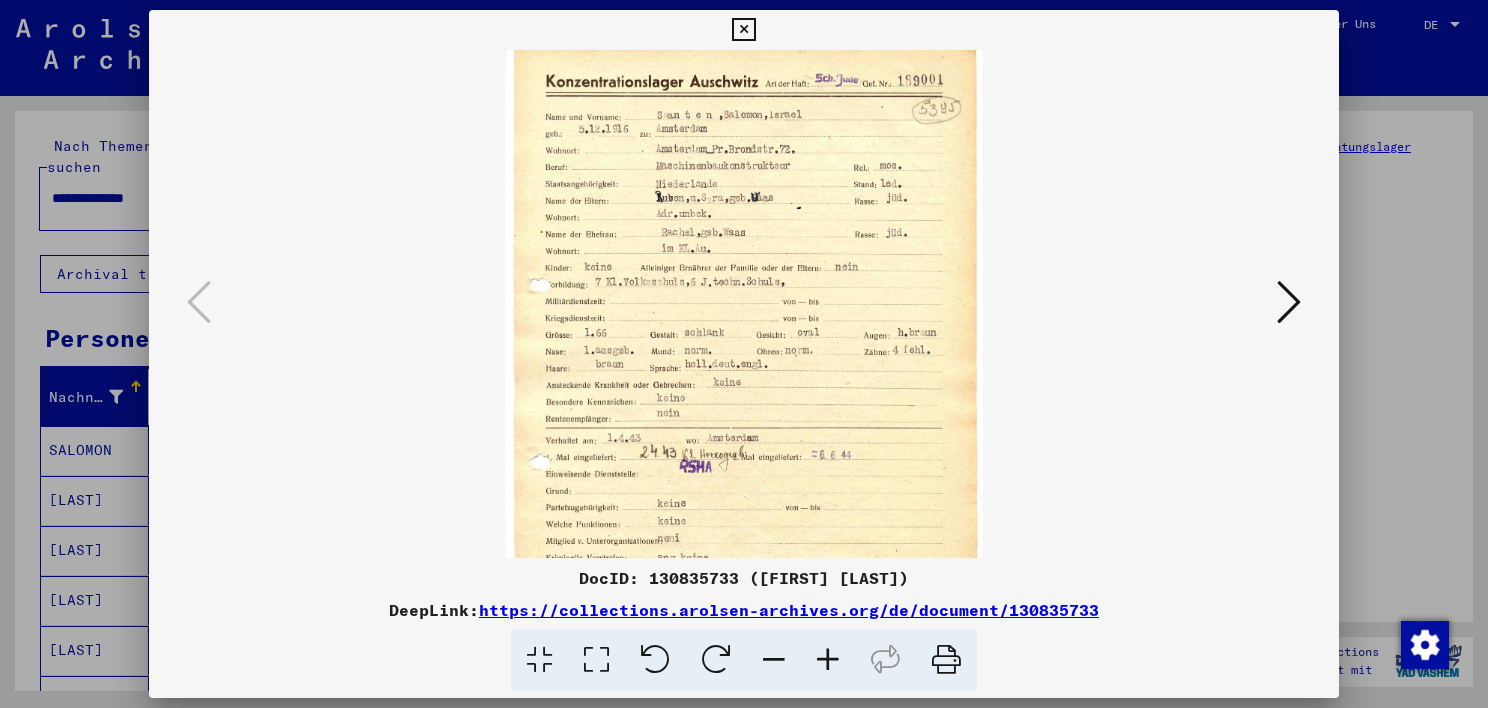 click at bounding box center [828, 660] 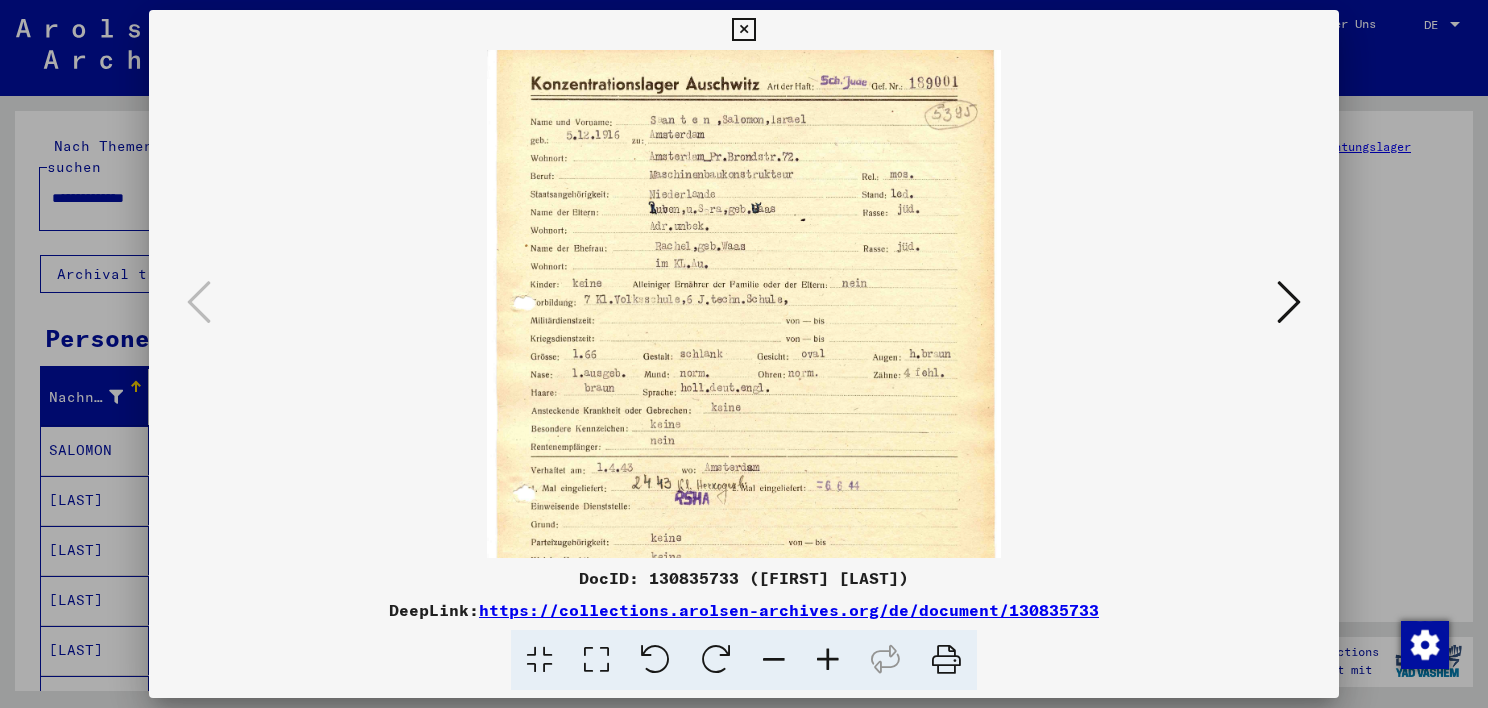 click at bounding box center (828, 660) 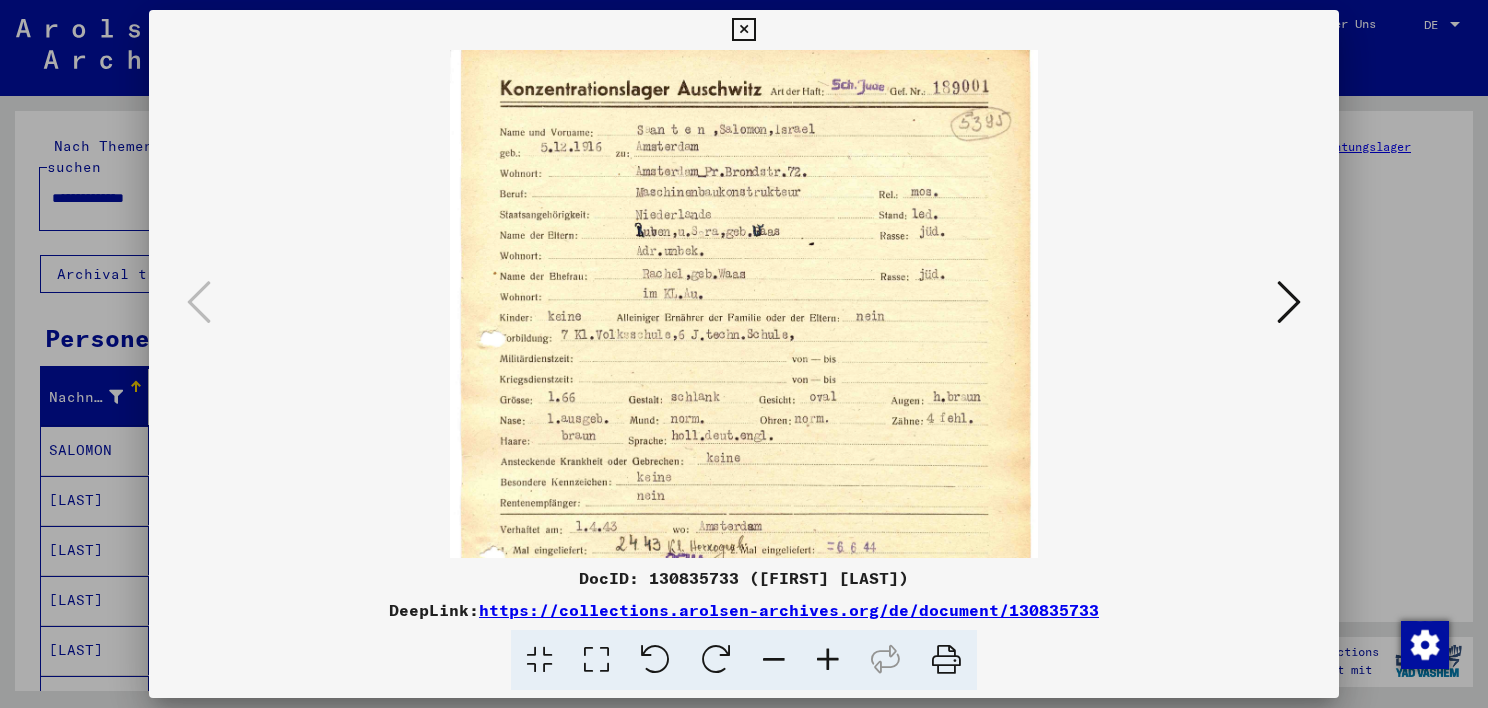 click at bounding box center [828, 660] 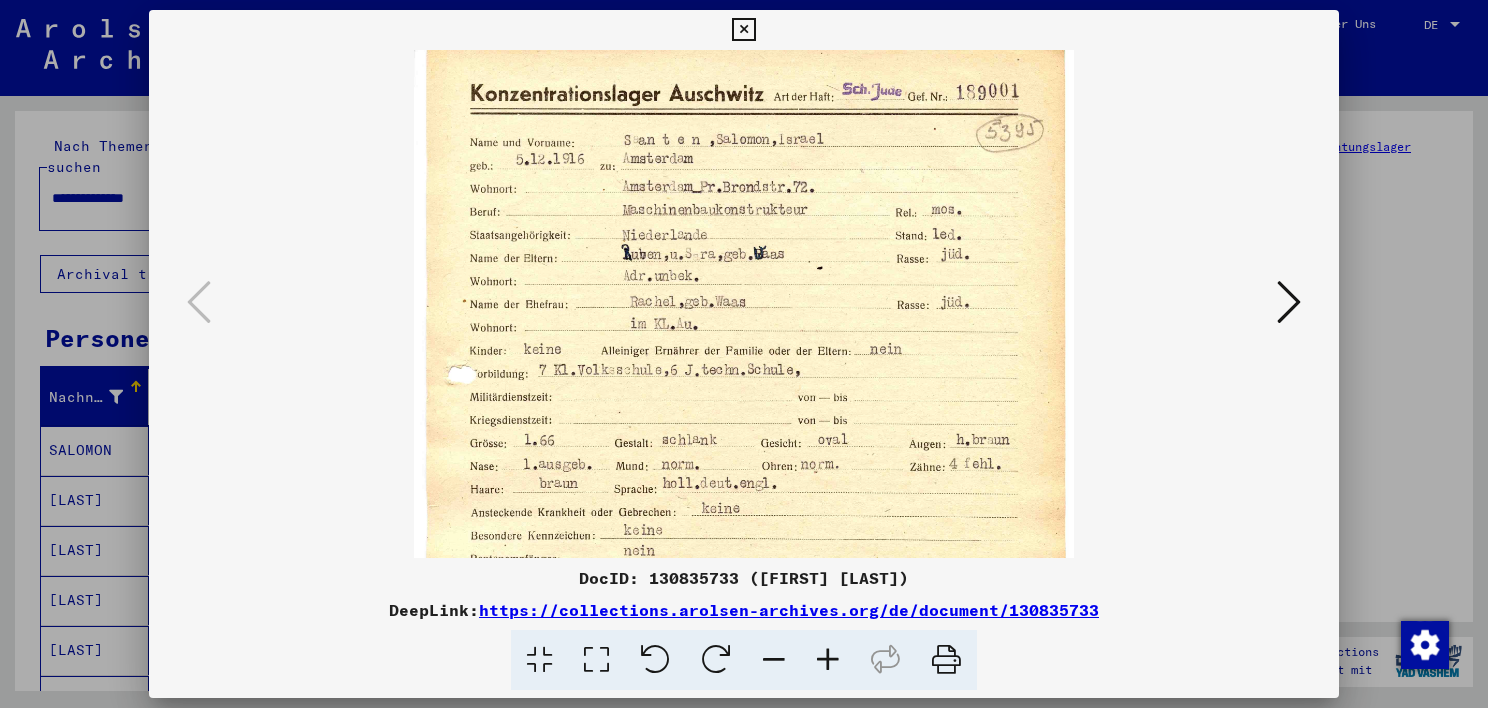 click at bounding box center (828, 660) 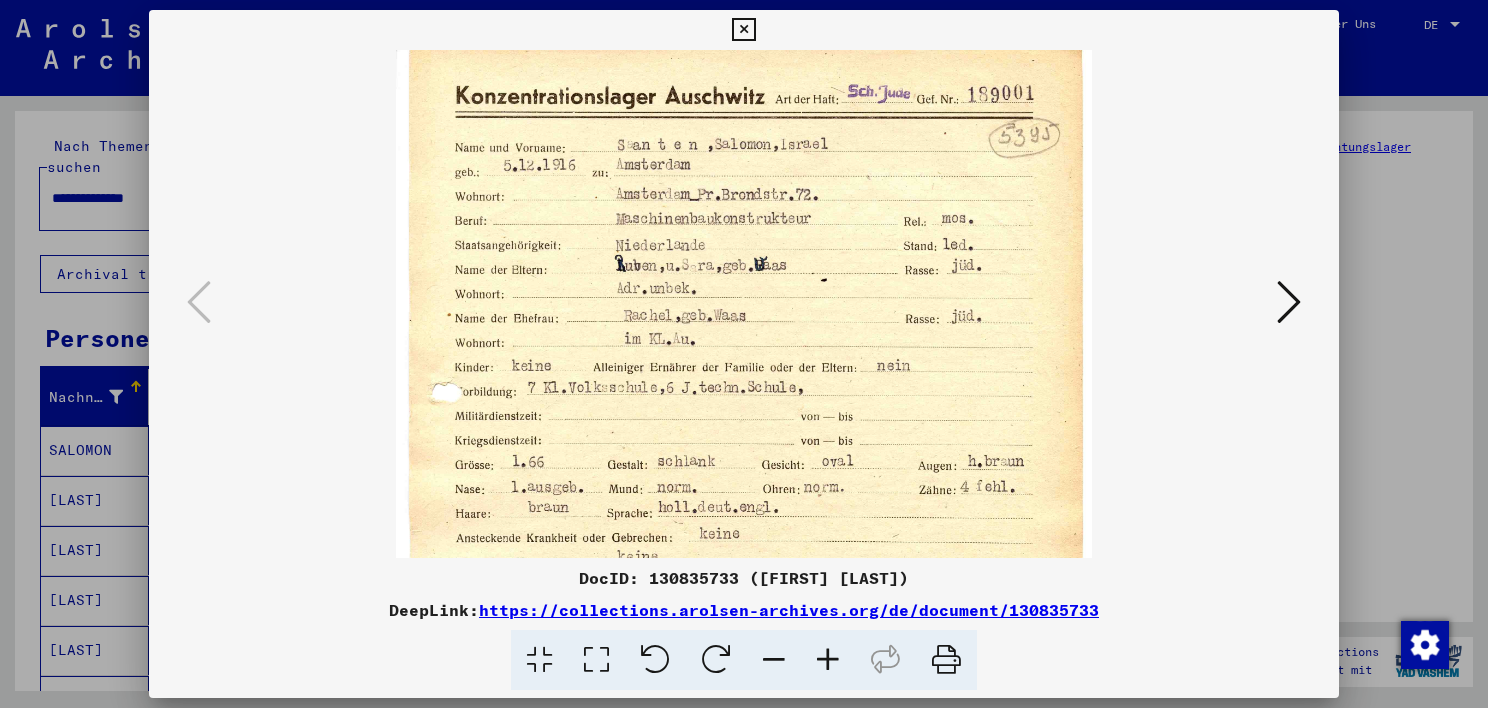 click at bounding box center (828, 660) 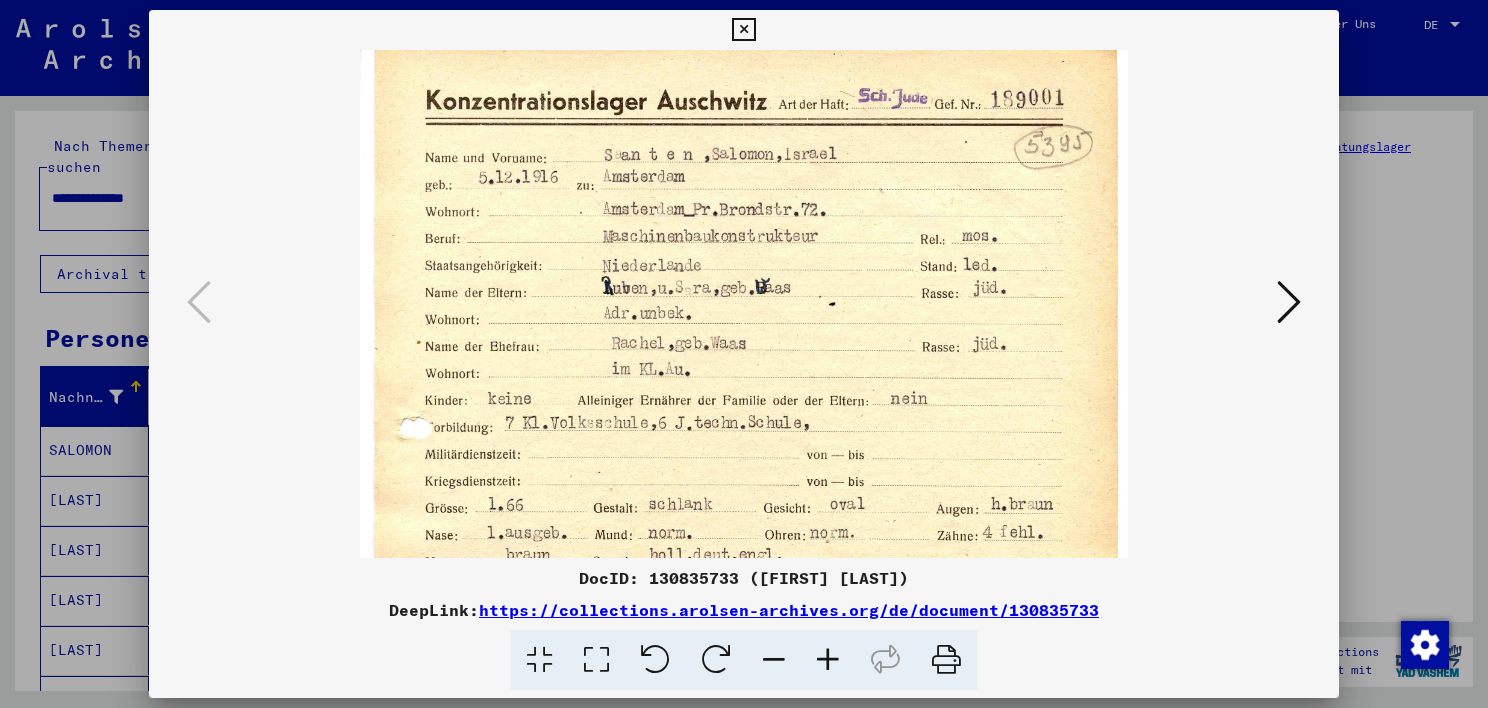 click at bounding box center [828, 660] 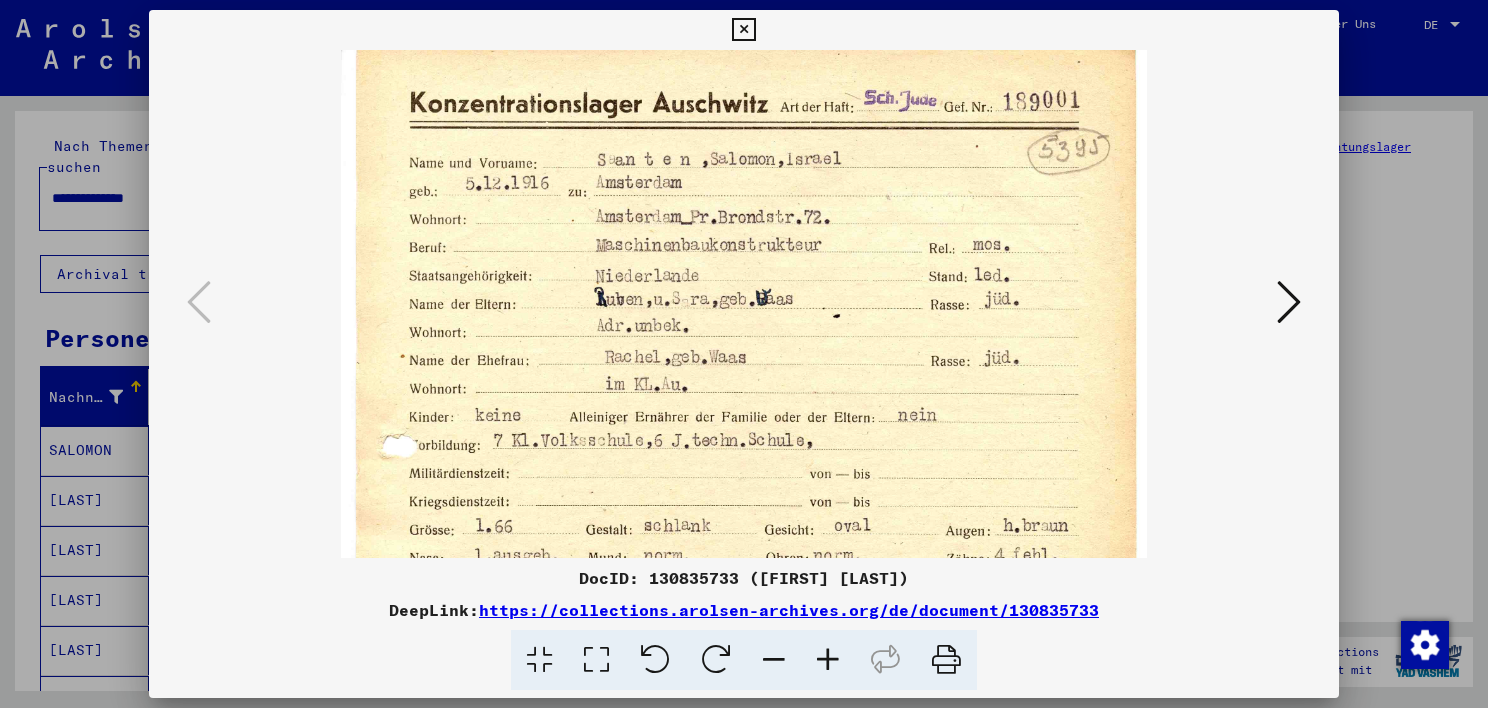 click at bounding box center [828, 660] 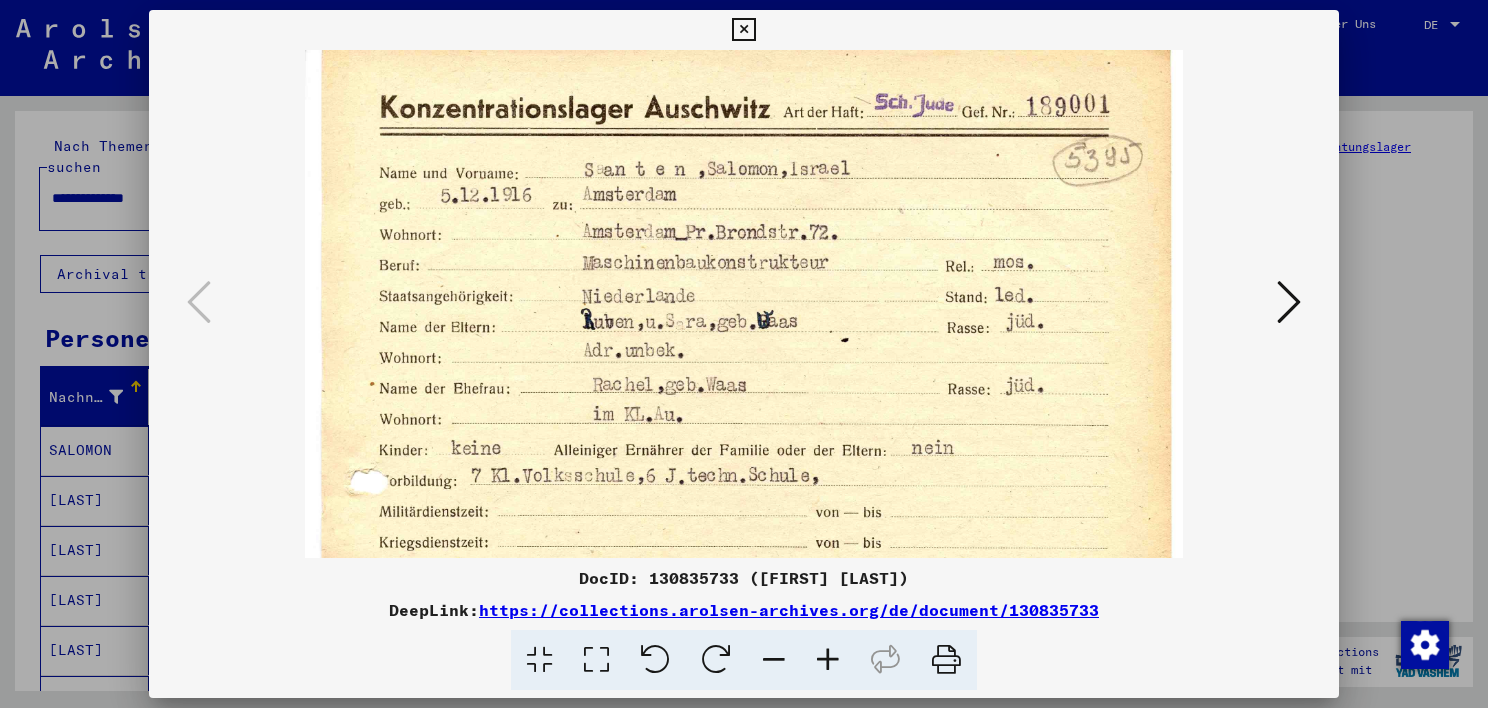 click at bounding box center [828, 660] 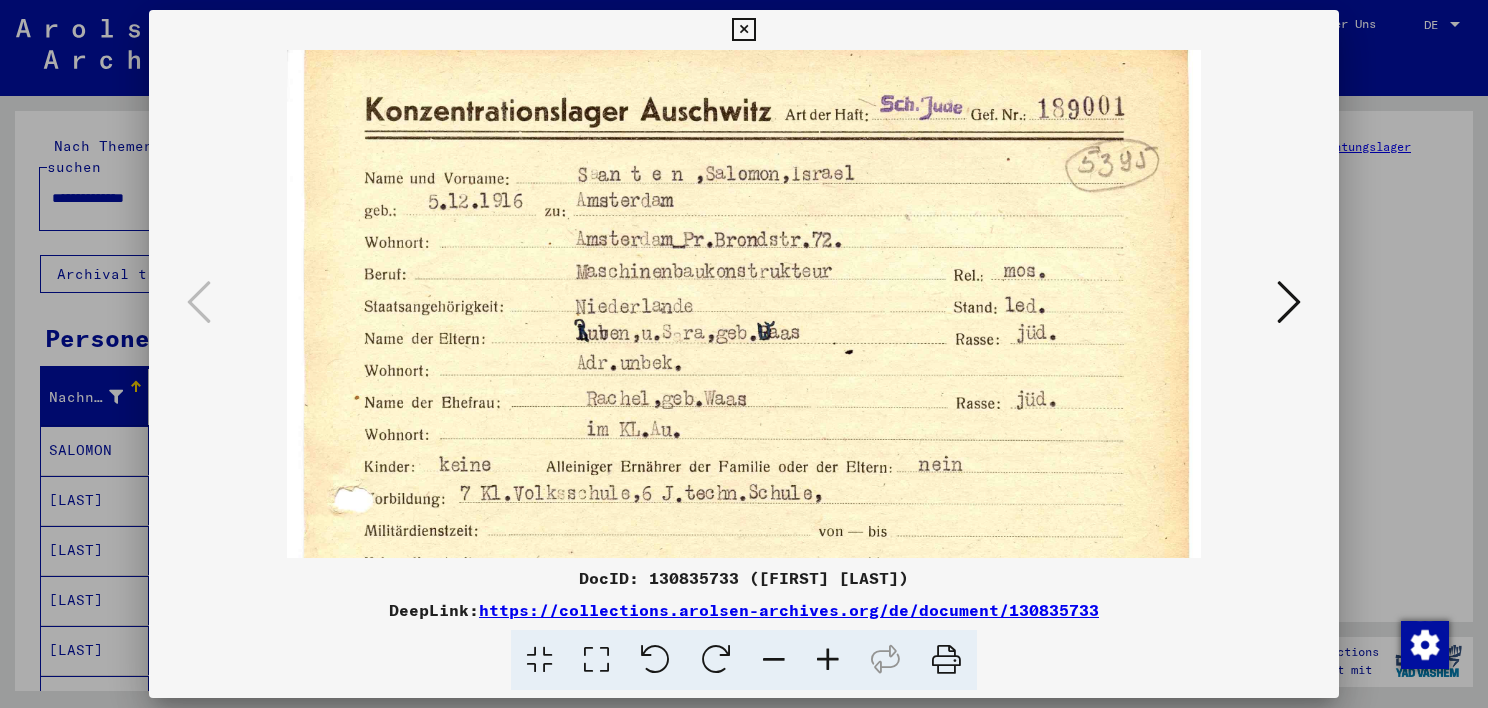 click at bounding box center [828, 660] 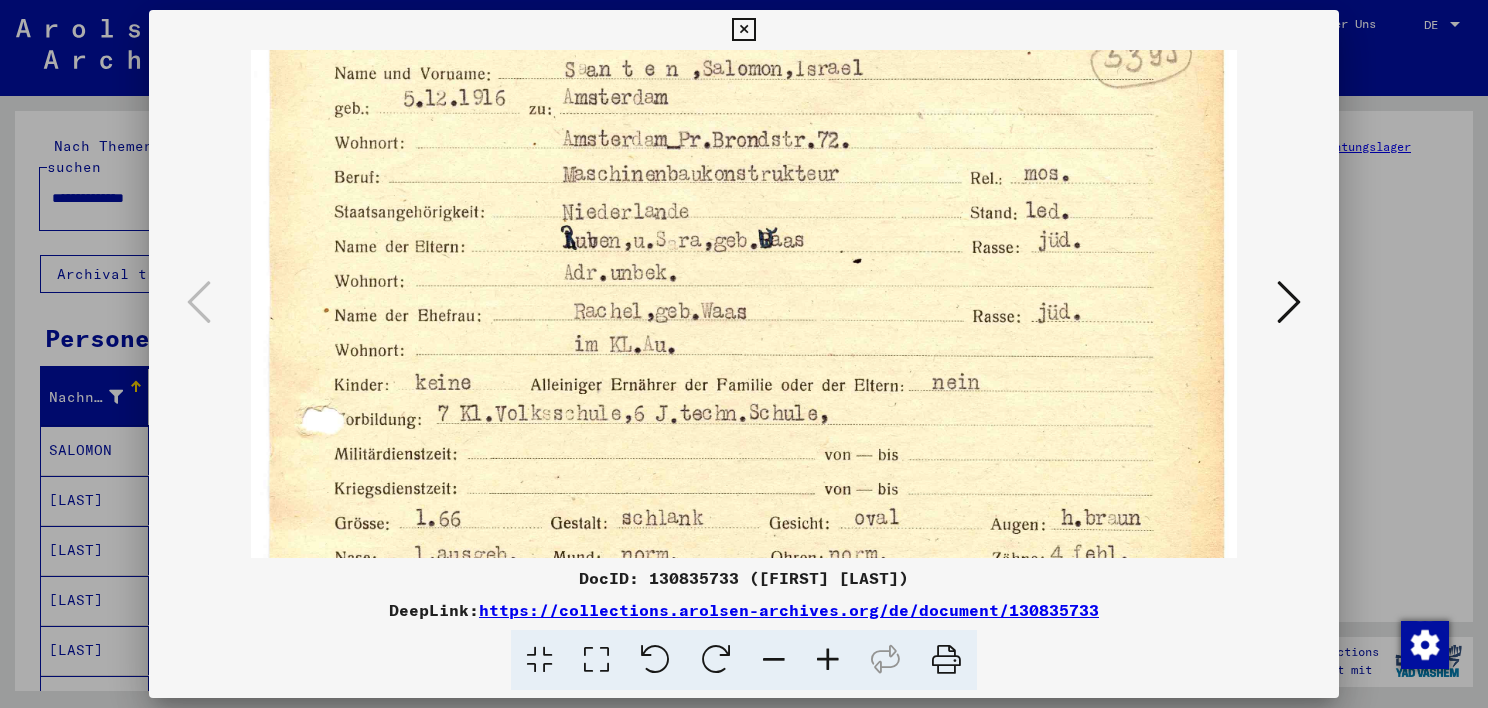 scroll, scrollTop: 180, scrollLeft: 0, axis: vertical 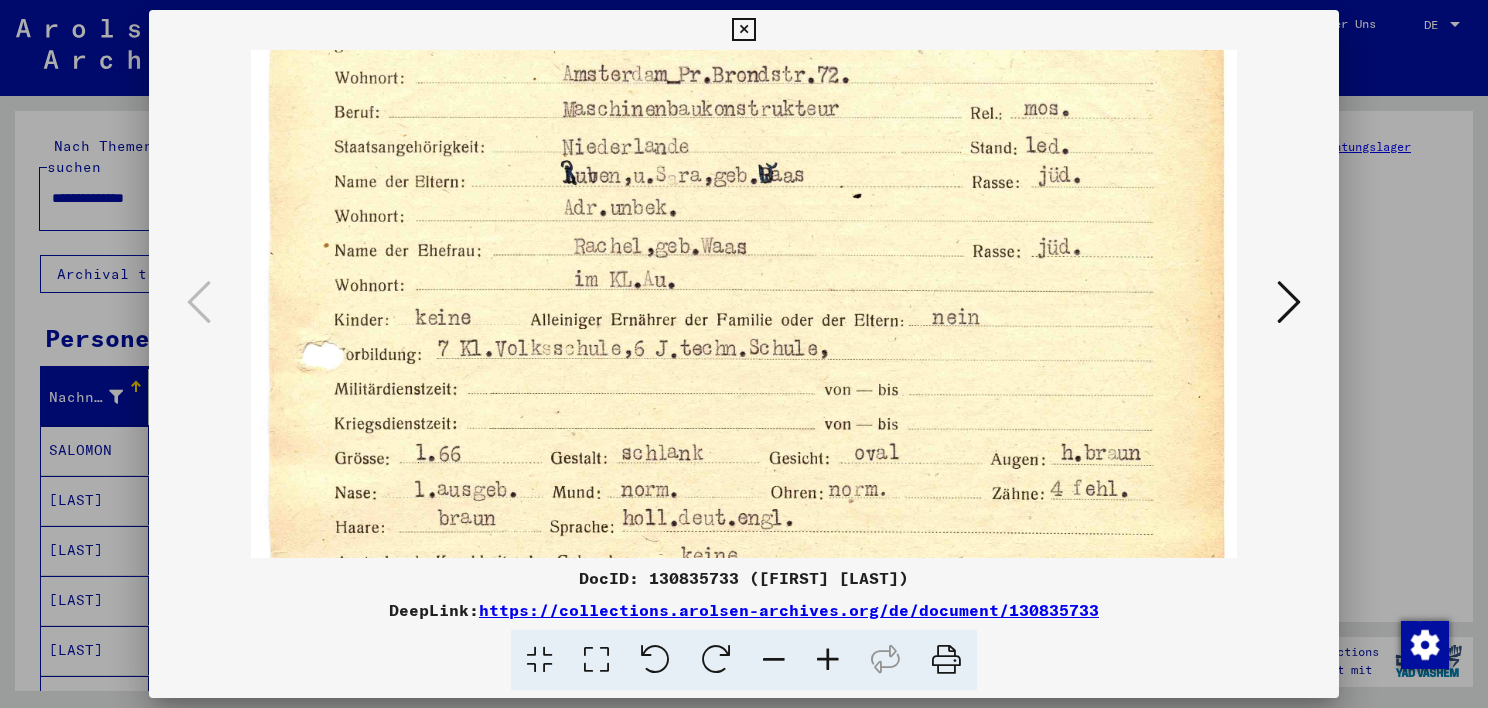 drag, startPoint x: 812, startPoint y: 363, endPoint x: 792, endPoint y: 196, distance: 168.19334 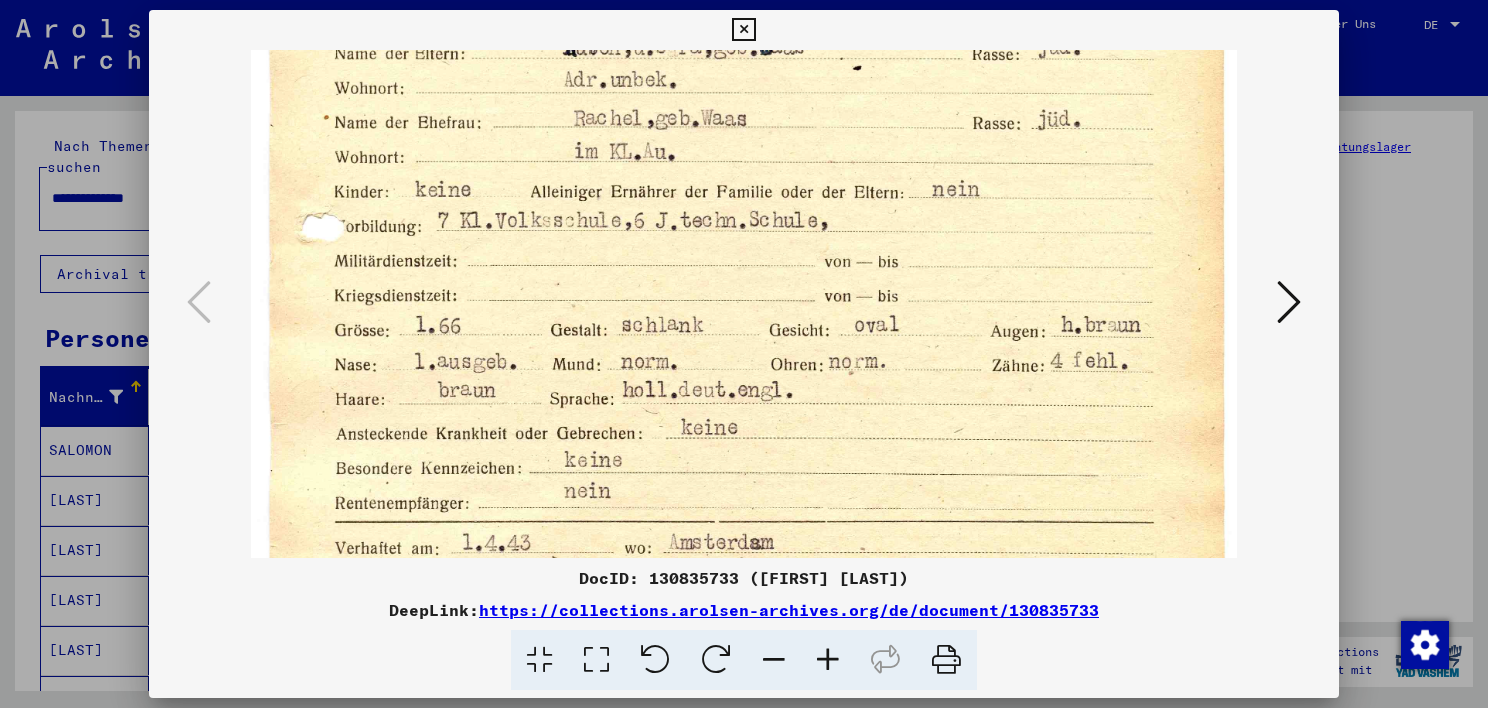 scroll, scrollTop: 311, scrollLeft: 0, axis: vertical 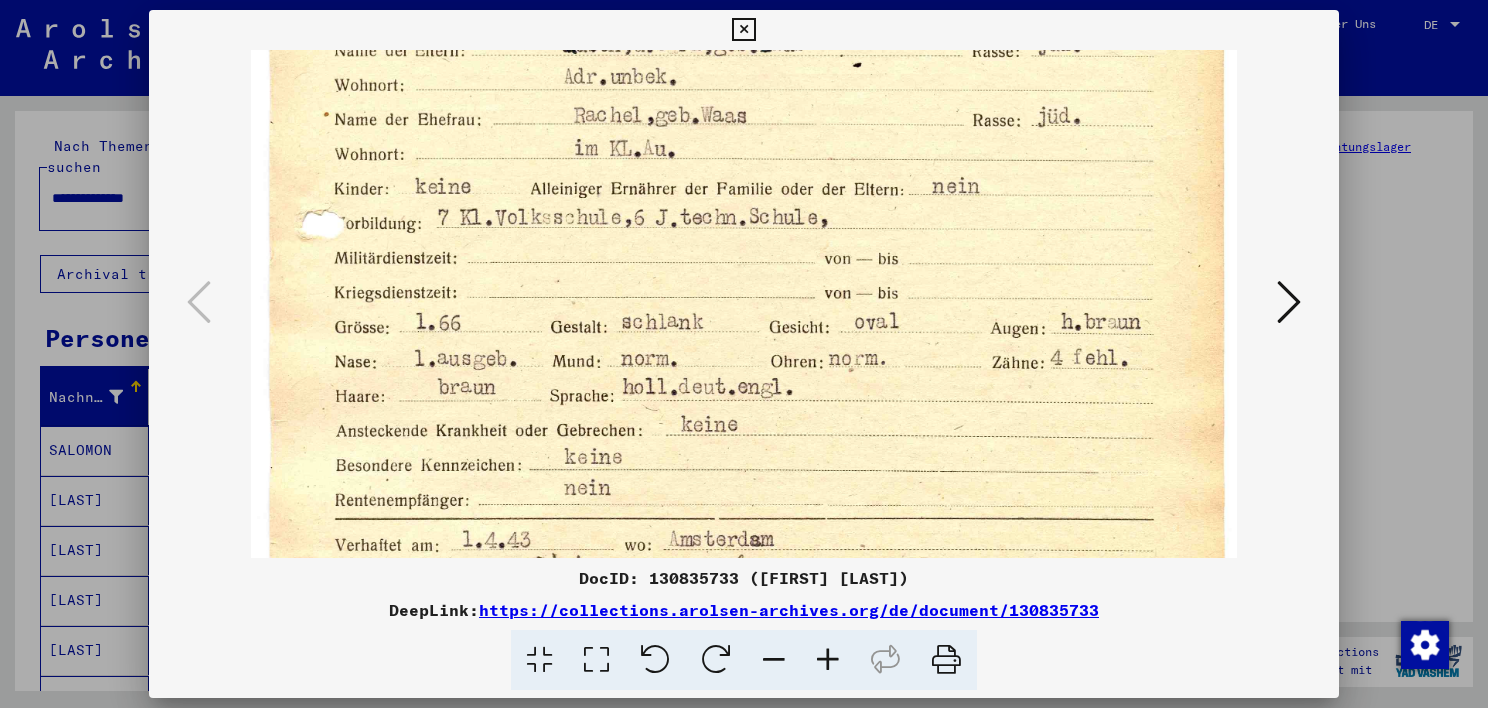 drag, startPoint x: 1159, startPoint y: 464, endPoint x: 1134, endPoint y: 336, distance: 130.41856 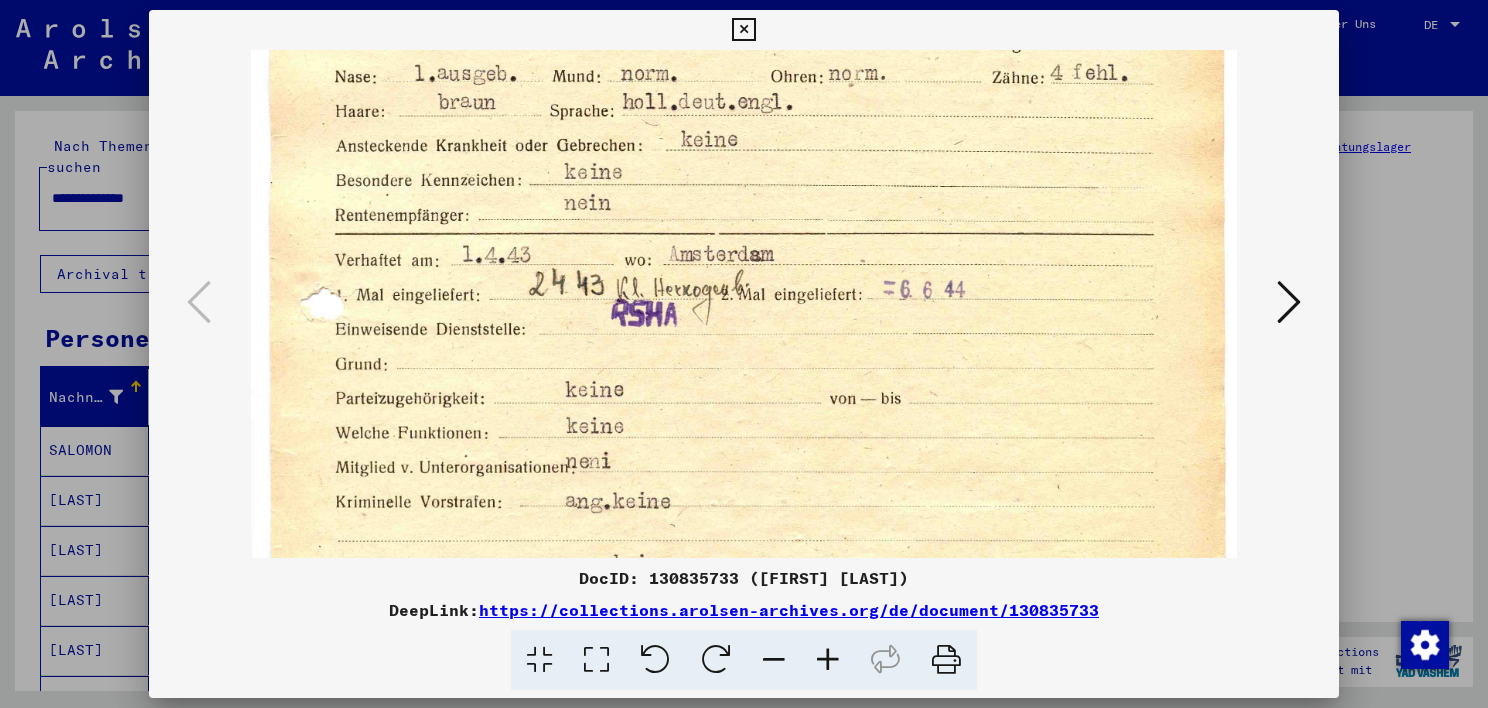 scroll, scrollTop: 604, scrollLeft: 0, axis: vertical 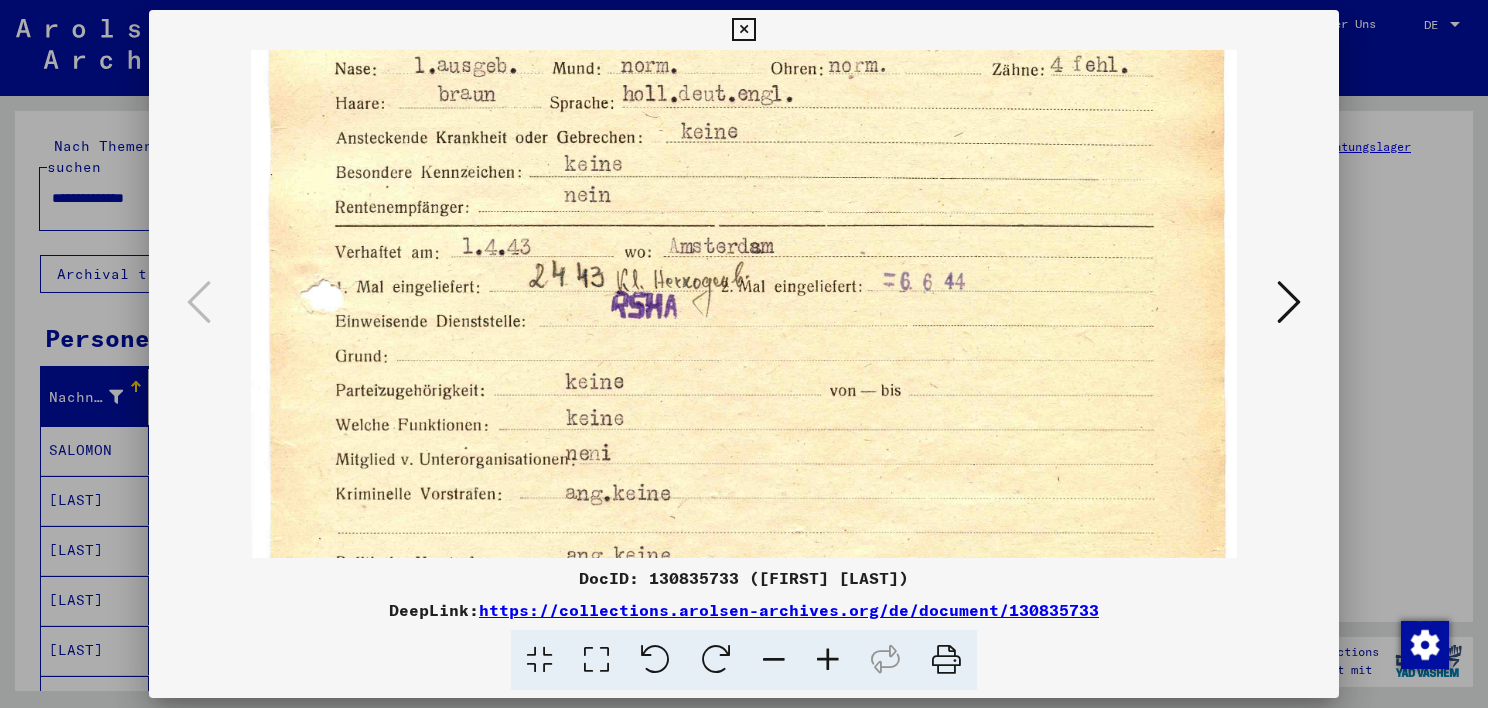 drag, startPoint x: 1128, startPoint y: 461, endPoint x: 1066, endPoint y: 176, distance: 291.6659 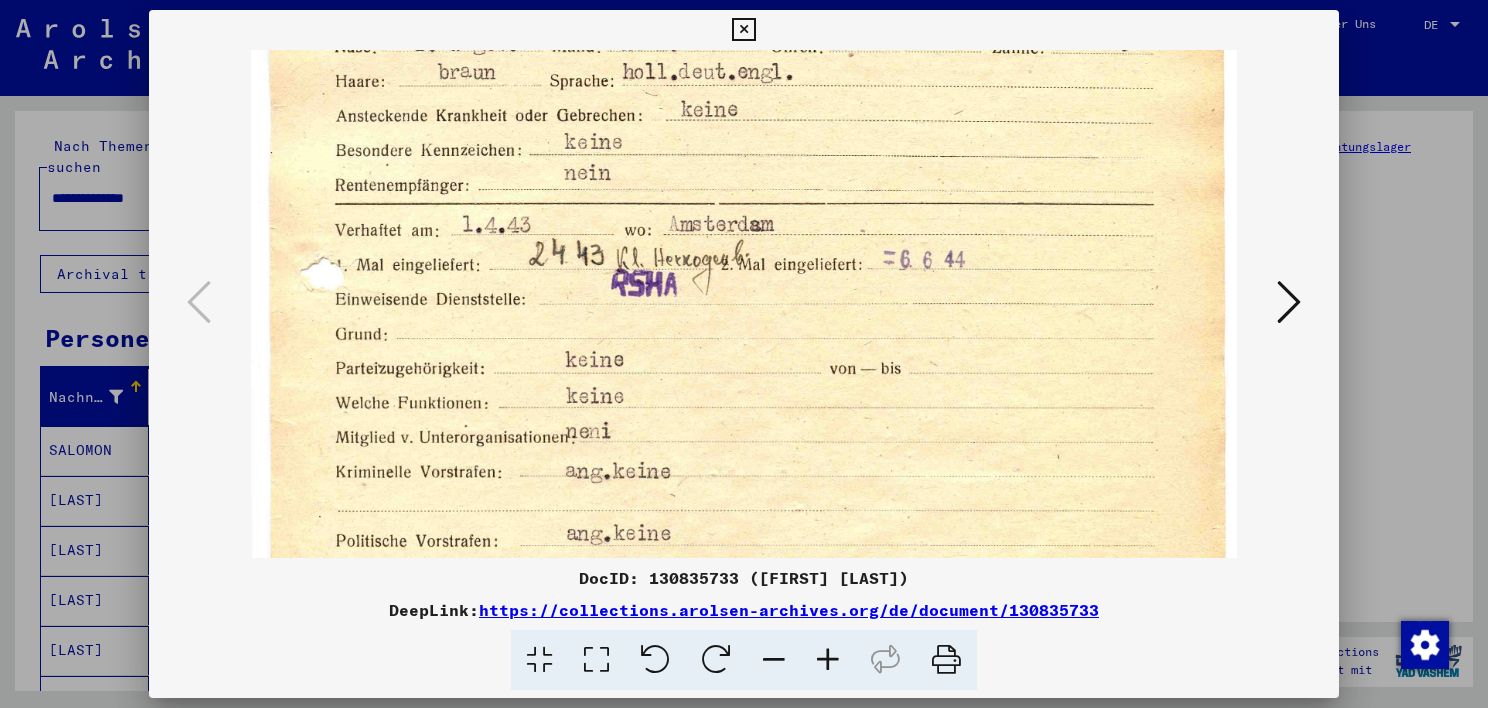 scroll, scrollTop: 850, scrollLeft: 0, axis: vertical 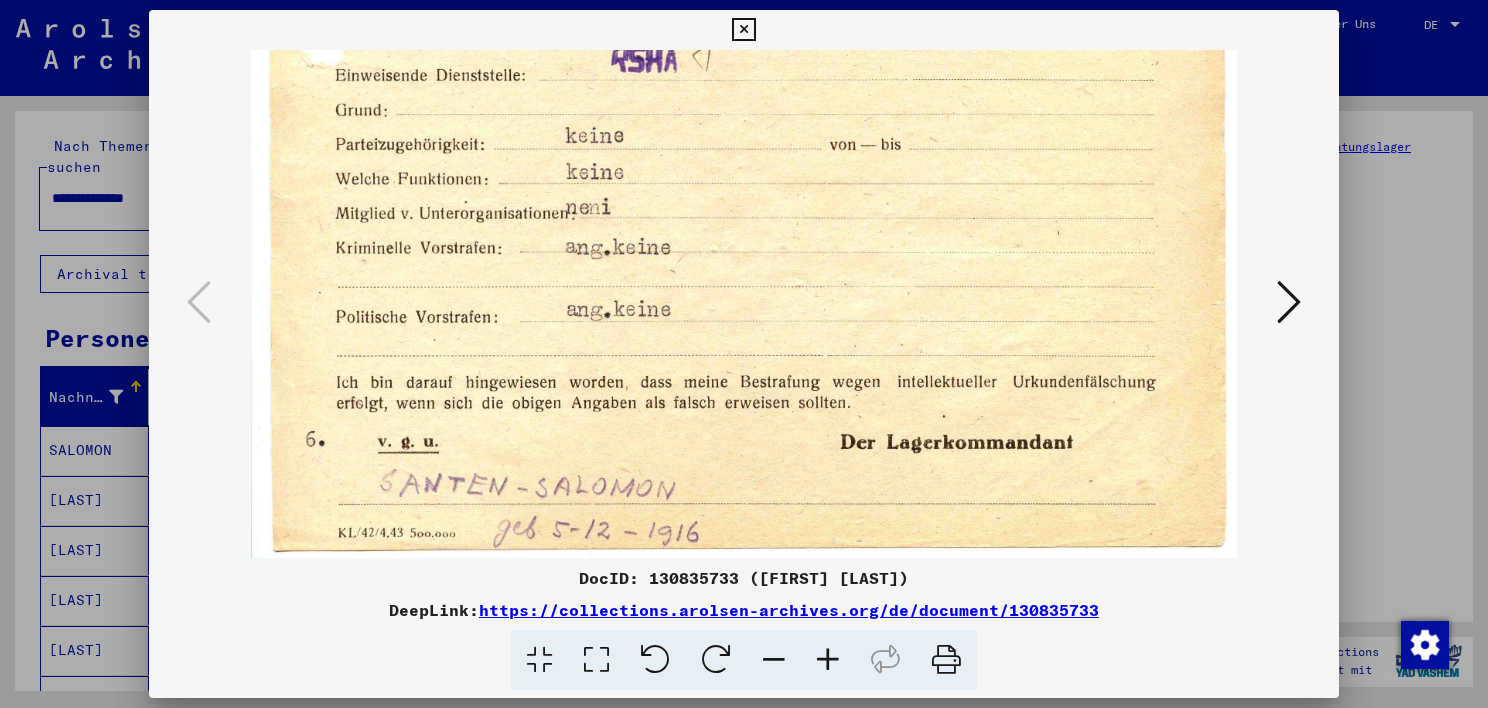drag, startPoint x: 1092, startPoint y: 431, endPoint x: 997, endPoint y: 103, distance: 341.4806 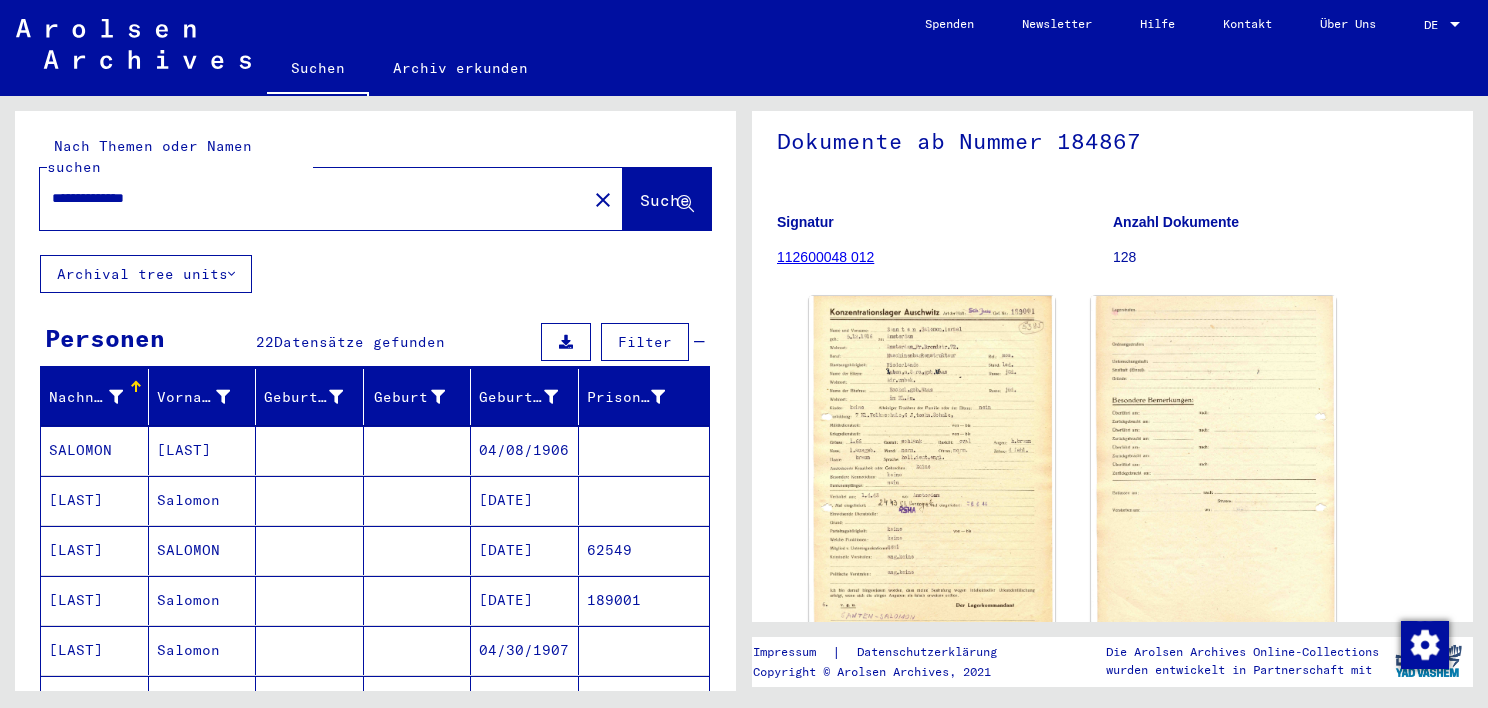 scroll, scrollTop: 166, scrollLeft: 0, axis: vertical 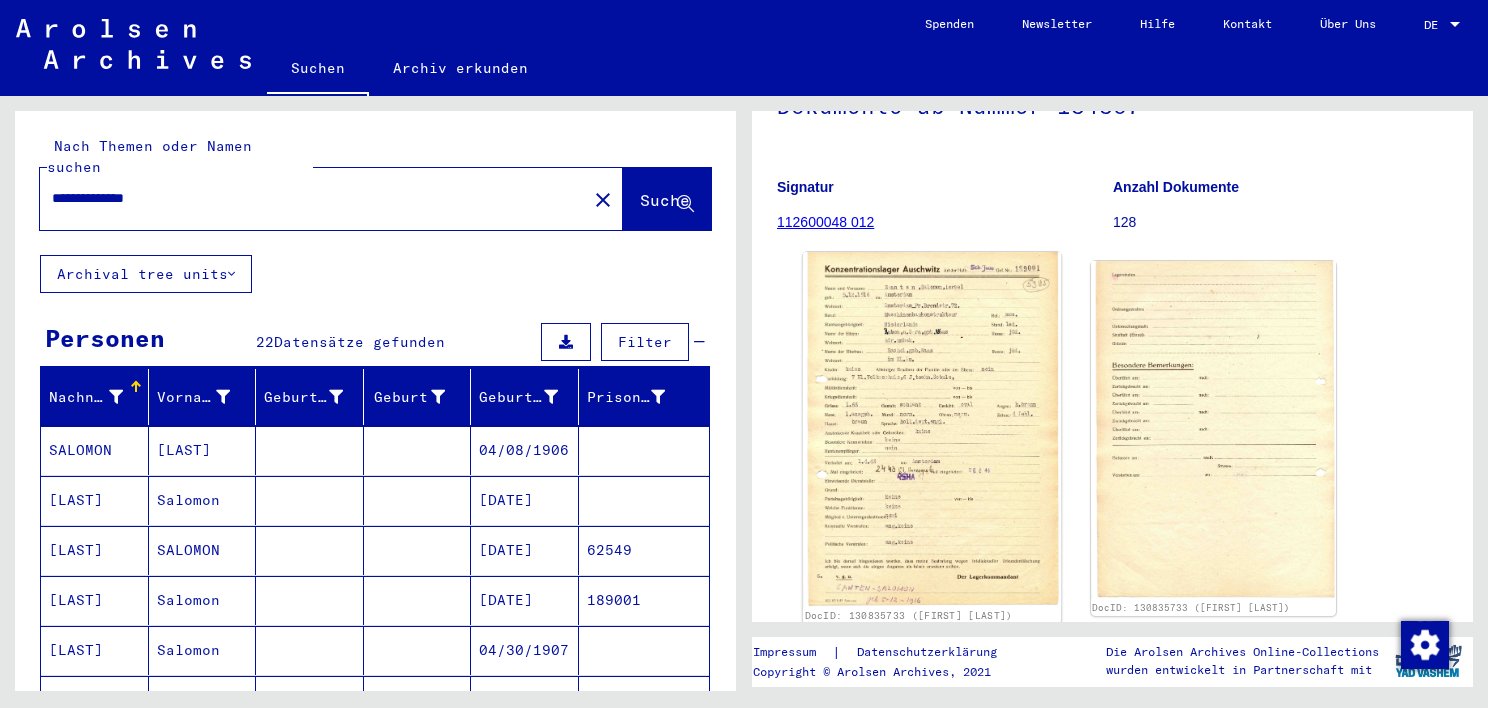 click 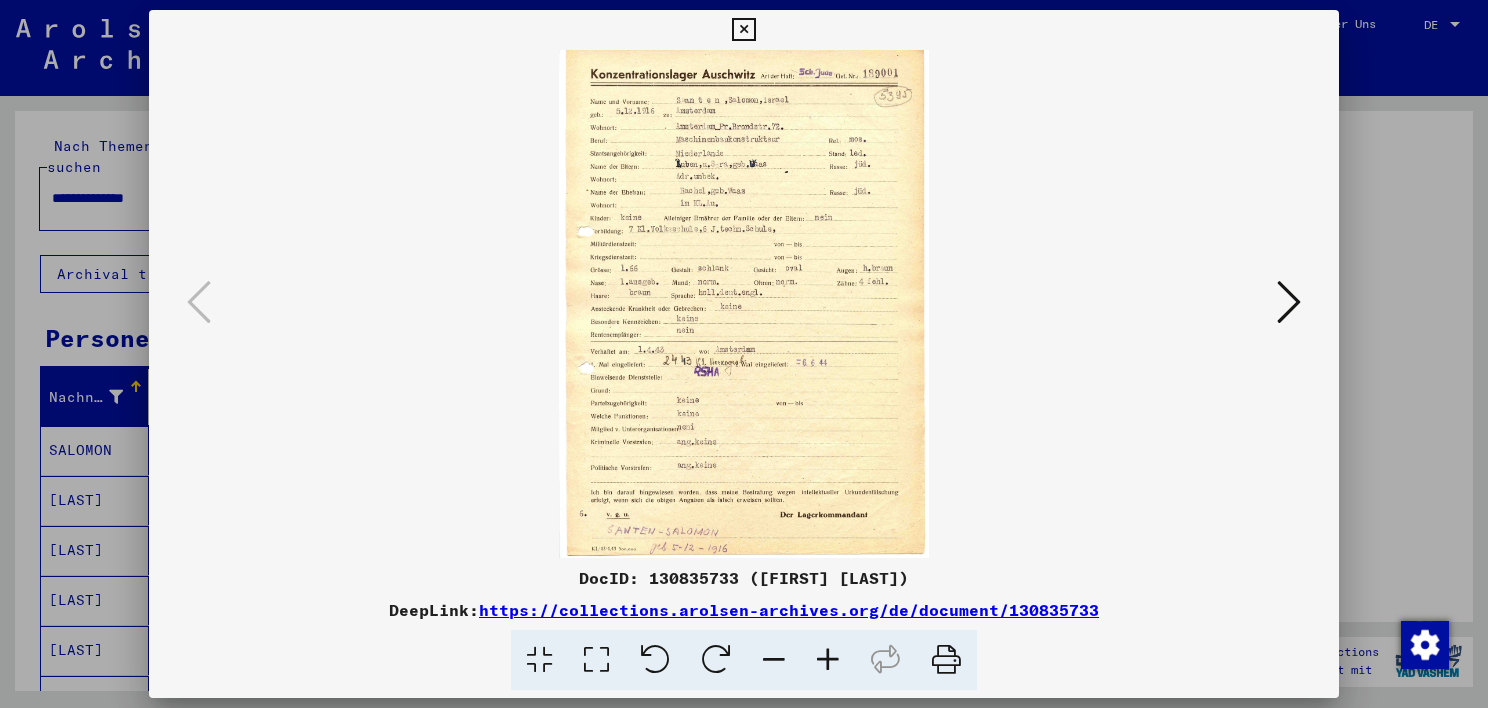 click at bounding box center [828, 660] 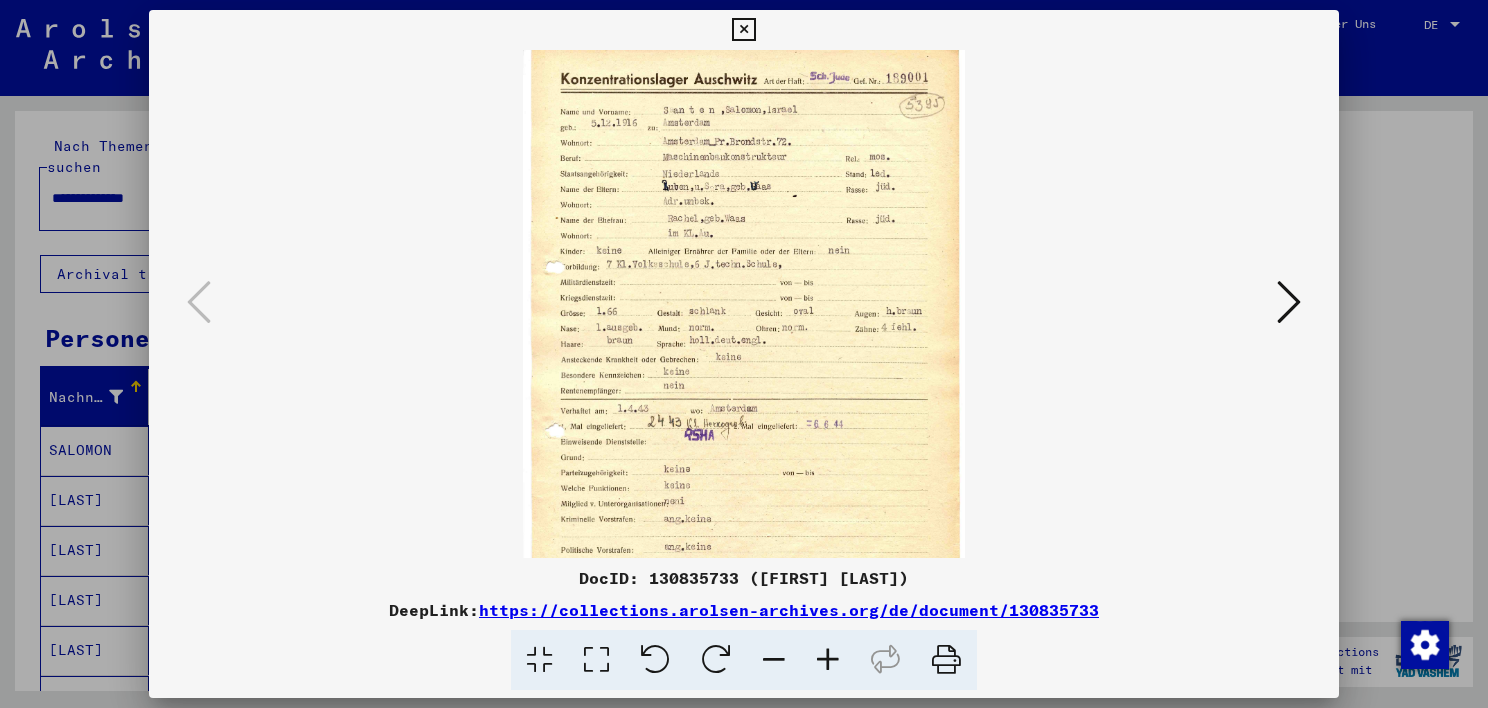 click at bounding box center [828, 660] 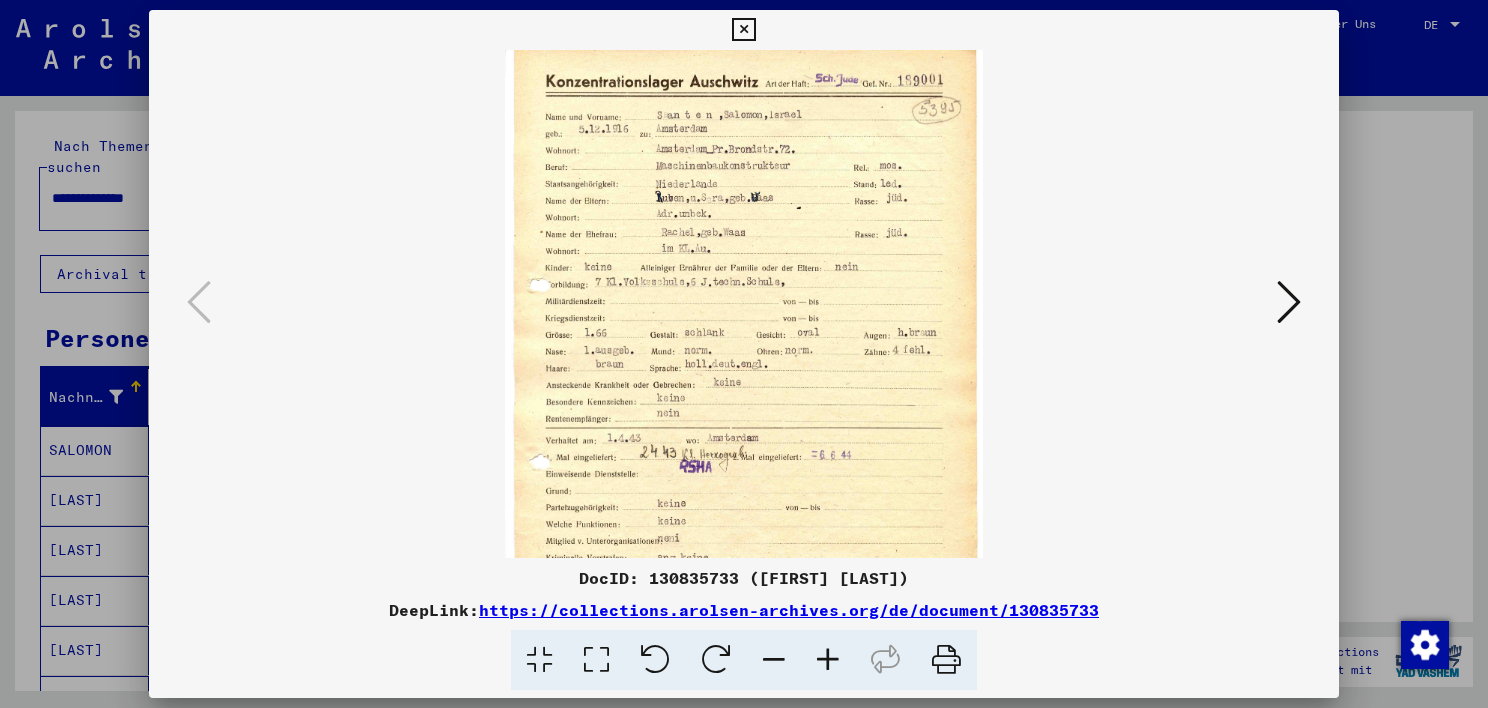 click at bounding box center (828, 660) 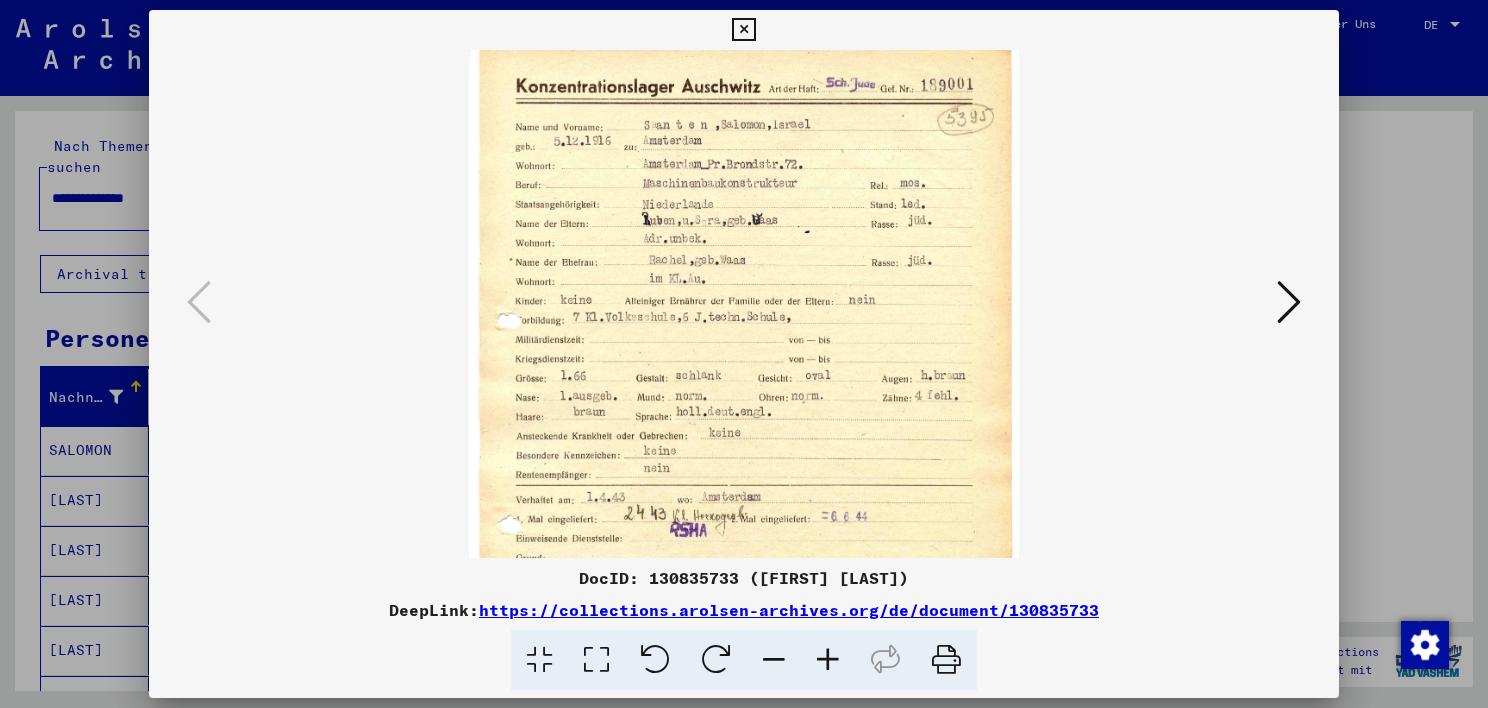 click at bounding box center [828, 660] 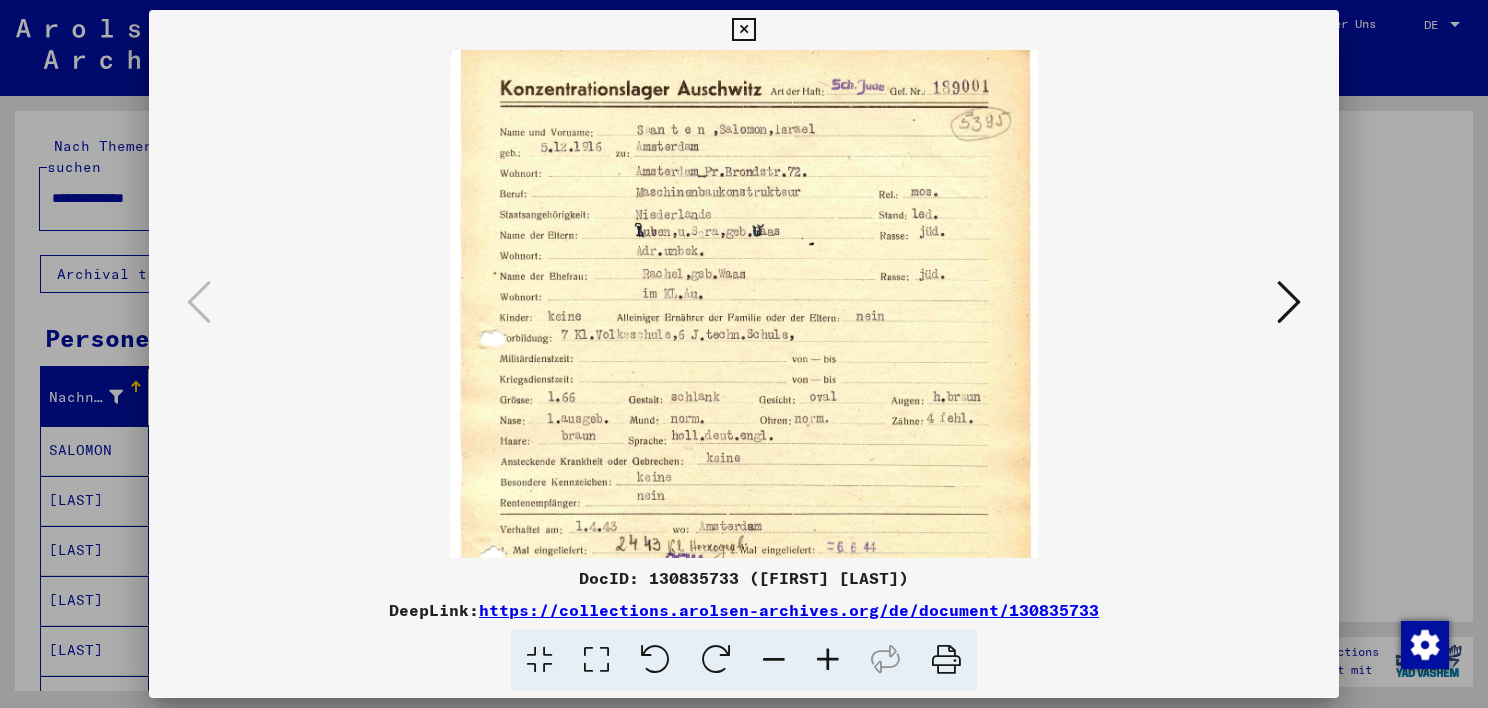 click at bounding box center (828, 660) 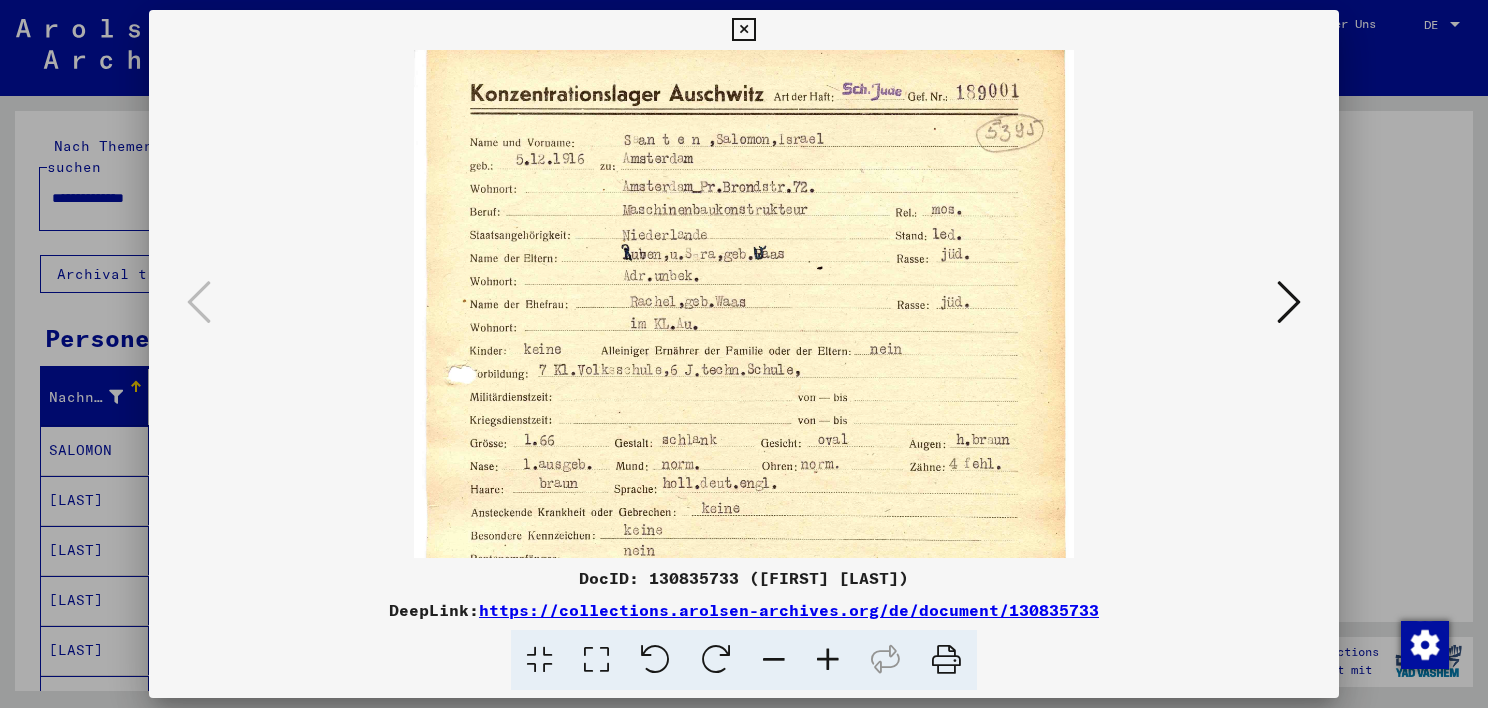 click at bounding box center (828, 660) 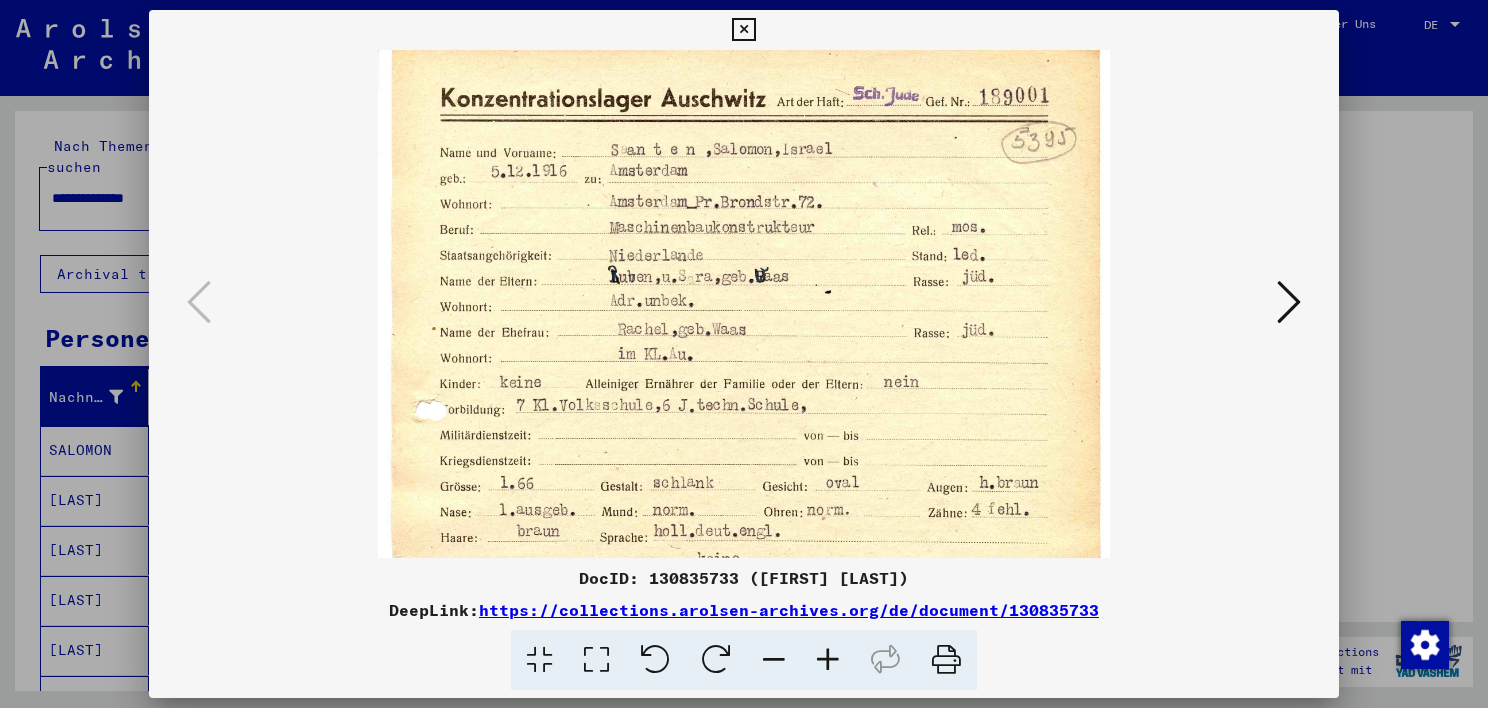 click at bounding box center [828, 660] 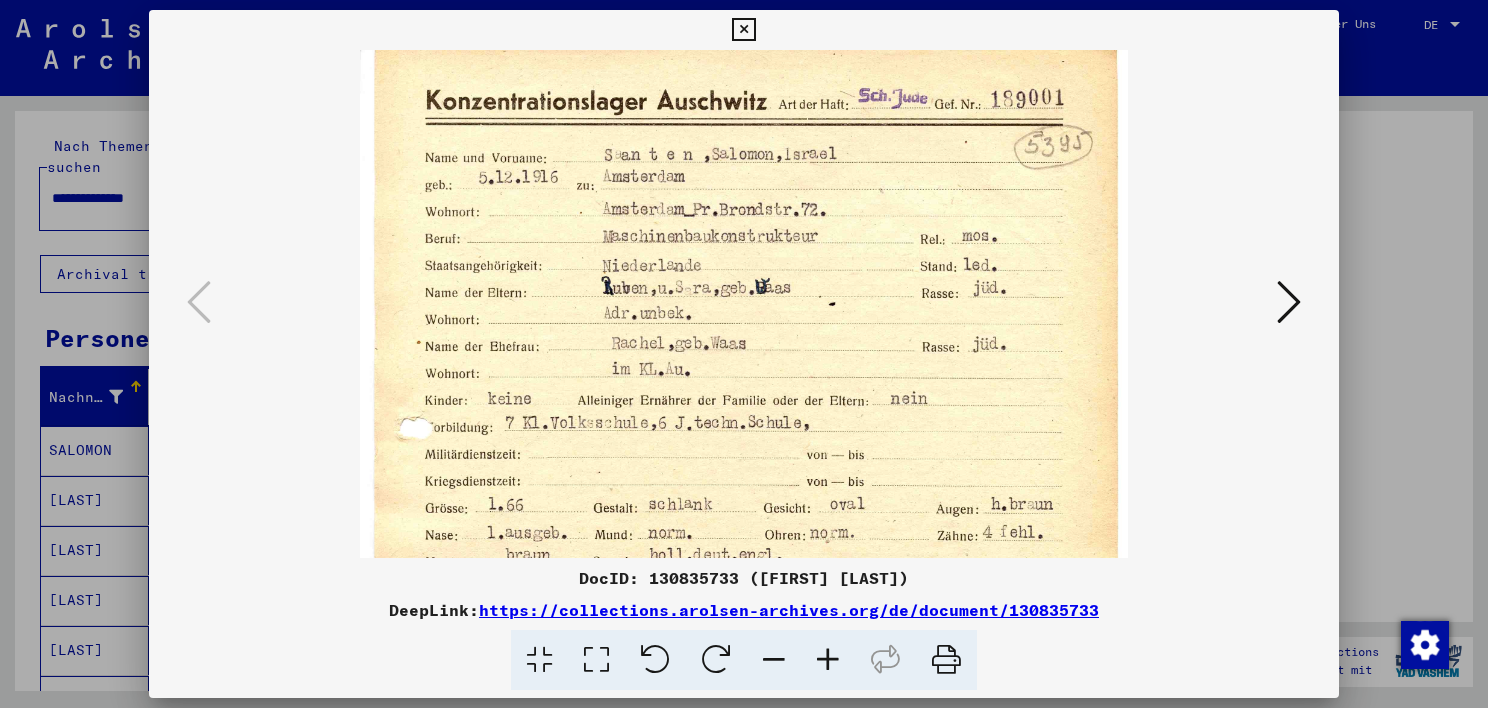 click at bounding box center (828, 660) 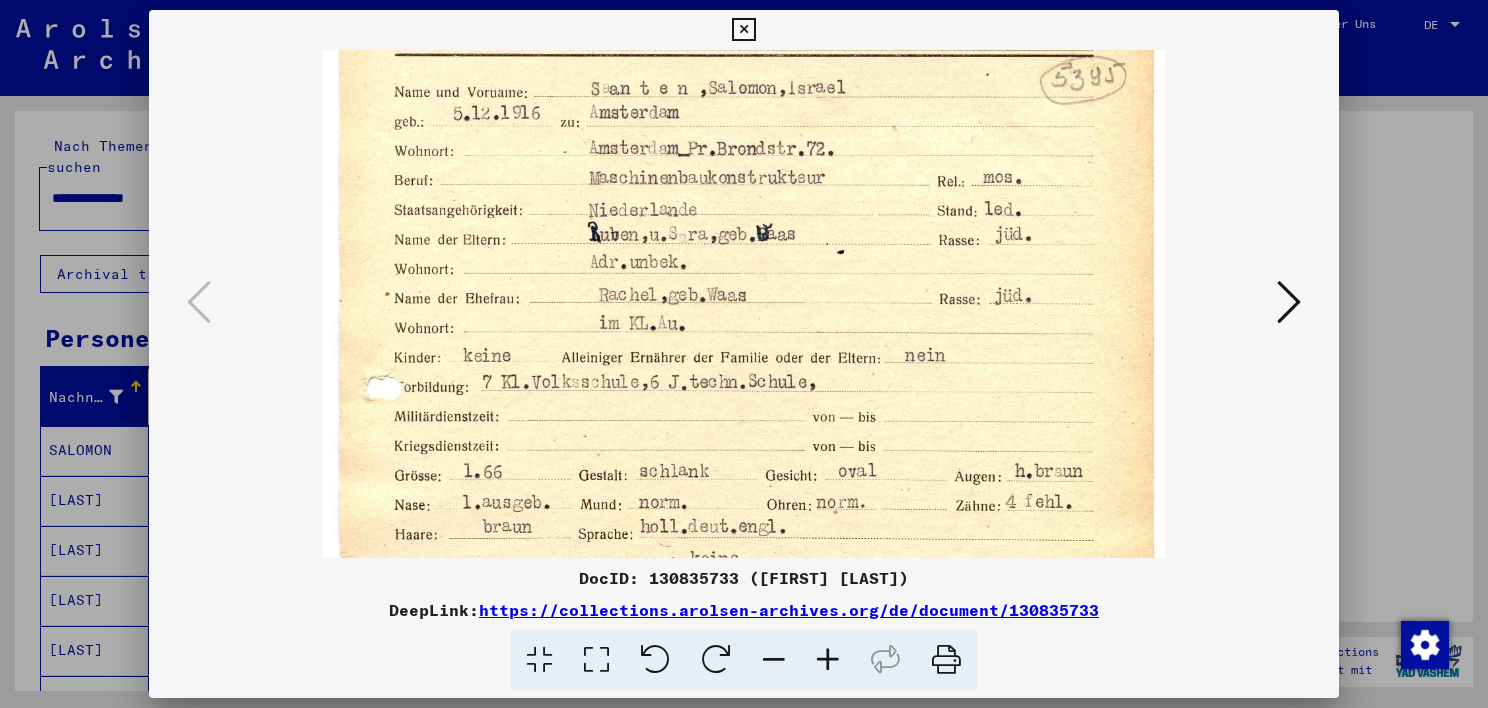 scroll, scrollTop: 80, scrollLeft: 0, axis: vertical 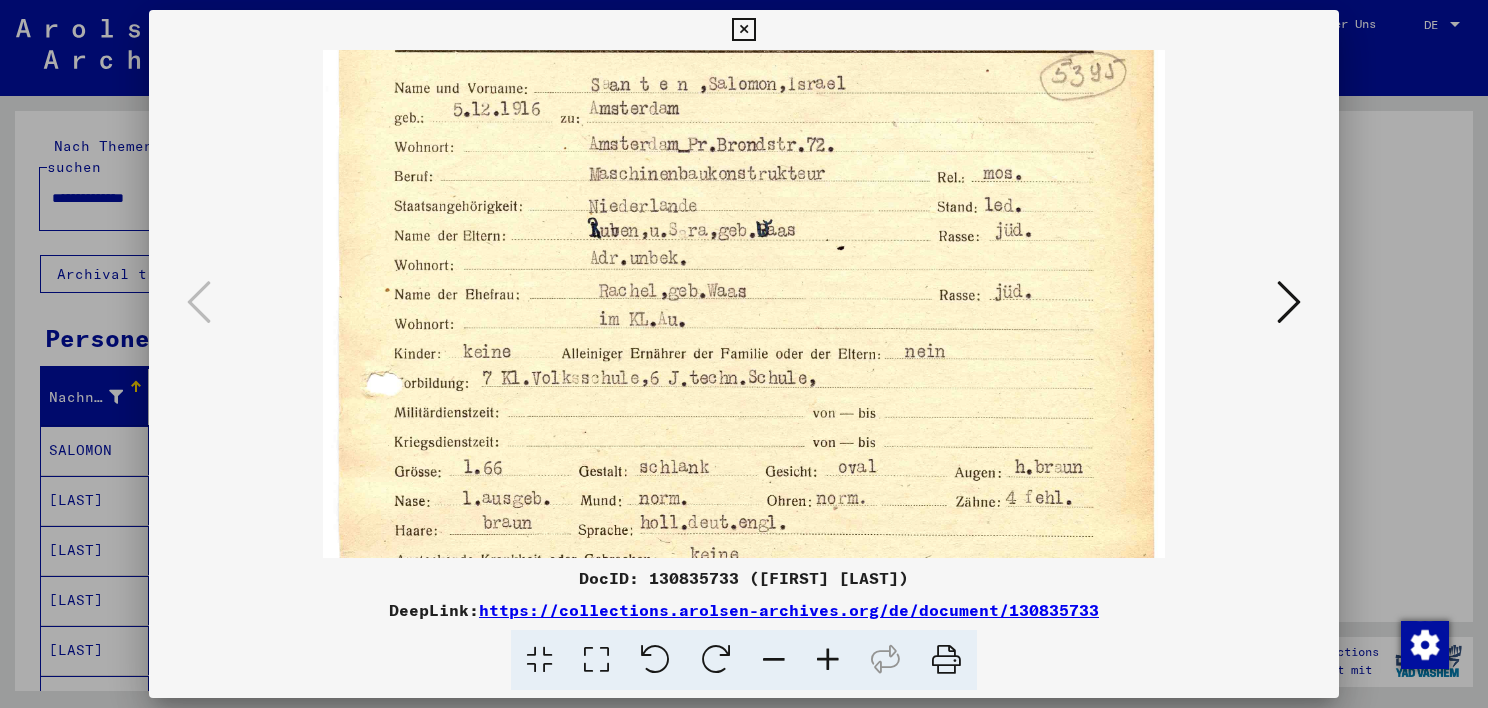 drag, startPoint x: 820, startPoint y: 506, endPoint x: 808, endPoint y: 425, distance: 81.88406 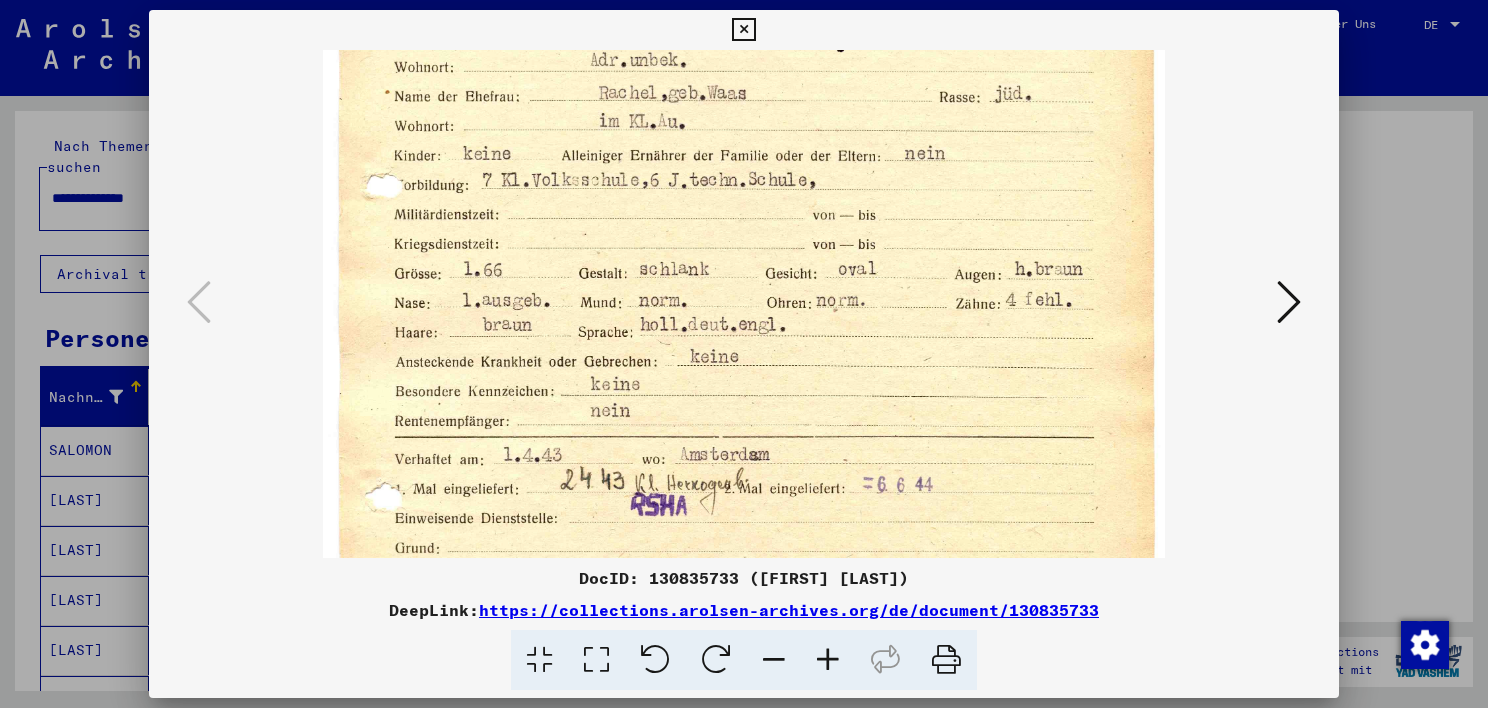 drag, startPoint x: 1116, startPoint y: 404, endPoint x: 1078, endPoint y: 212, distance: 195.72429 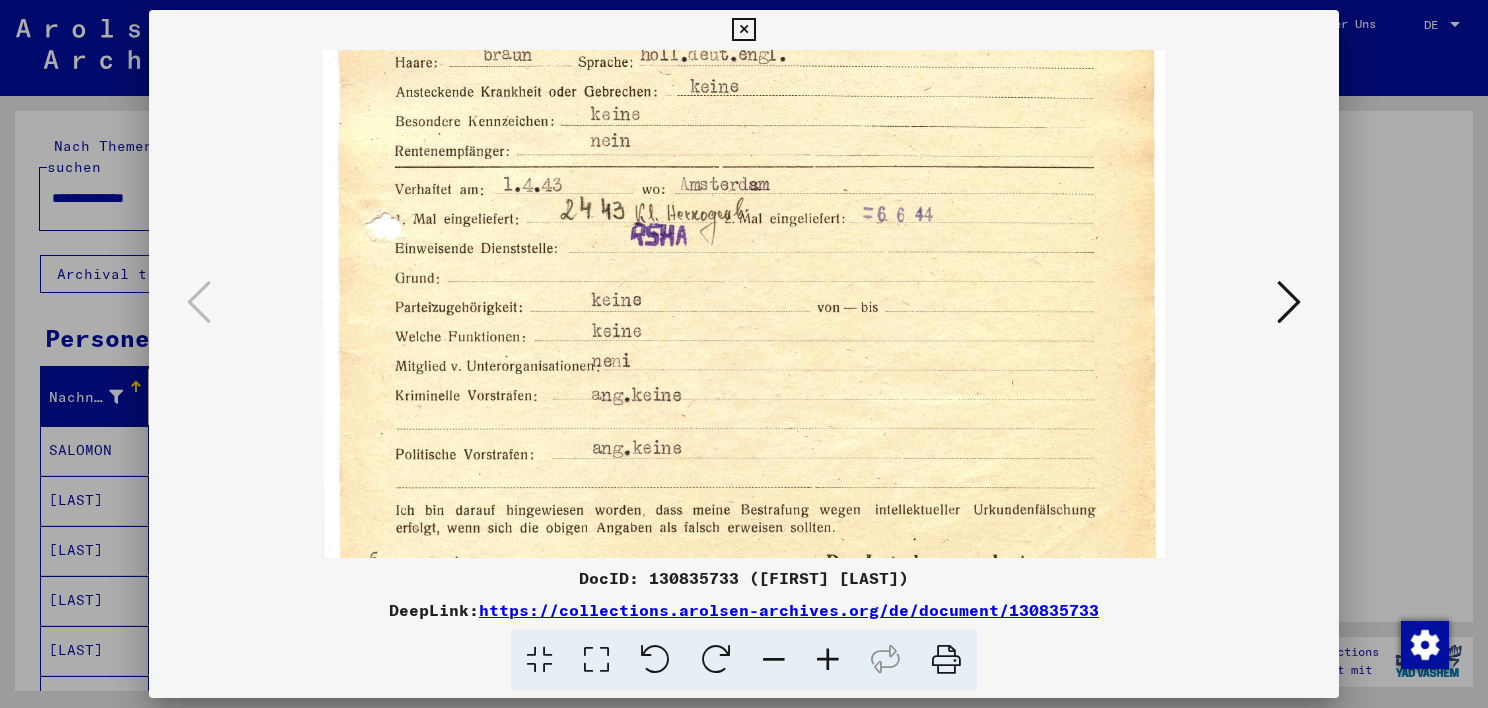 scroll, scrollTop: 650, scrollLeft: 0, axis: vertical 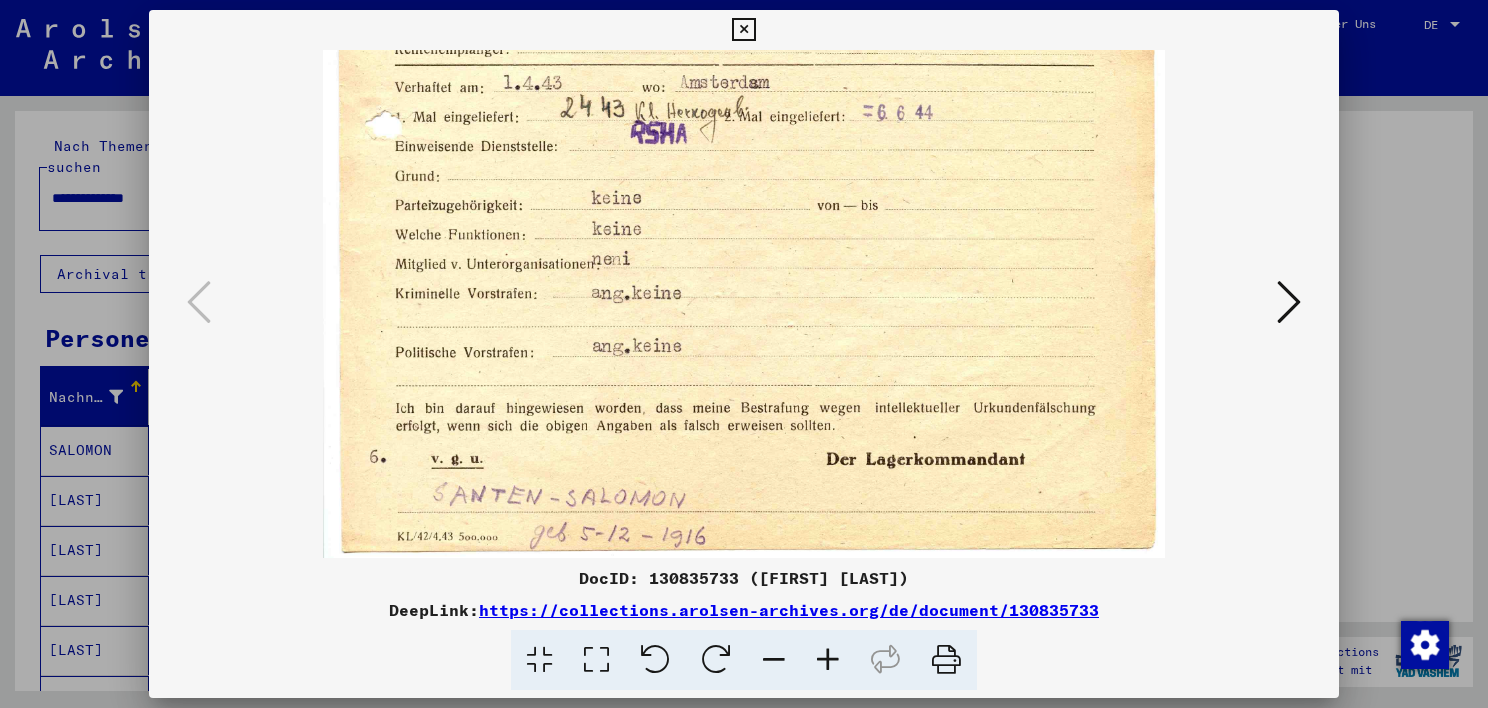 drag, startPoint x: 1081, startPoint y: 453, endPoint x: 987, endPoint y: 65, distance: 399.22424 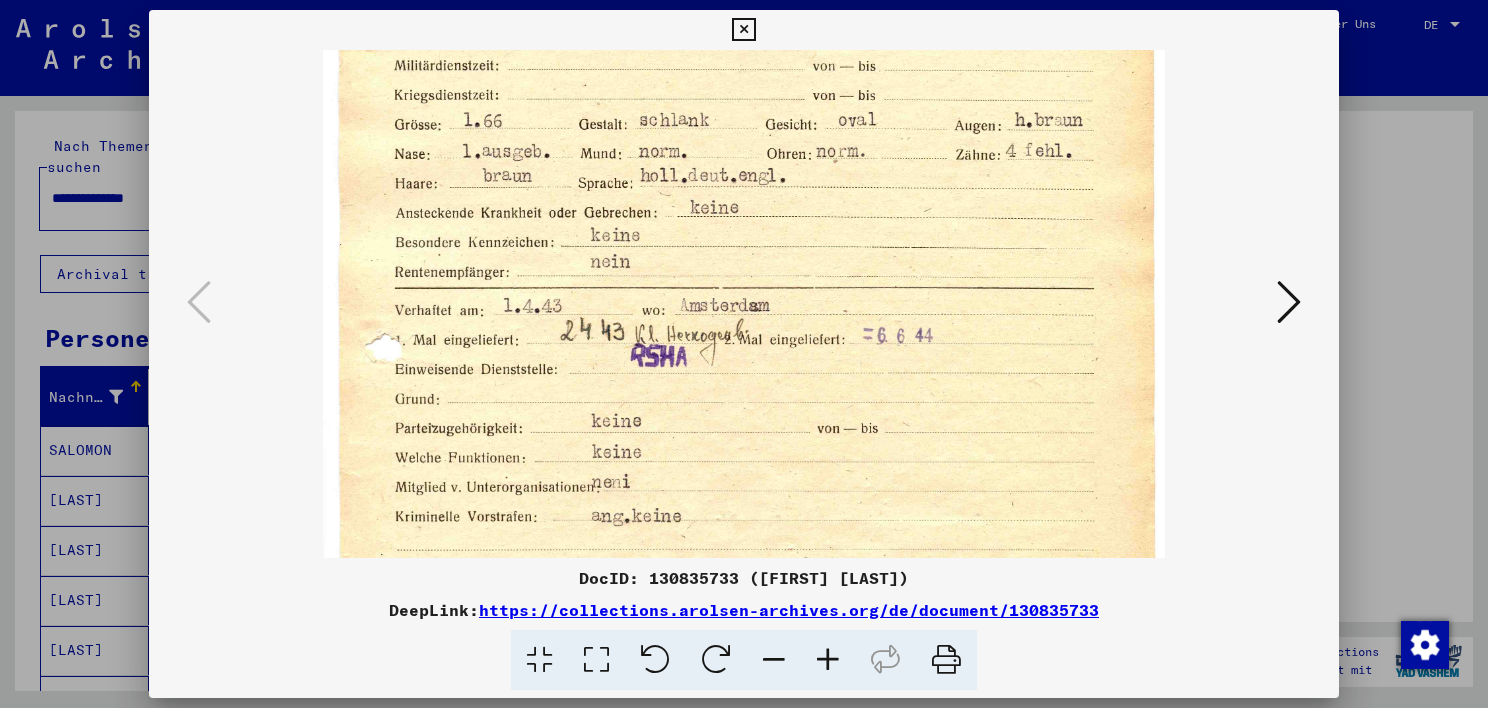 drag, startPoint x: 738, startPoint y: 357, endPoint x: 734, endPoint y: 560, distance: 203.0394 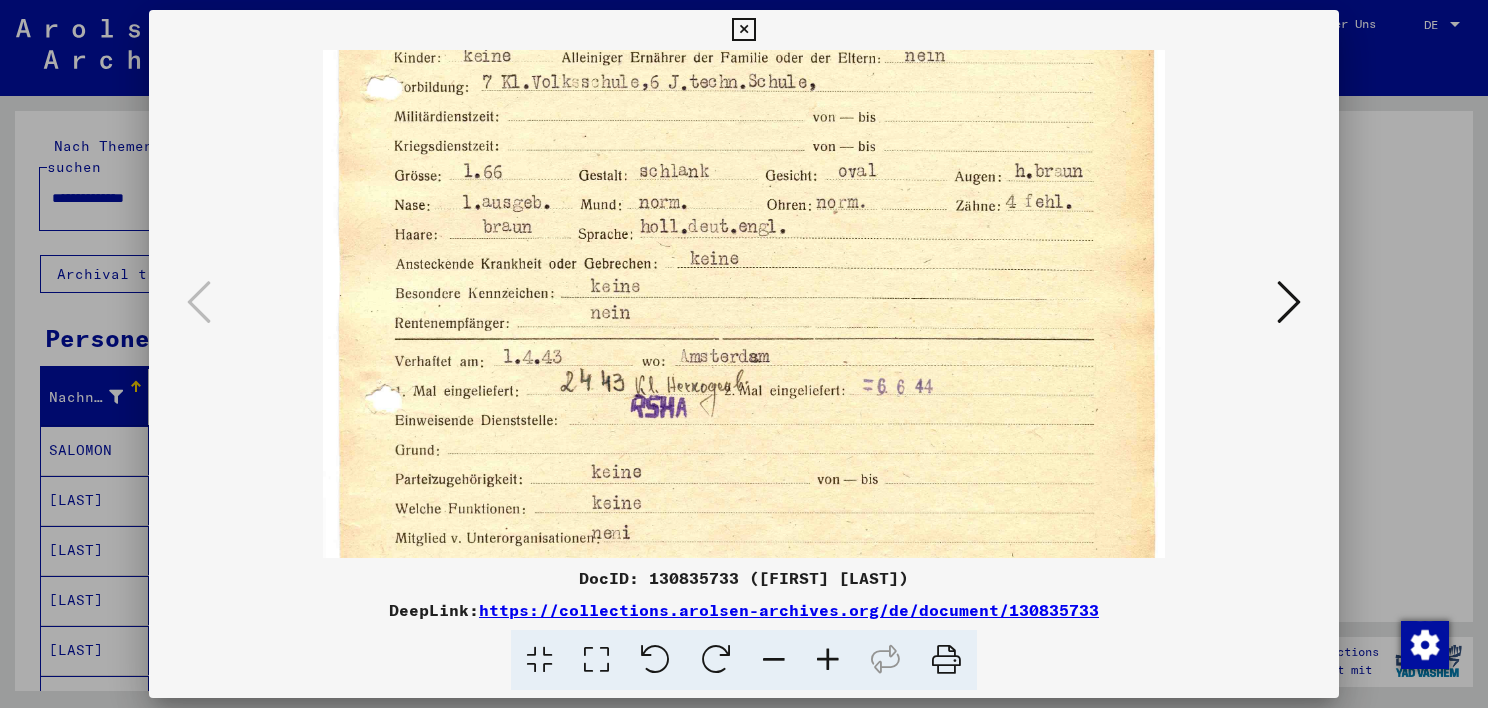 click at bounding box center [744, 354] 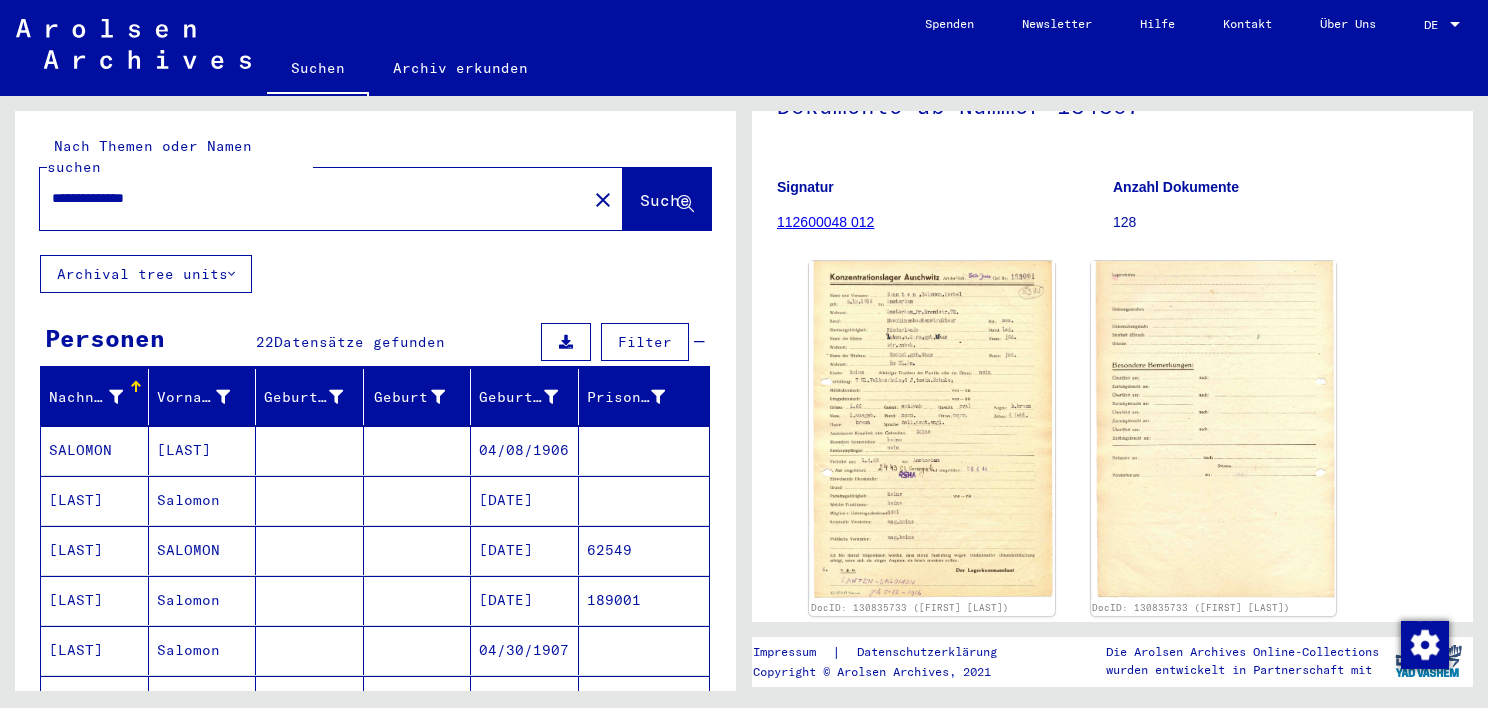 drag, startPoint x: 112, startPoint y: 176, endPoint x: 44, endPoint y: 173, distance: 68.06615 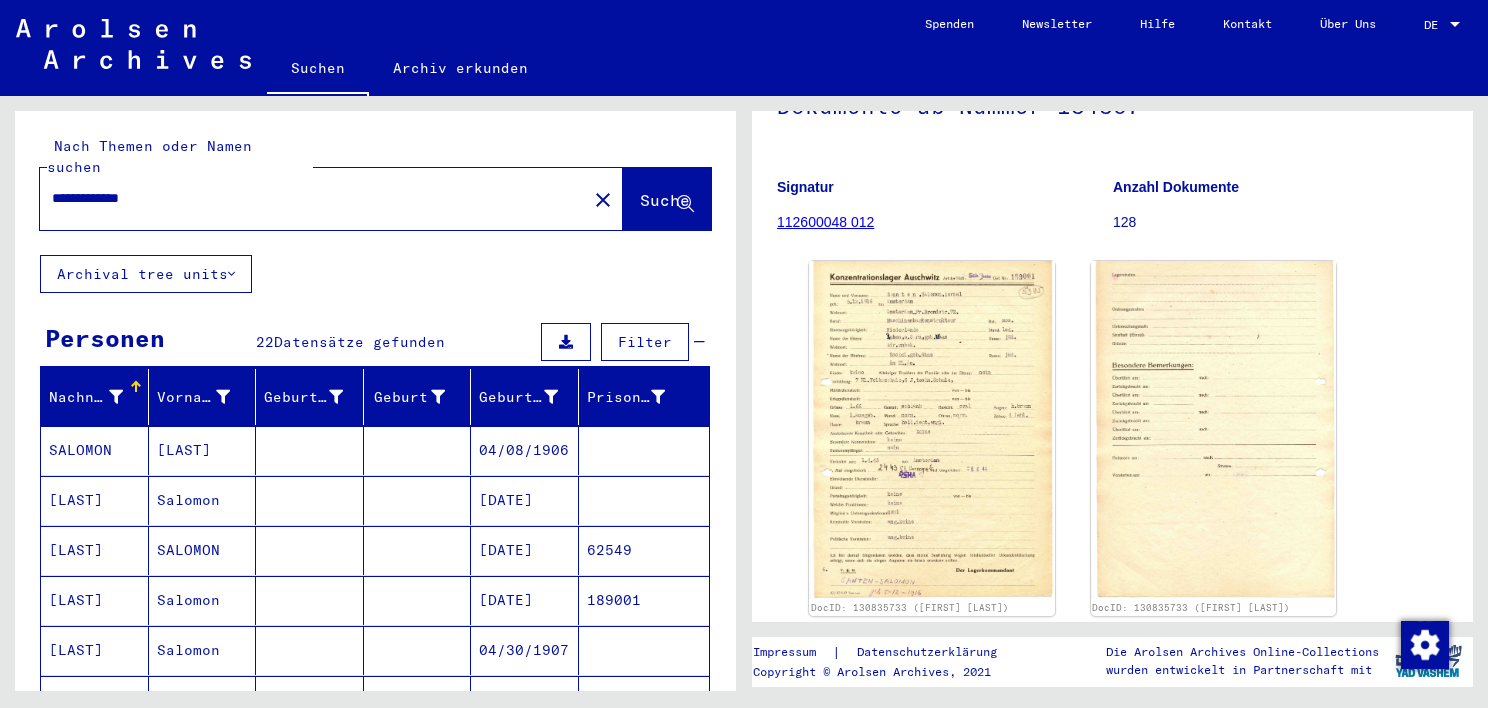 type on "**********" 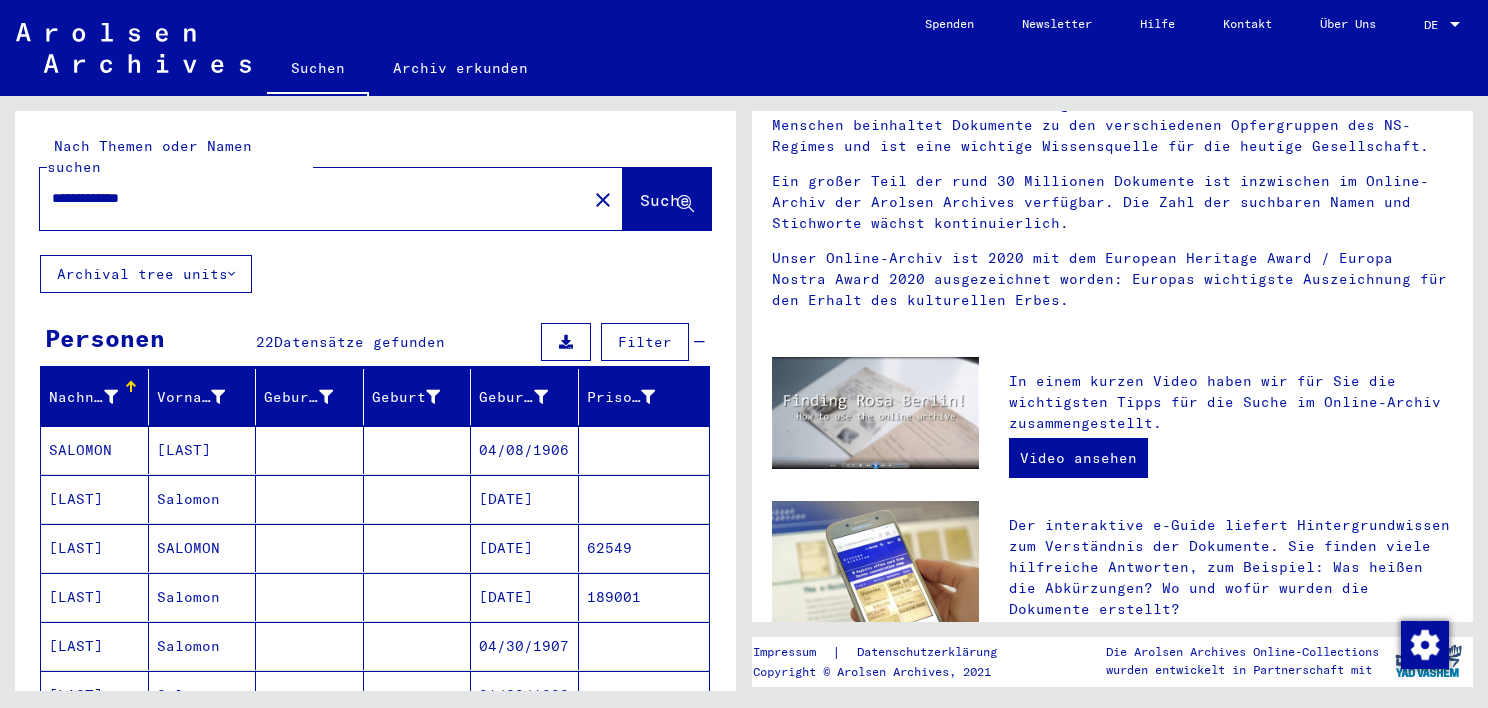 scroll, scrollTop: 0, scrollLeft: 0, axis: both 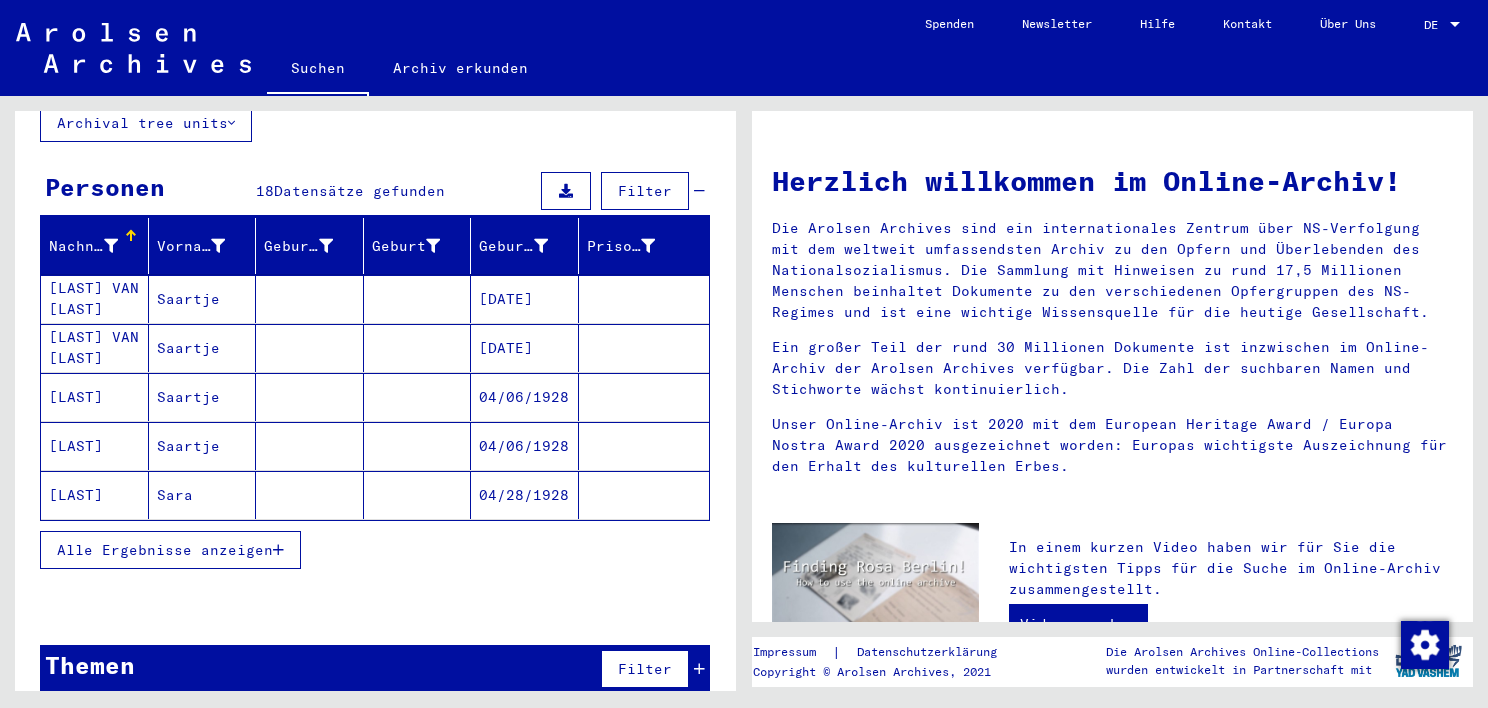 click at bounding box center (418, 446) 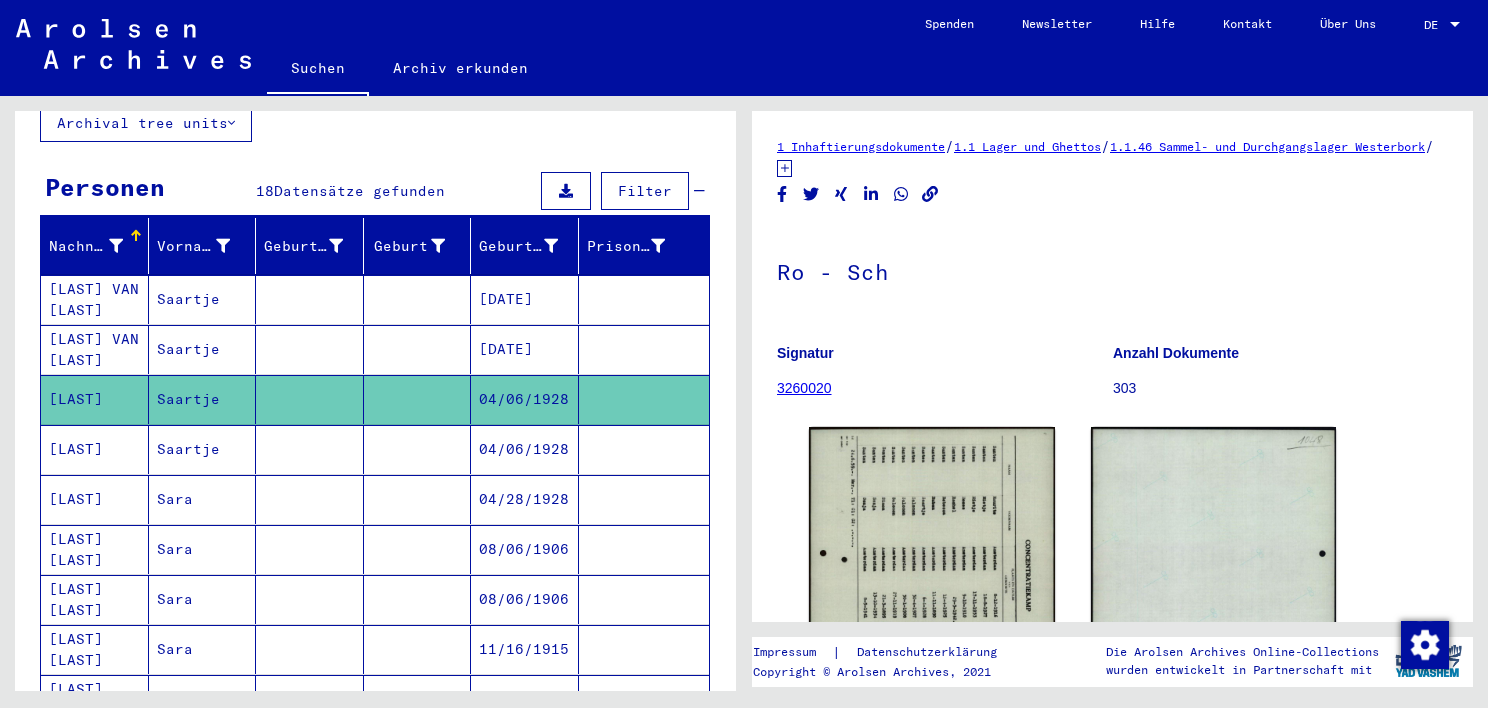 scroll, scrollTop: 0, scrollLeft: 0, axis: both 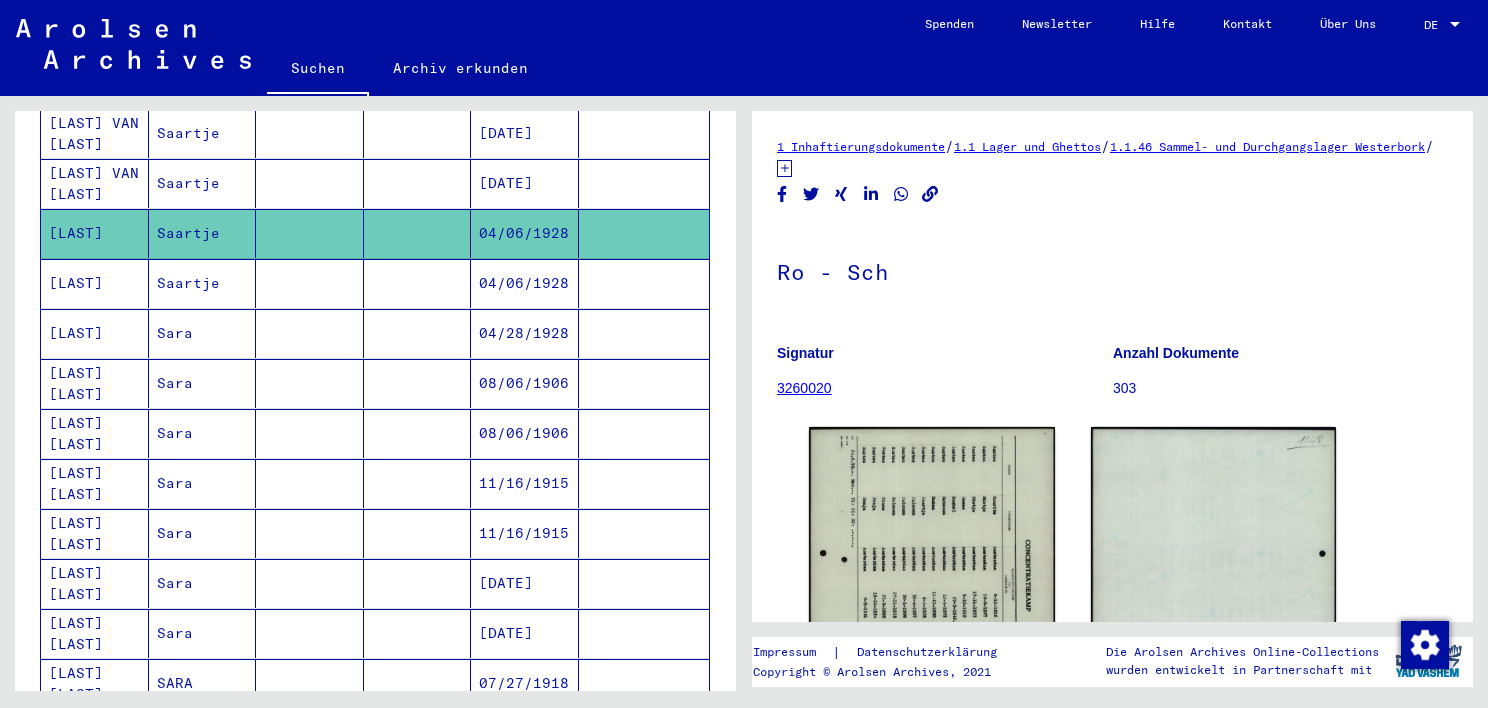 click at bounding box center [418, 333] 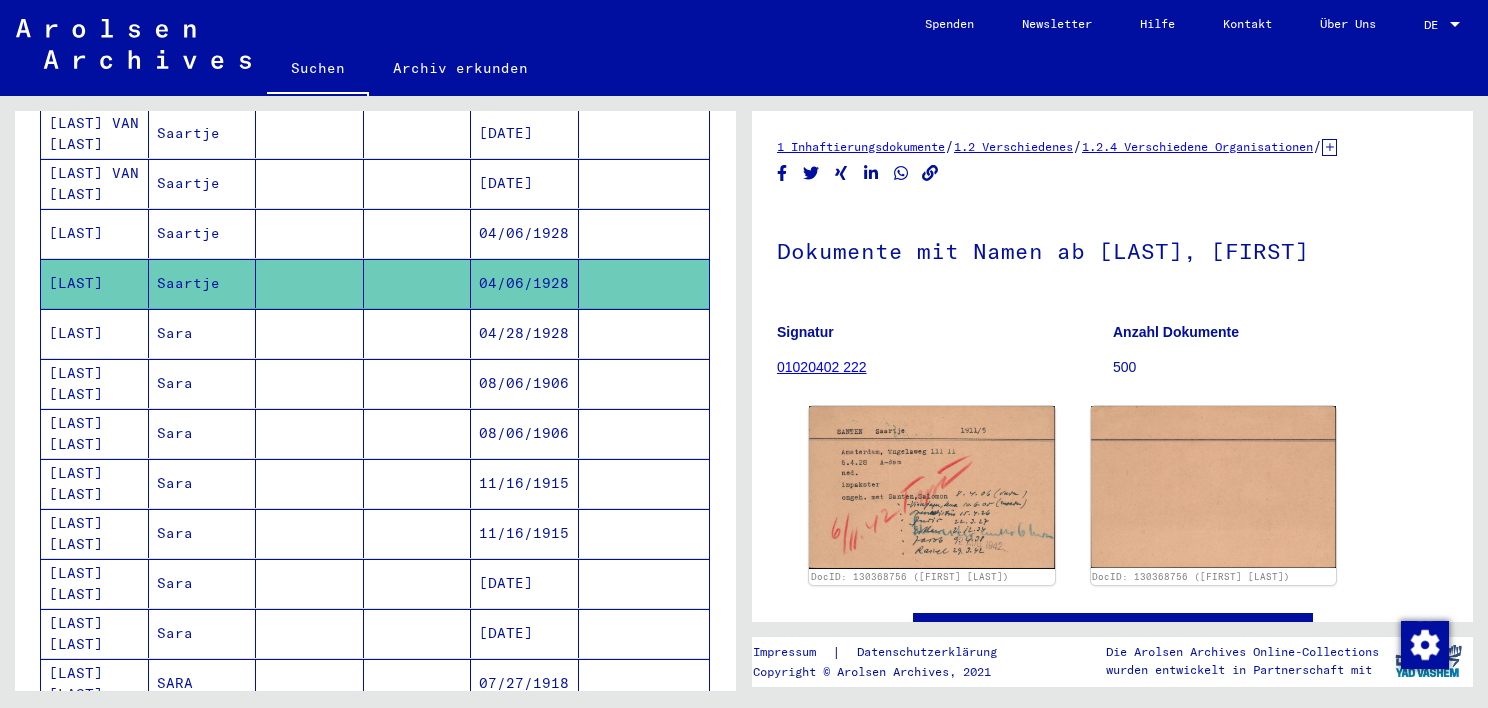 scroll, scrollTop: 0, scrollLeft: 0, axis: both 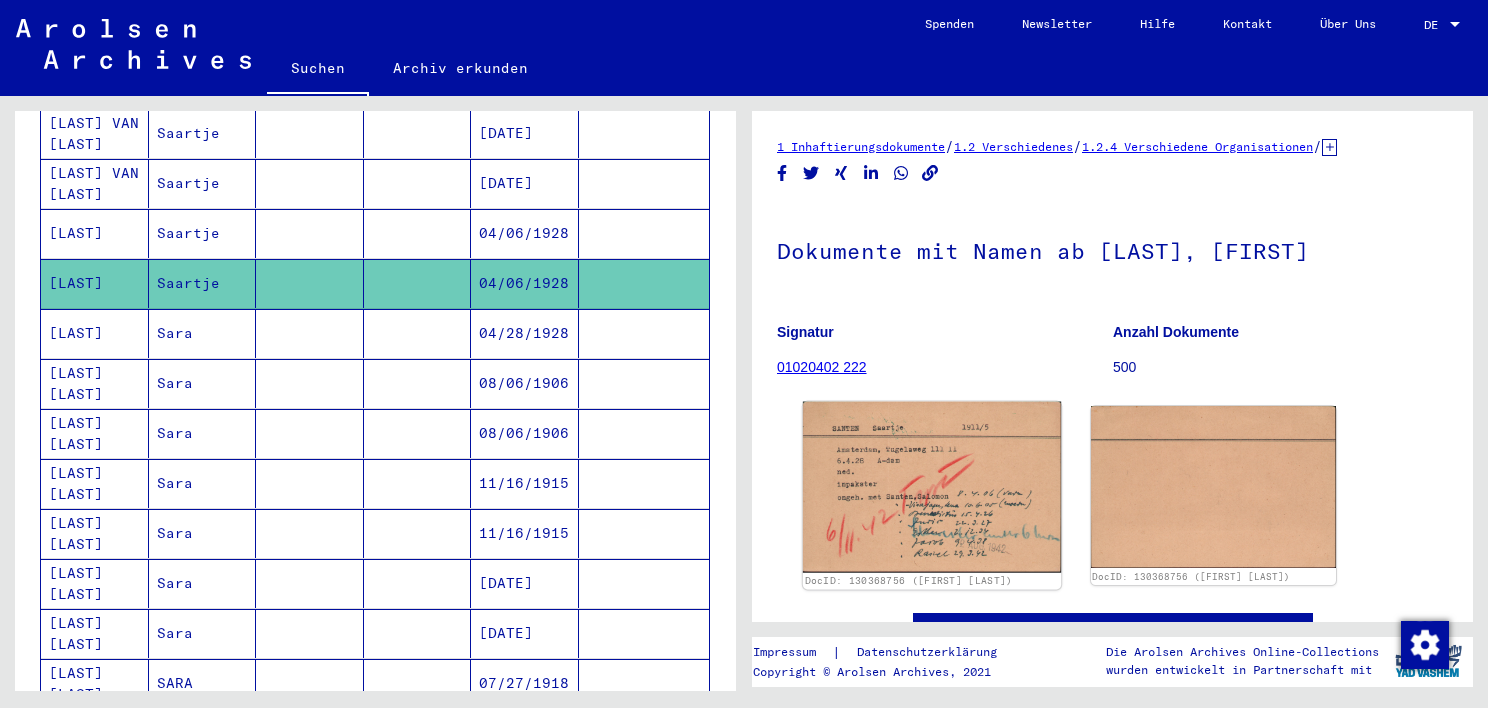 click 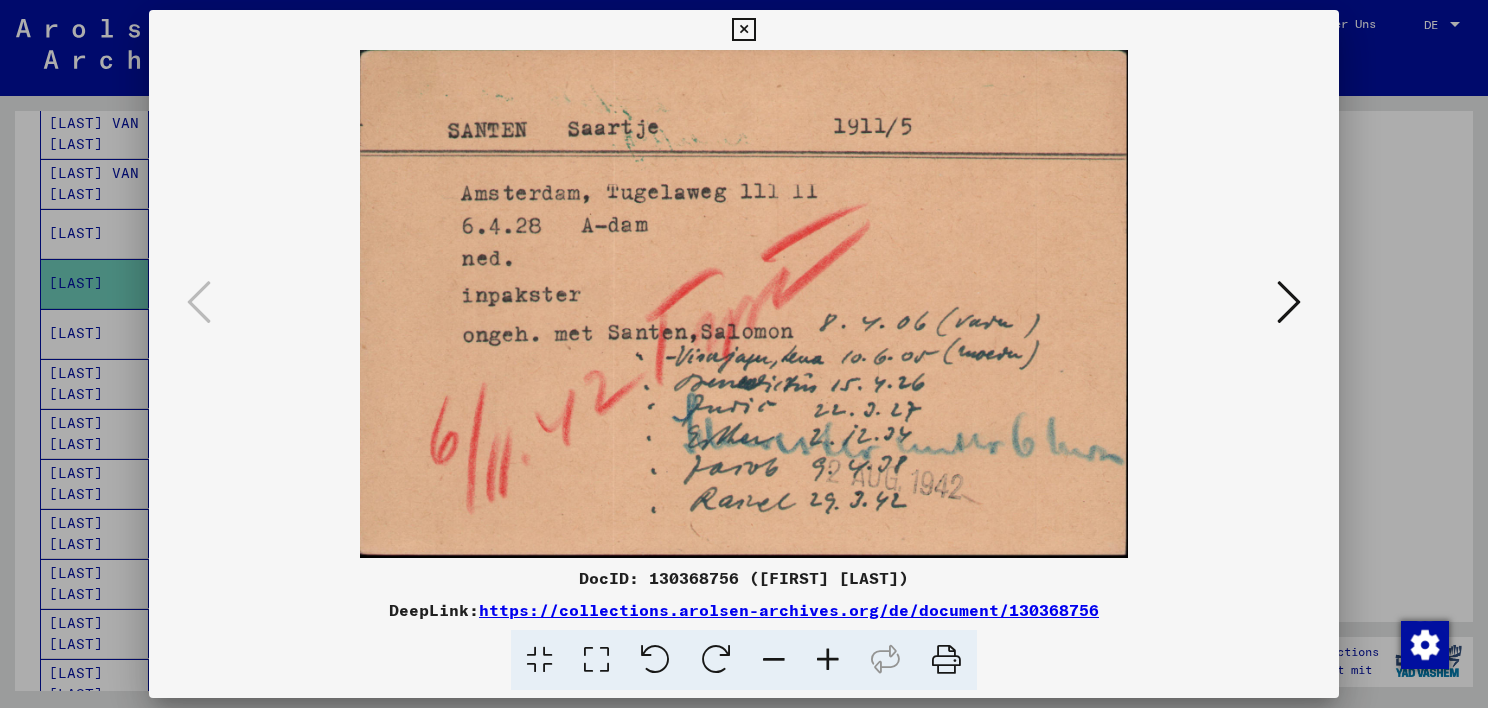 click at bounding box center [744, 354] 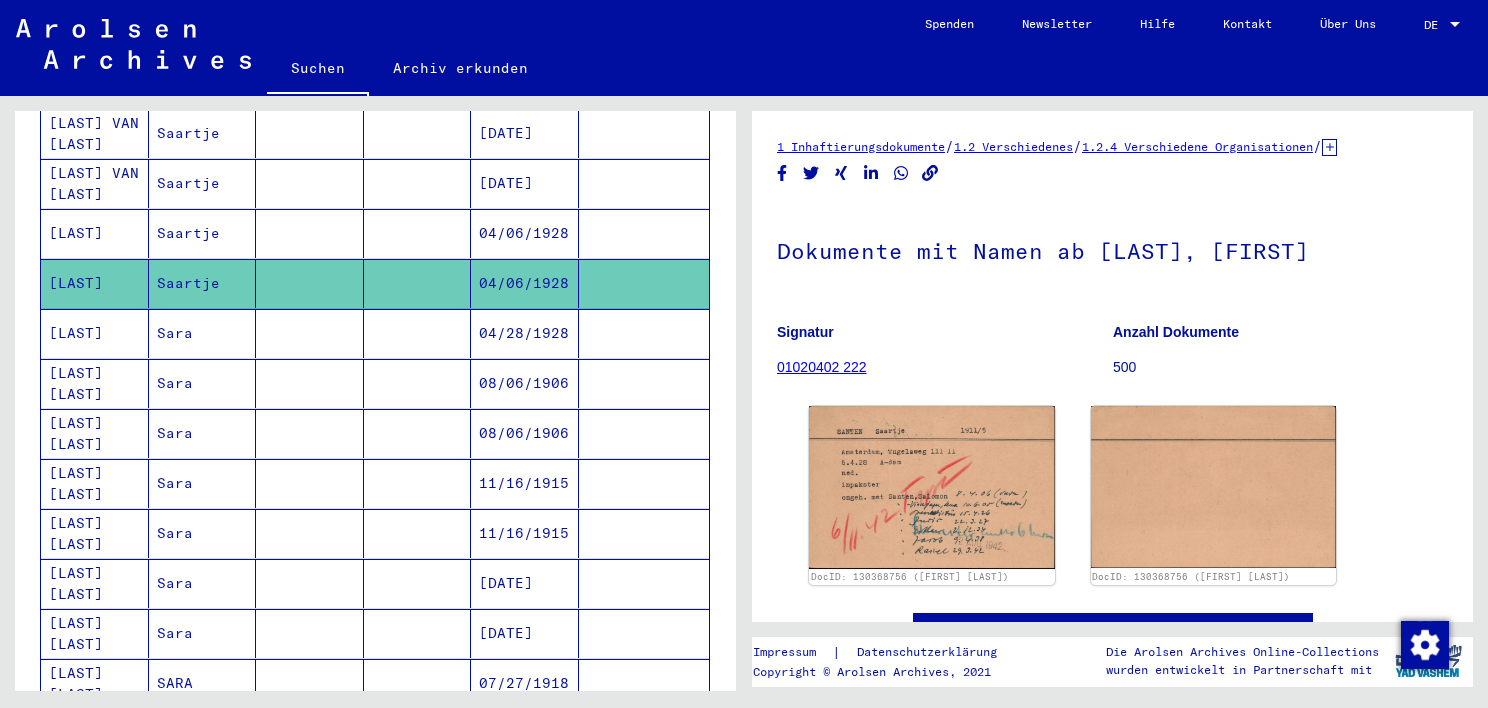 click at bounding box center (644, 383) 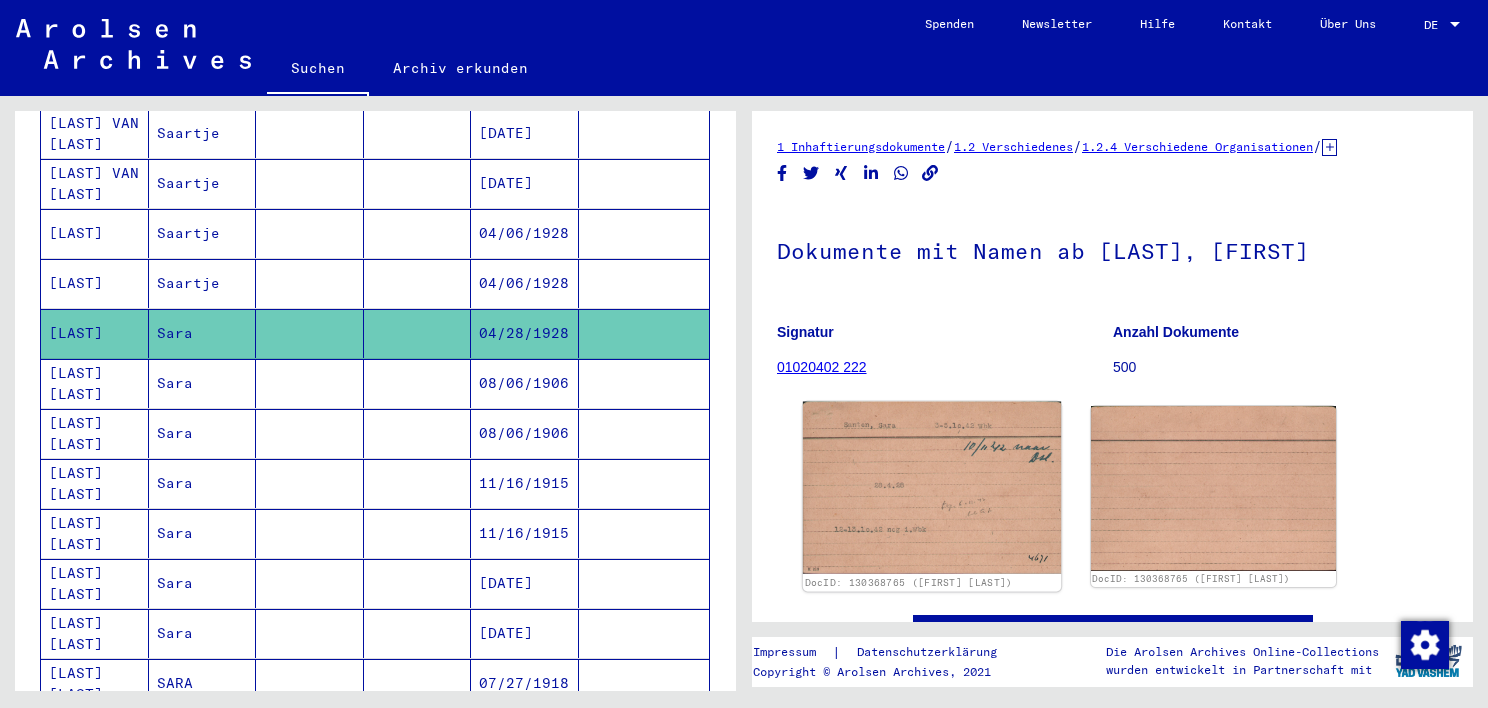 scroll, scrollTop: 0, scrollLeft: 0, axis: both 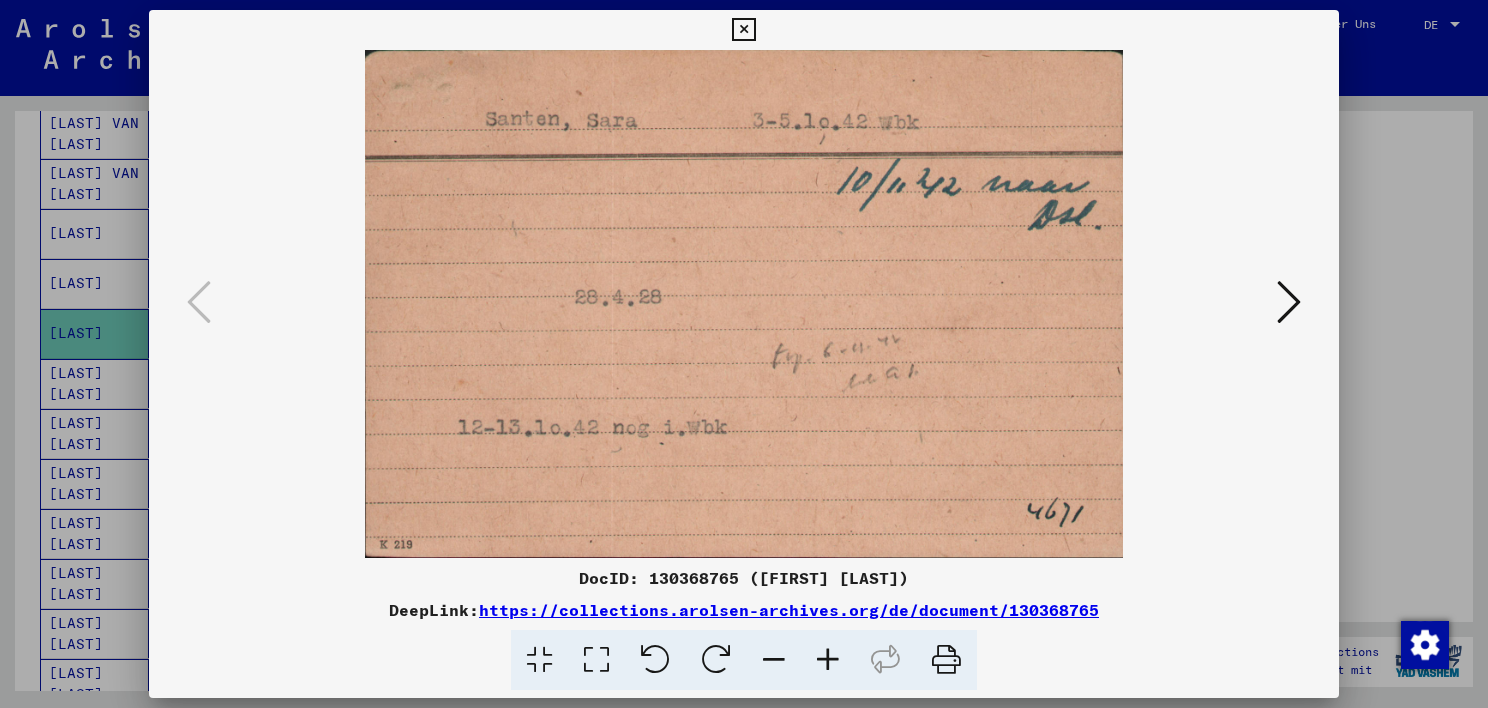 click at bounding box center (744, 304) 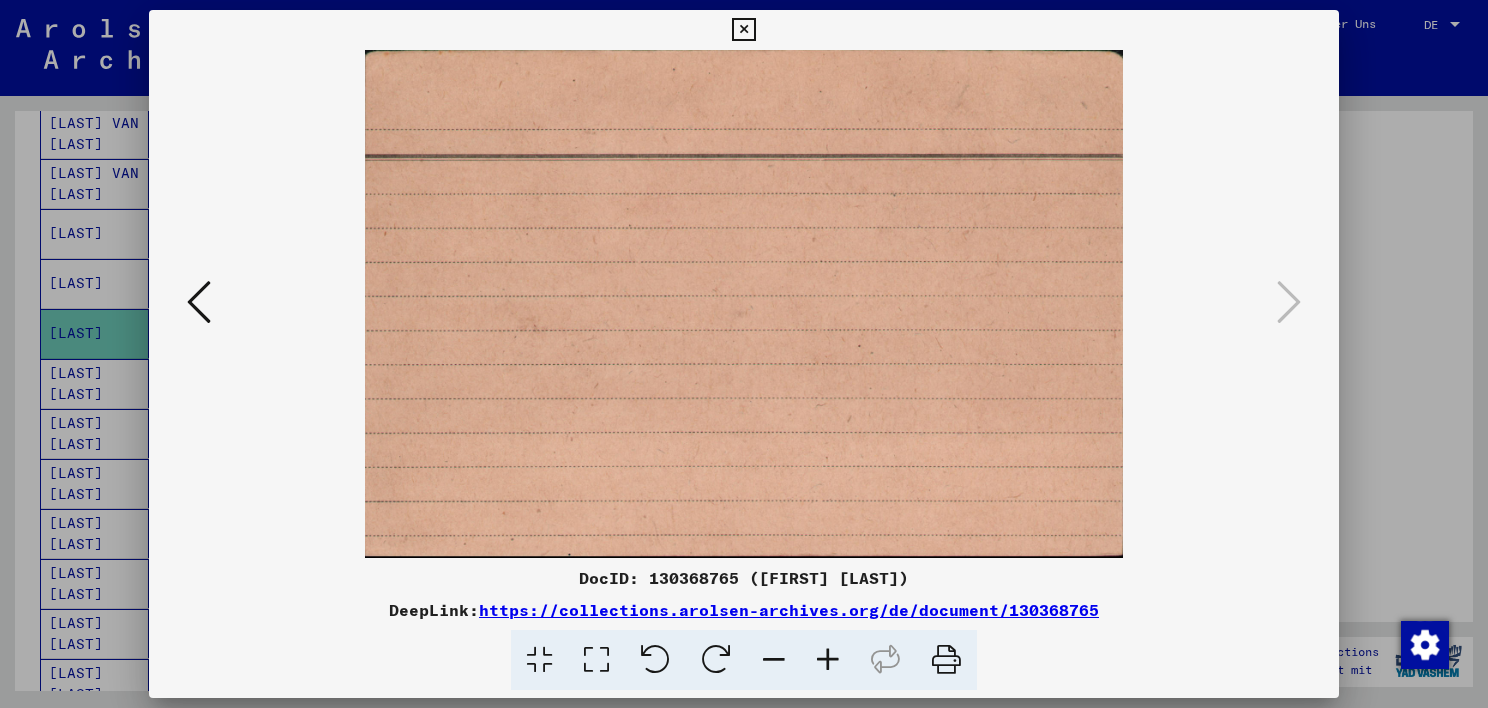 click at bounding box center (744, 354) 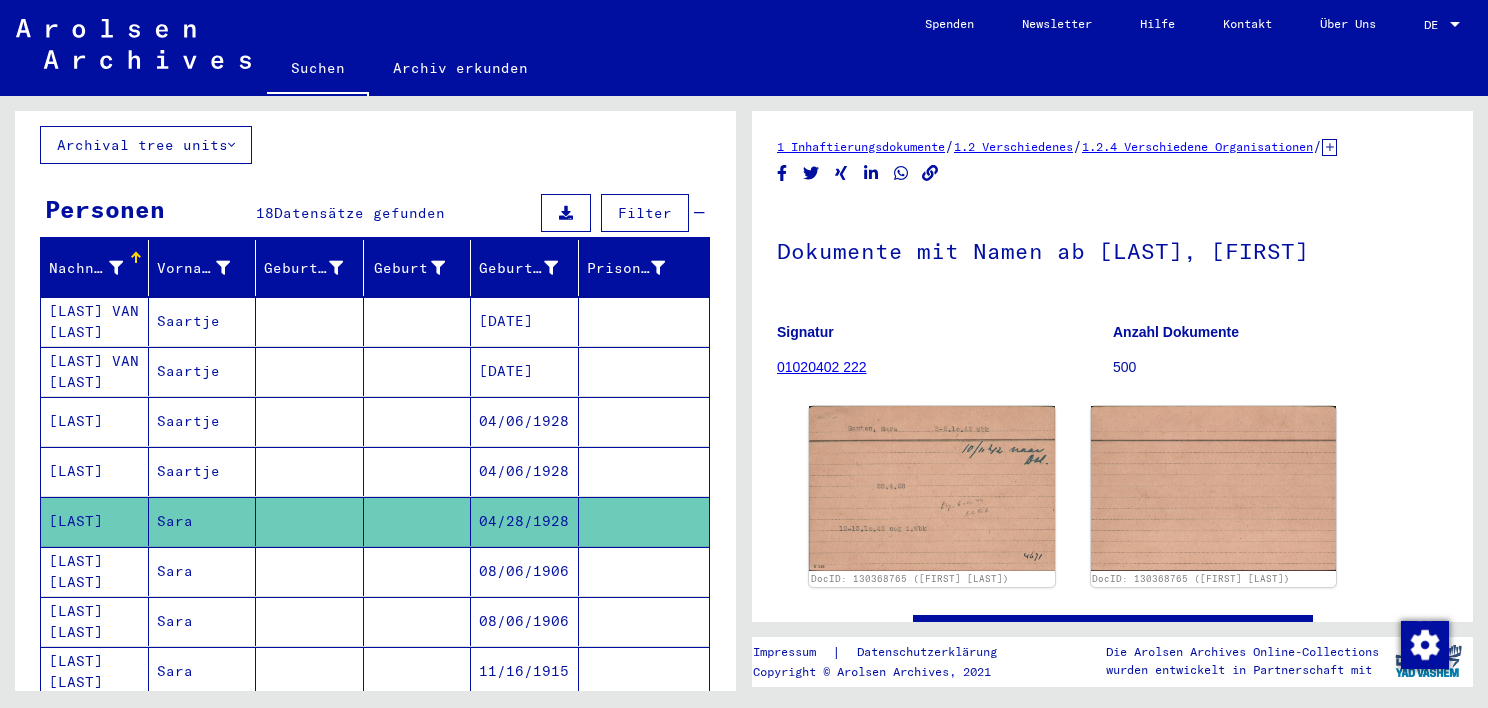 scroll, scrollTop: 166, scrollLeft: 0, axis: vertical 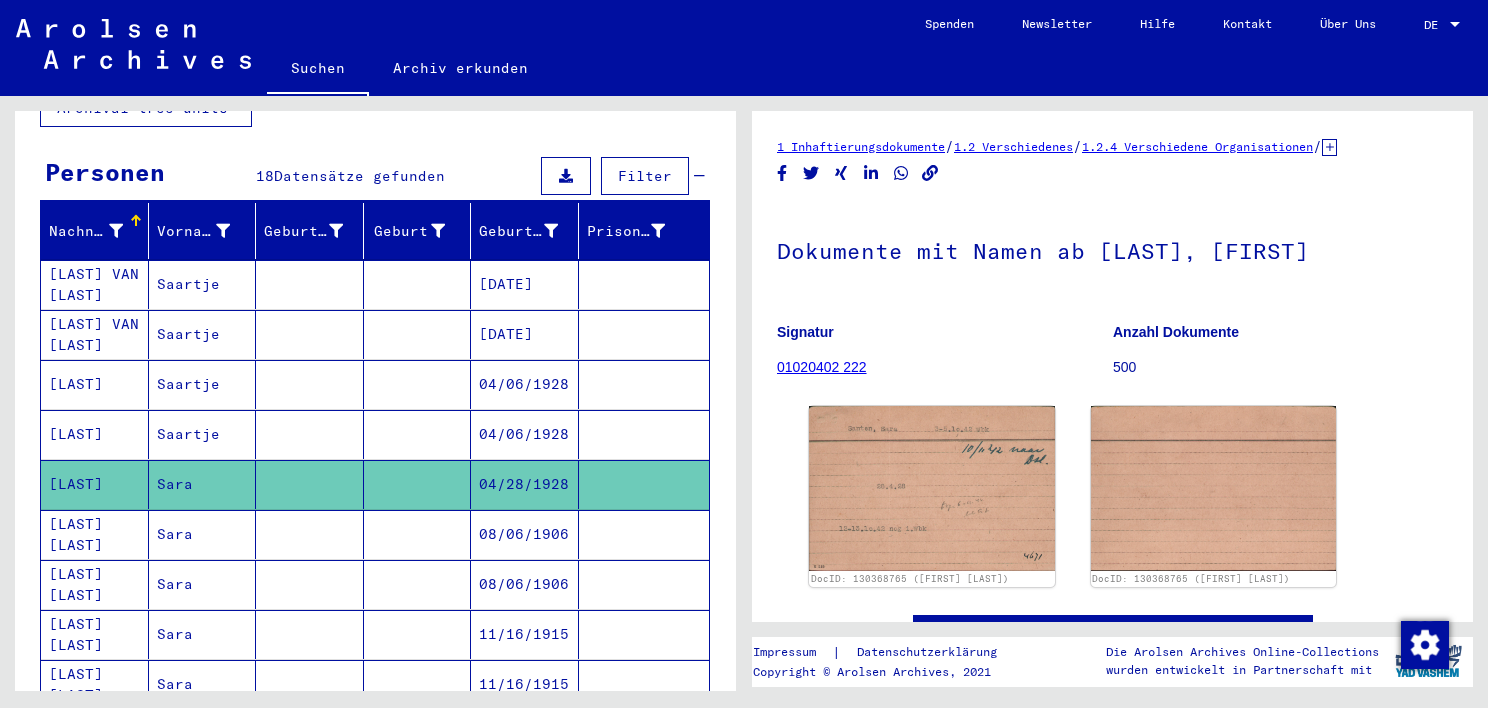 click at bounding box center [418, 434] 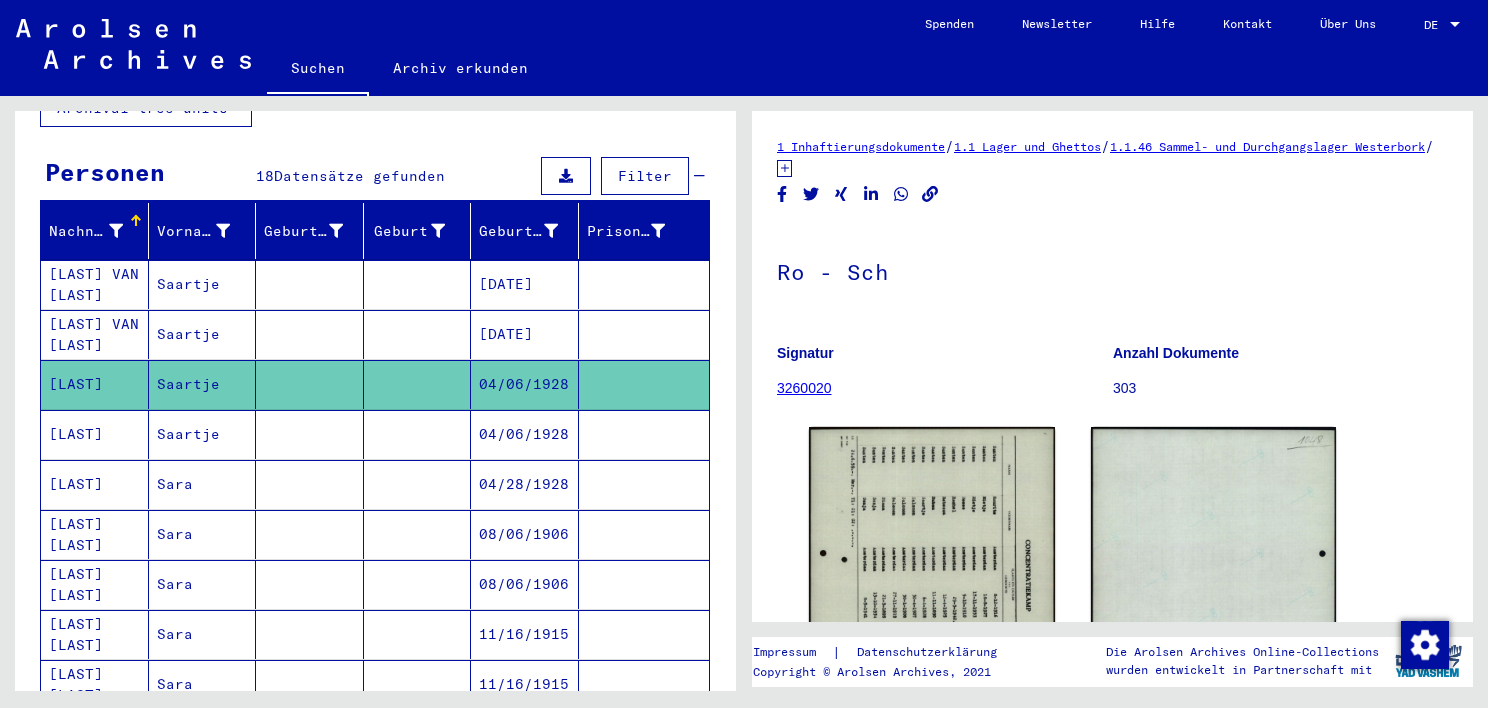 scroll, scrollTop: 0, scrollLeft: 0, axis: both 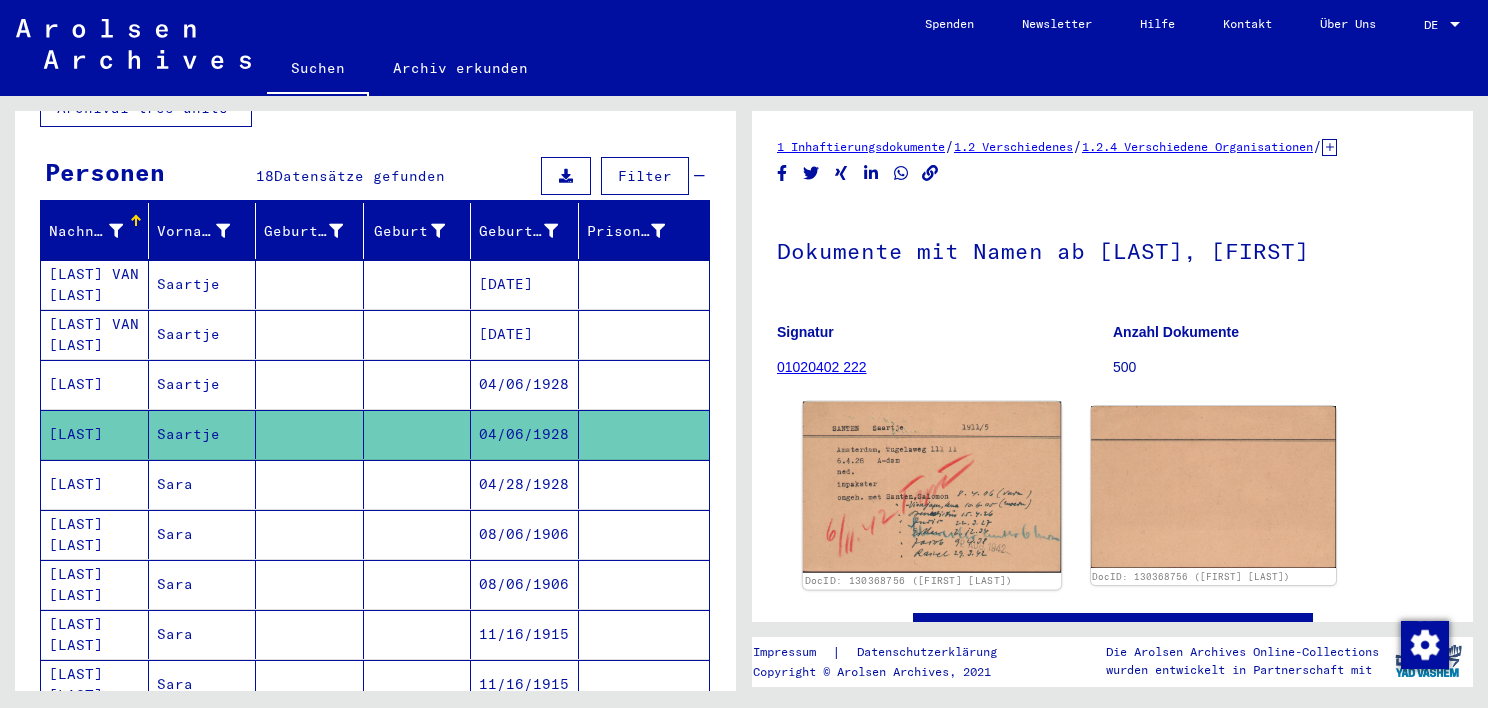 click 